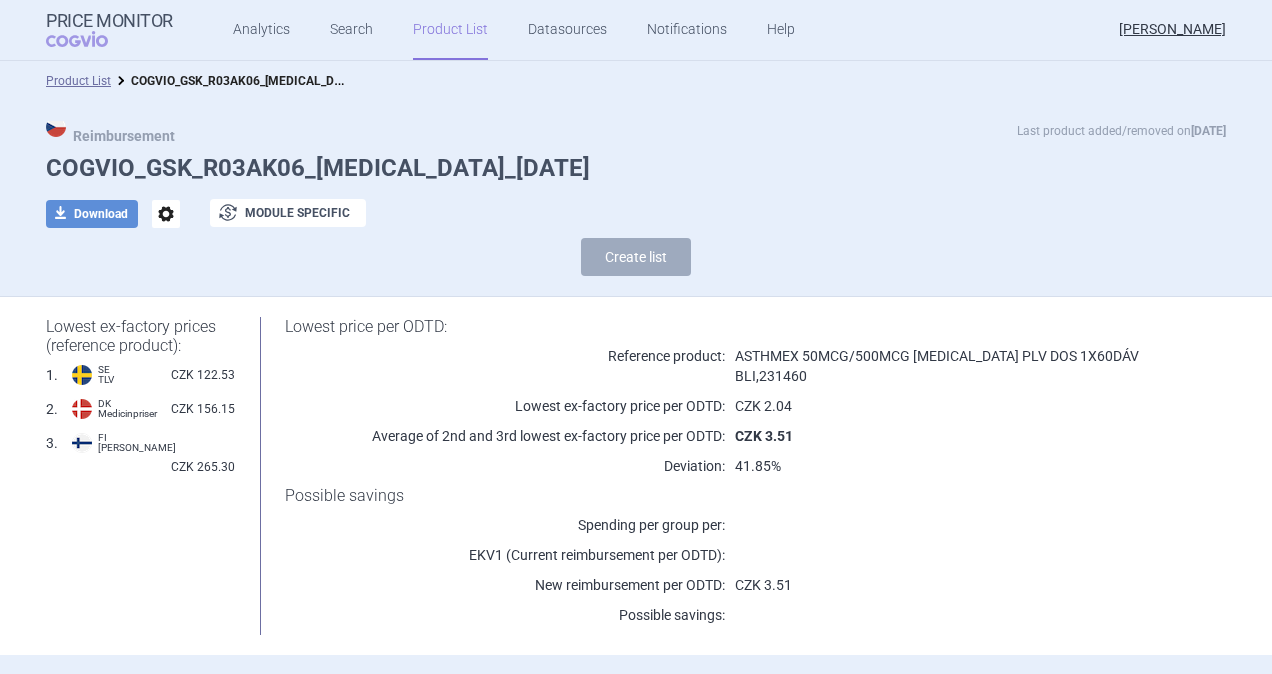 scroll, scrollTop: 0, scrollLeft: 0, axis: both 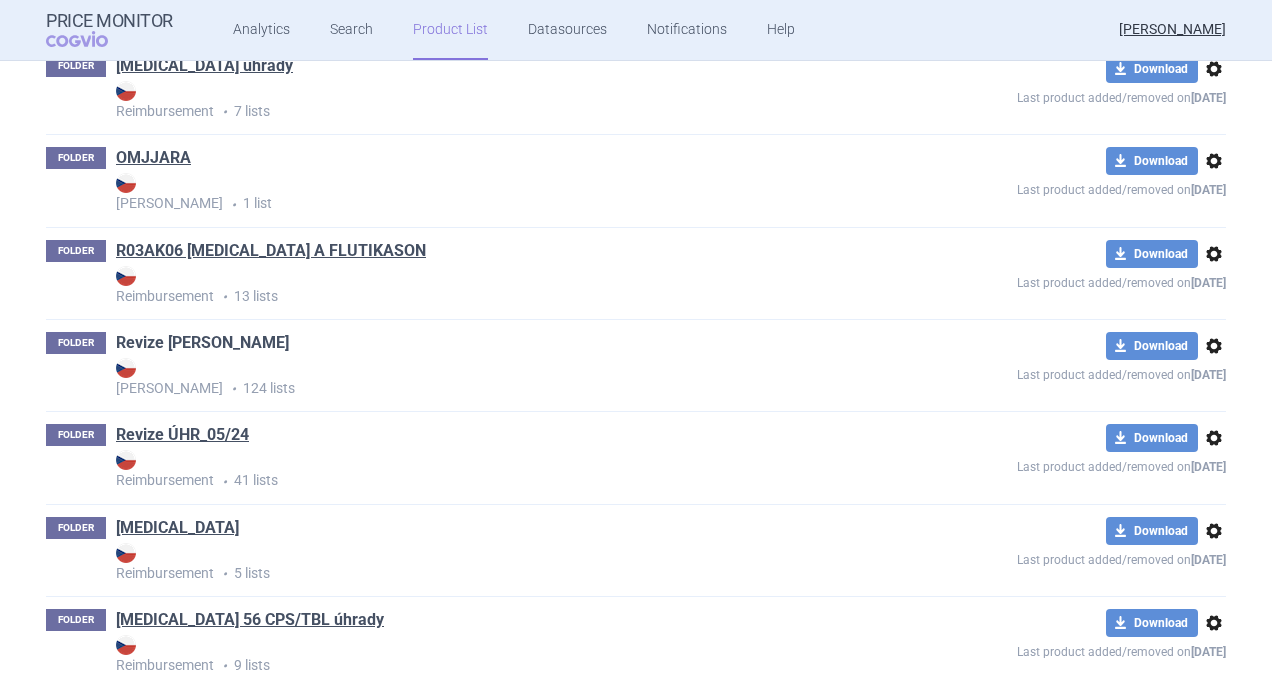 click on "Revize [PERSON_NAME]" at bounding box center [202, 343] 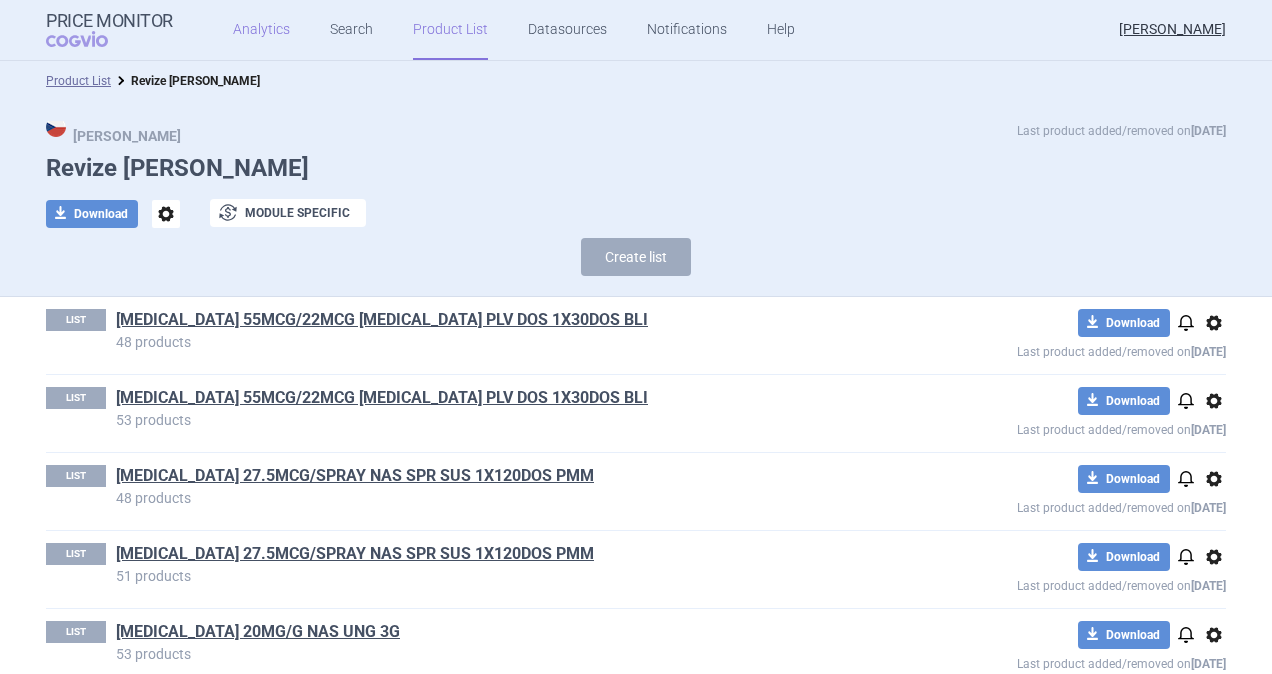 click on "Analytics" at bounding box center [261, 30] 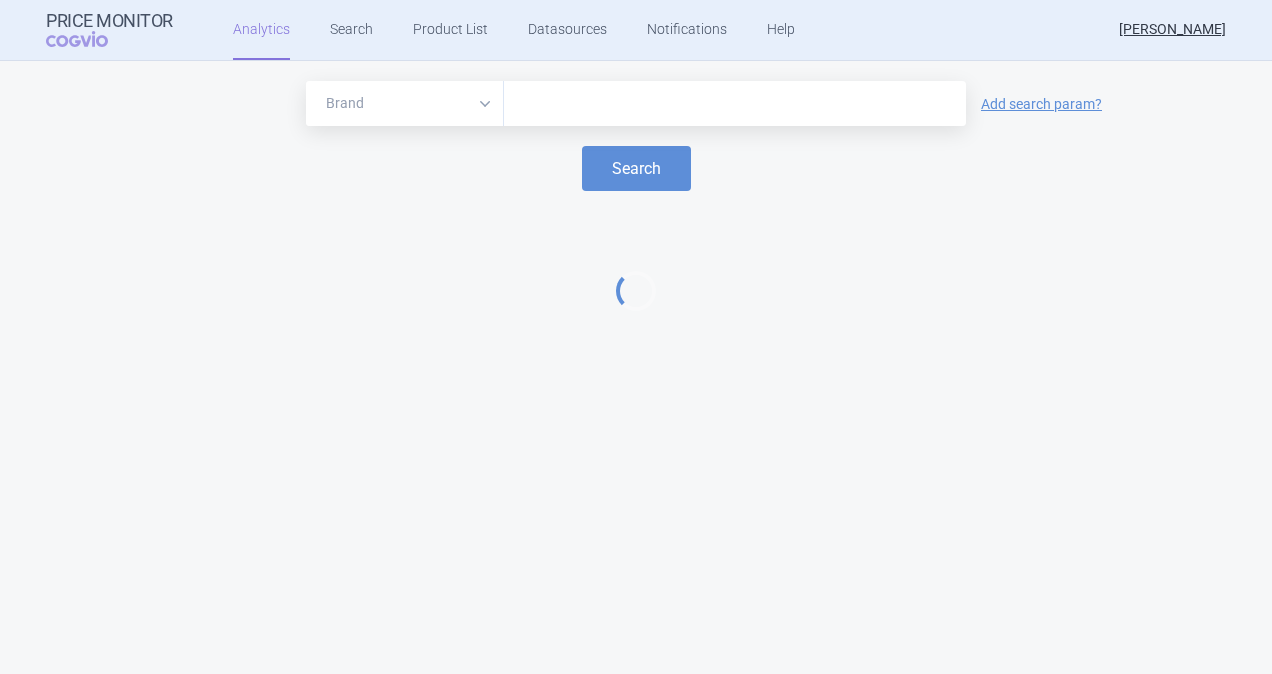 click at bounding box center [735, 103] 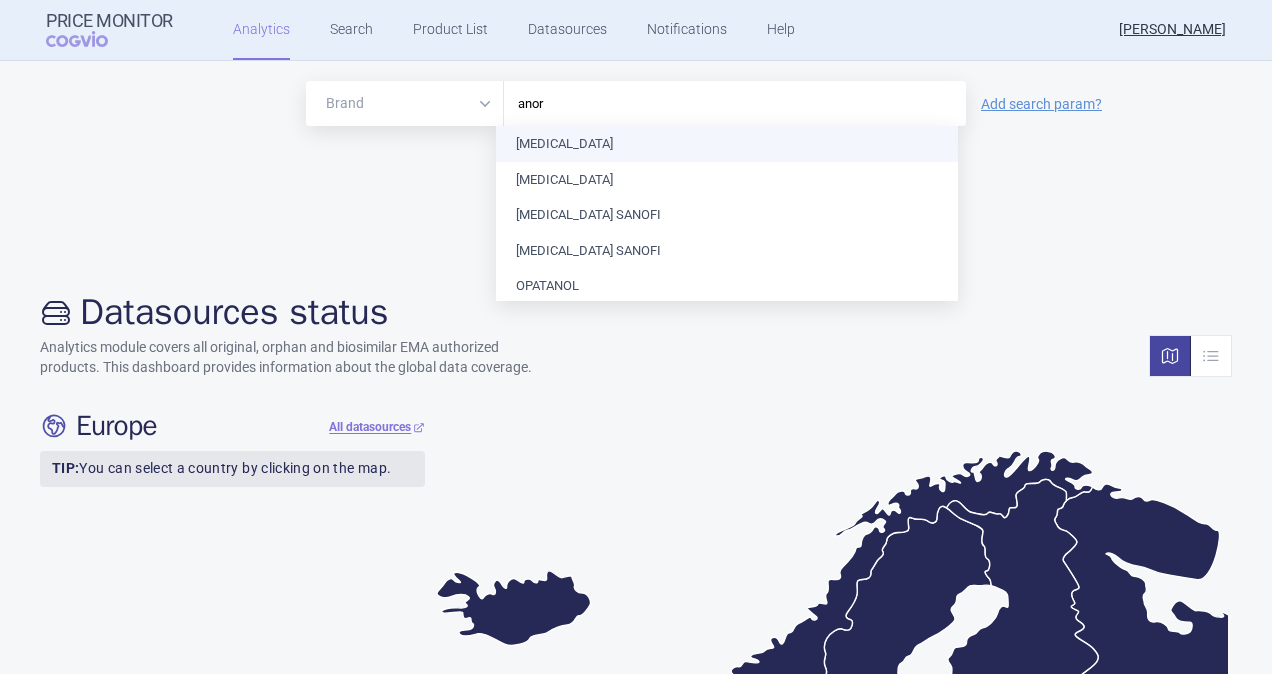type on "anoro" 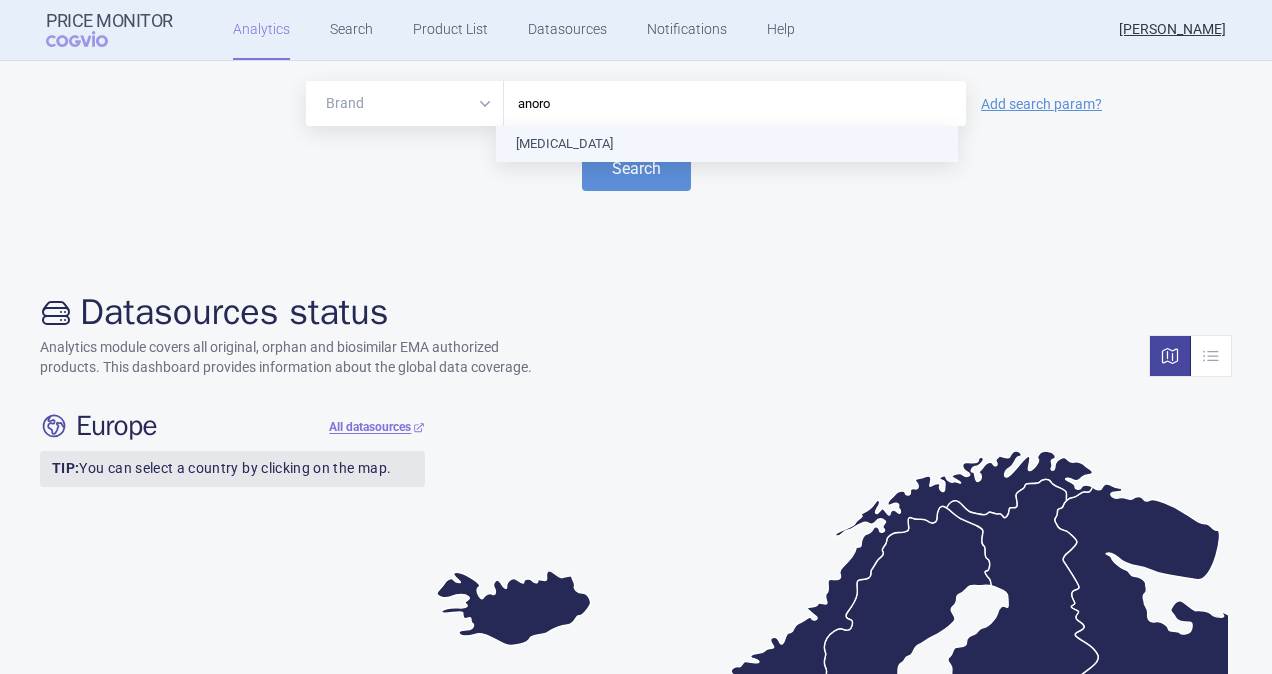 type 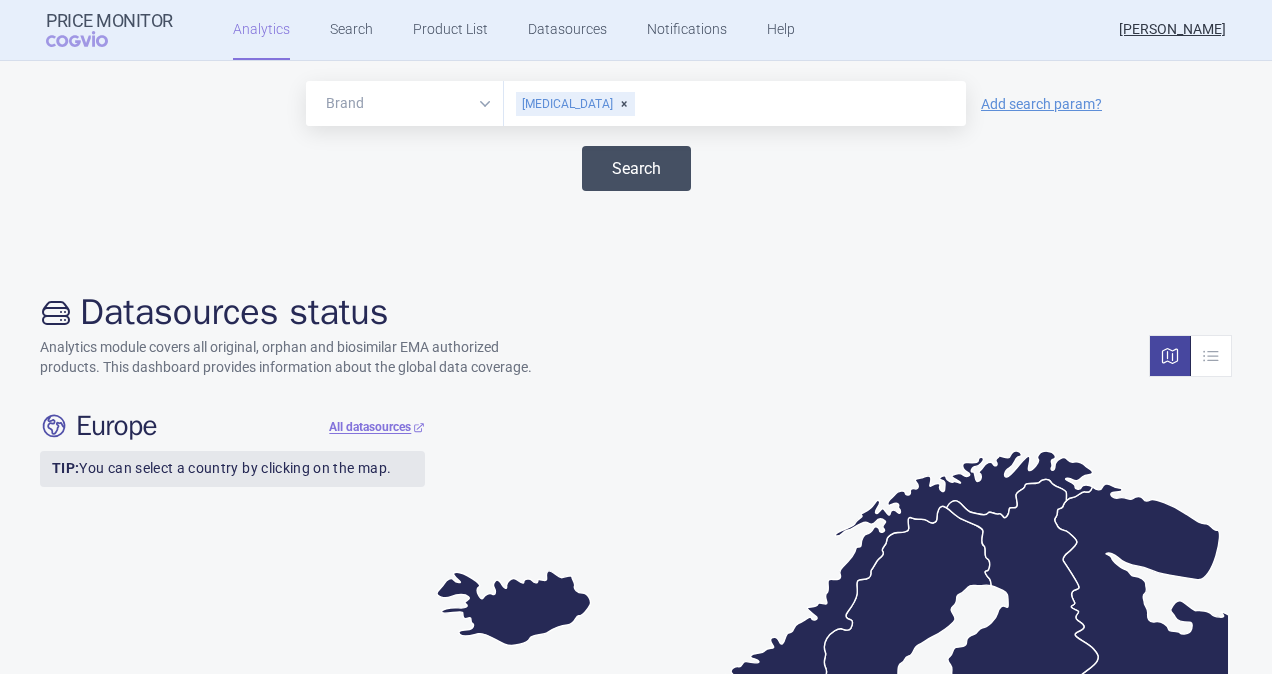 click on "Search" at bounding box center (636, 168) 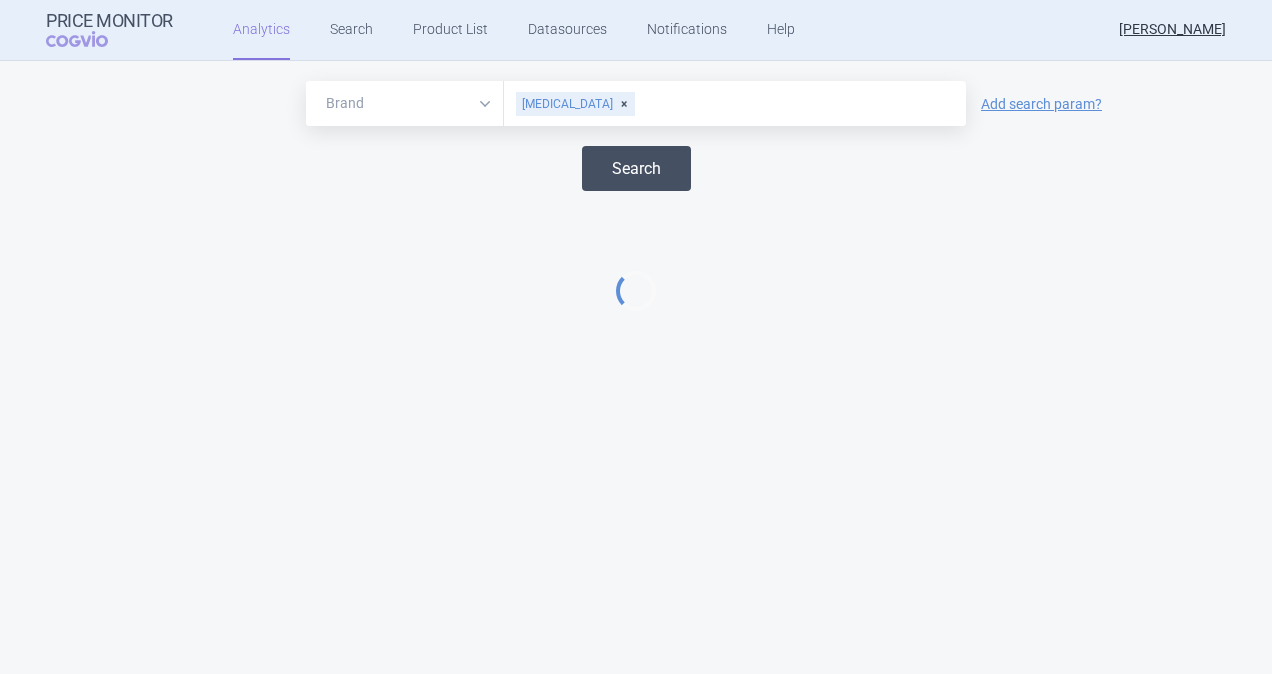 select on "EUR" 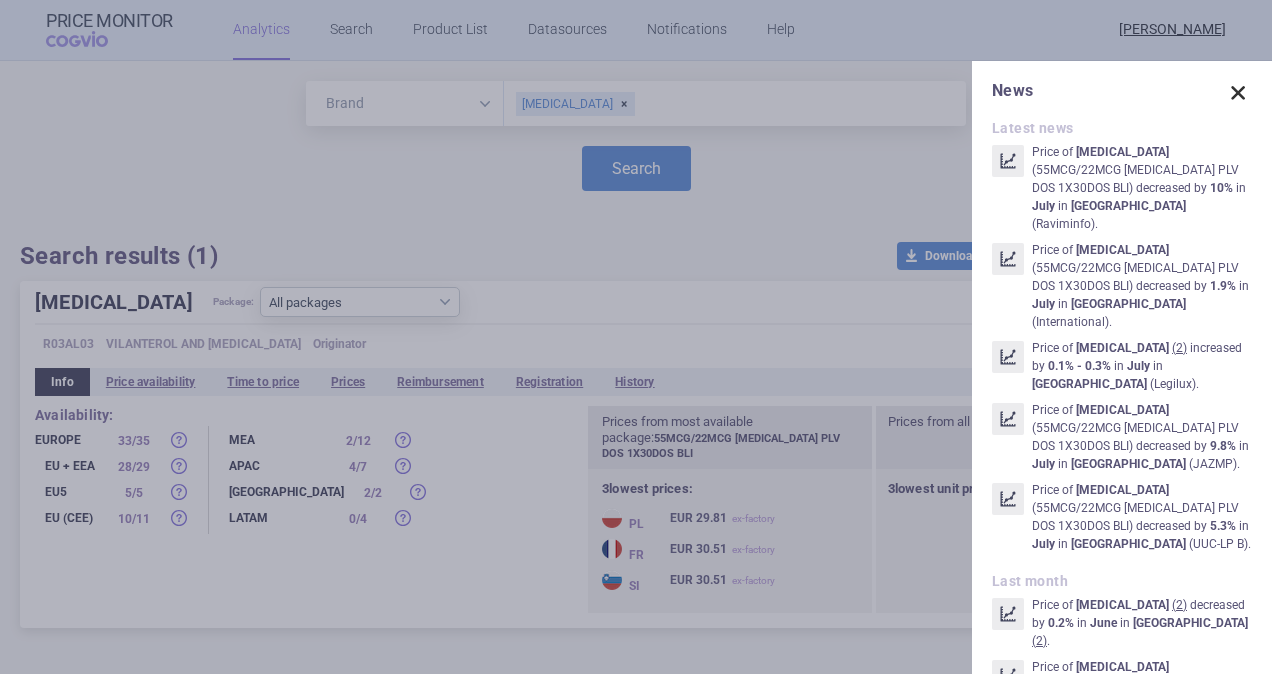 click on "News Latest news Price of   [MEDICAL_DATA]   ( 55MCG/22MCG [MEDICAL_DATA] PLV DOS 1X30DOS BLI )   decreased by   10%   in   July   in   [GEOGRAPHIC_DATA]   ( Raviminfo ) . Price of   [MEDICAL_DATA]   ( 55MCG/22MCG [MEDICAL_DATA] PLV DOS 1X30DOS BLI )   decreased by   1.9%   in   July   in   [GEOGRAPHIC_DATA]   ( International ) . Price of   [MEDICAL_DATA]   ( 2 )   increased by   0.1% - 0.3%   in   July   in   [GEOGRAPHIC_DATA]   ( Legilux ) . Price of   [MEDICAL_DATA]   ( 55MCG/22MCG [MEDICAL_DATA] PLV DOS 1X30DOS BLI )   decreased by   9.8%   in   July   in   [GEOGRAPHIC_DATA]   ( JAZMP ) . Price of   [MEDICAL_DATA]   ( 55MCG/22MCG [MEDICAL_DATA] PLV DOS 1X30DOS BLI )   decreased by   5.3%   in   July   in   [GEOGRAPHIC_DATA]   ( UUC-LP B ) . Last month Price of   [MEDICAL_DATA]   ( 2 )   decreased by   0.2%   in   June   in   [GEOGRAPHIC_DATA]   ( 2 ) . Price of   [MEDICAL_DATA]   ( 55MCG/22MCG [MEDICAL_DATA] PLV DOS 1X30DOS BLI )   decreased by   9.8%   in   June   in   [GEOGRAPHIC_DATA]   ( CBZ ) . May Price of   [MEDICAL_DATA]   ( 55MCG/22MCG [MEDICAL_DATA] PLV DOS 1X30DOS BLI )   decreased by   0.5%   in   May   in   [GEOGRAPHIC_DATA]   ( ) ." at bounding box center [1122, 367] 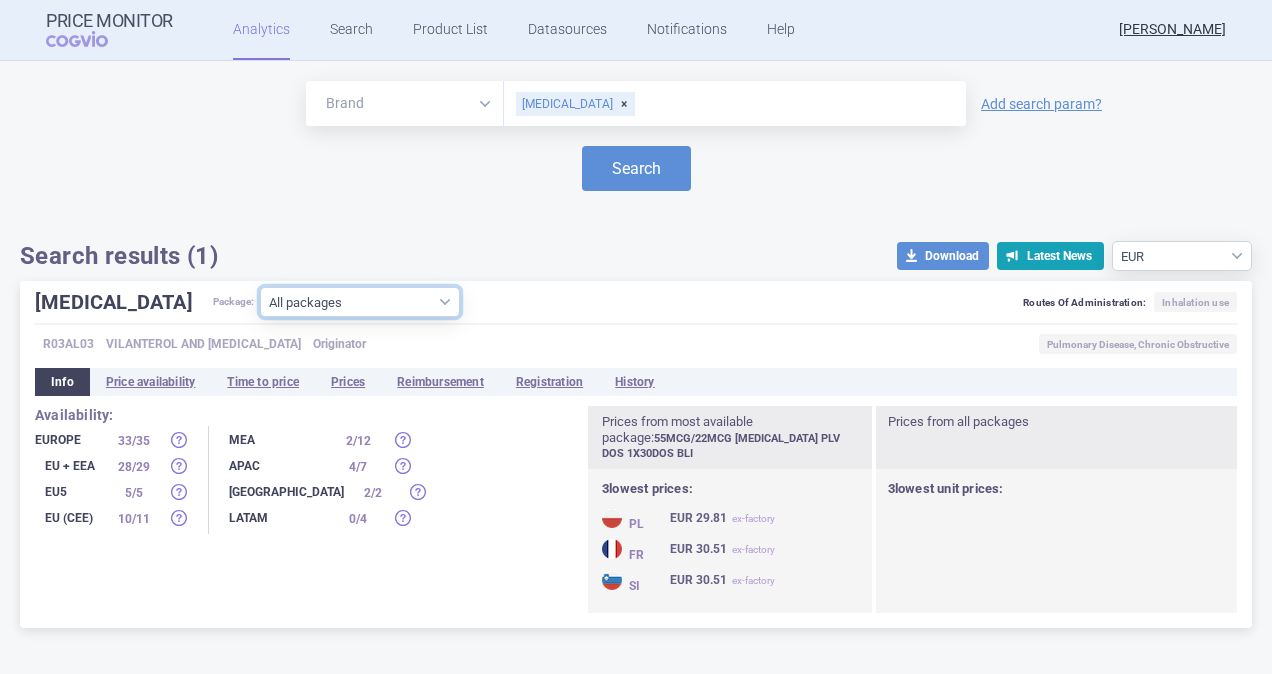 click on "All packages 55MCG/22MCG [MEDICAL_DATA] PLV DOS 1X30DOS BLI  ( 45 ) 55MCG/22MCG [MEDICAL_DATA] PLV DOS 1X7DOS BLI  ( 0 ) 55MCG/22MCG [MEDICAL_DATA] PLV DOS 3X30DOS BLI  ( 15 ) Other  ( 2 )" at bounding box center [360, 302] 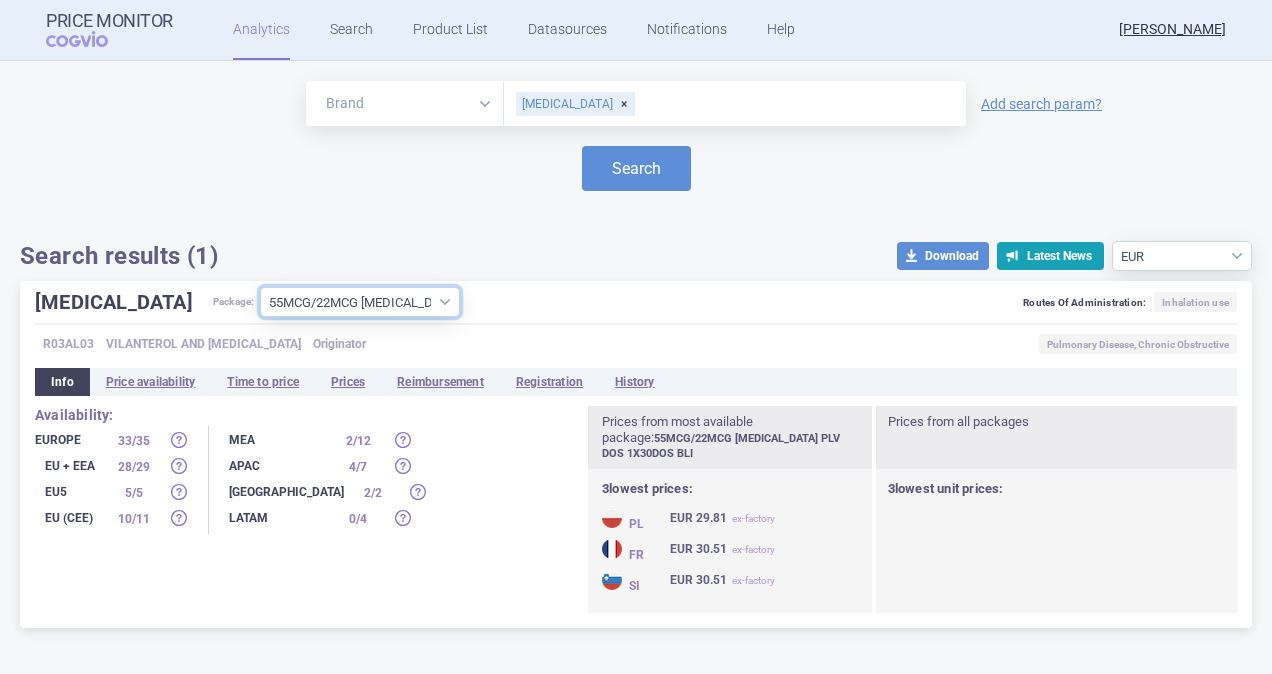click on "All packages 55MCG/22MCG [MEDICAL_DATA] PLV DOS 1X30DOS BLI  ( 45 ) 55MCG/22MCG [MEDICAL_DATA] PLV DOS 1X7DOS BLI  ( 0 ) 55MCG/22MCG [MEDICAL_DATA] PLV DOS 3X30DOS BLI  ( 15 ) Other  ( 2 )" at bounding box center (360, 302) 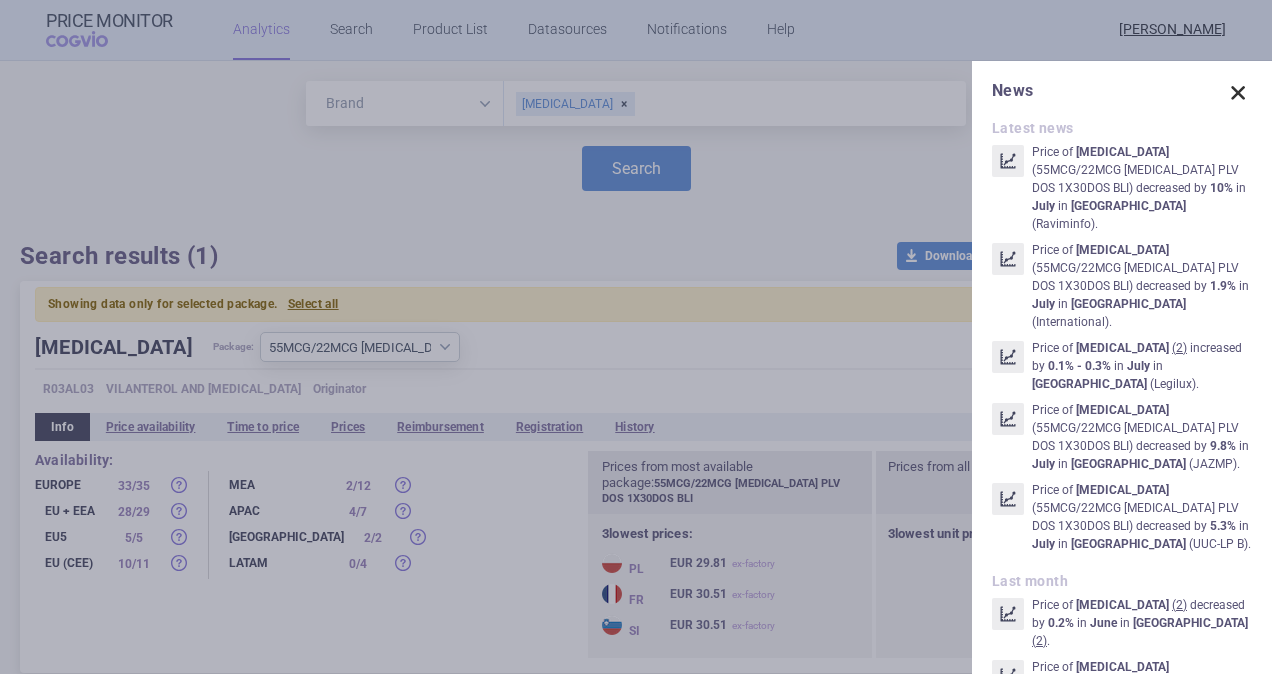 click at bounding box center [1238, 93] 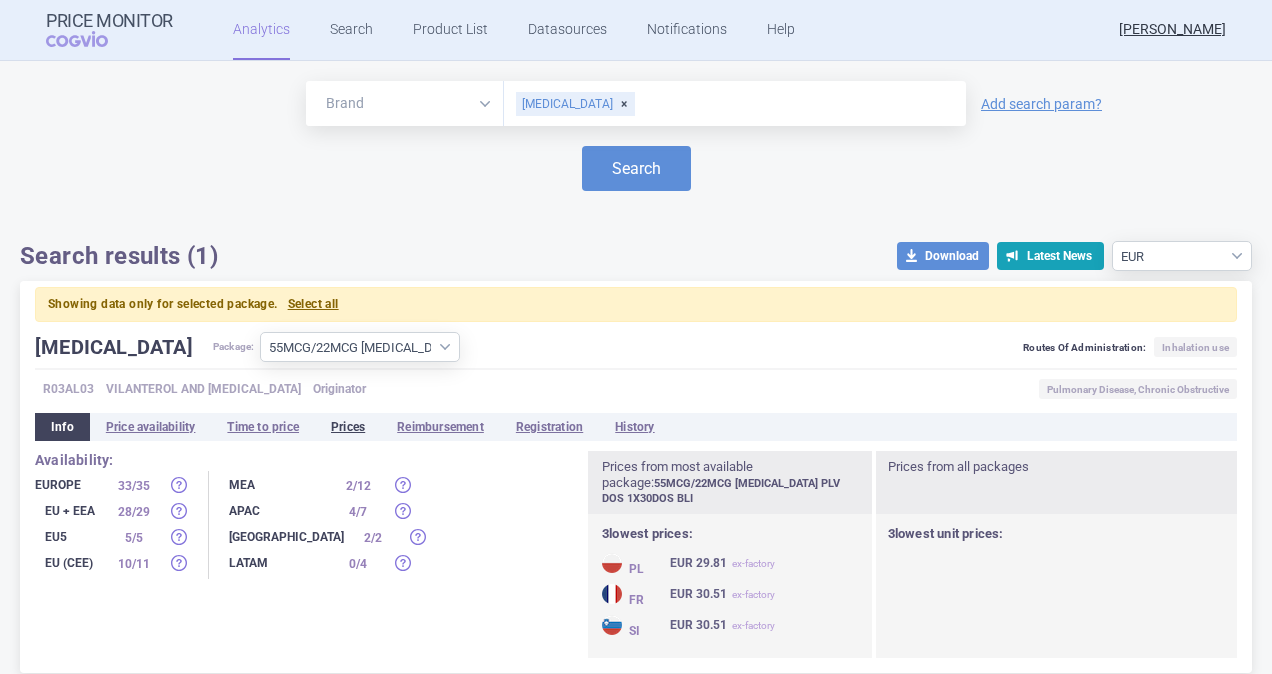 click on "Prices" at bounding box center (348, 427) 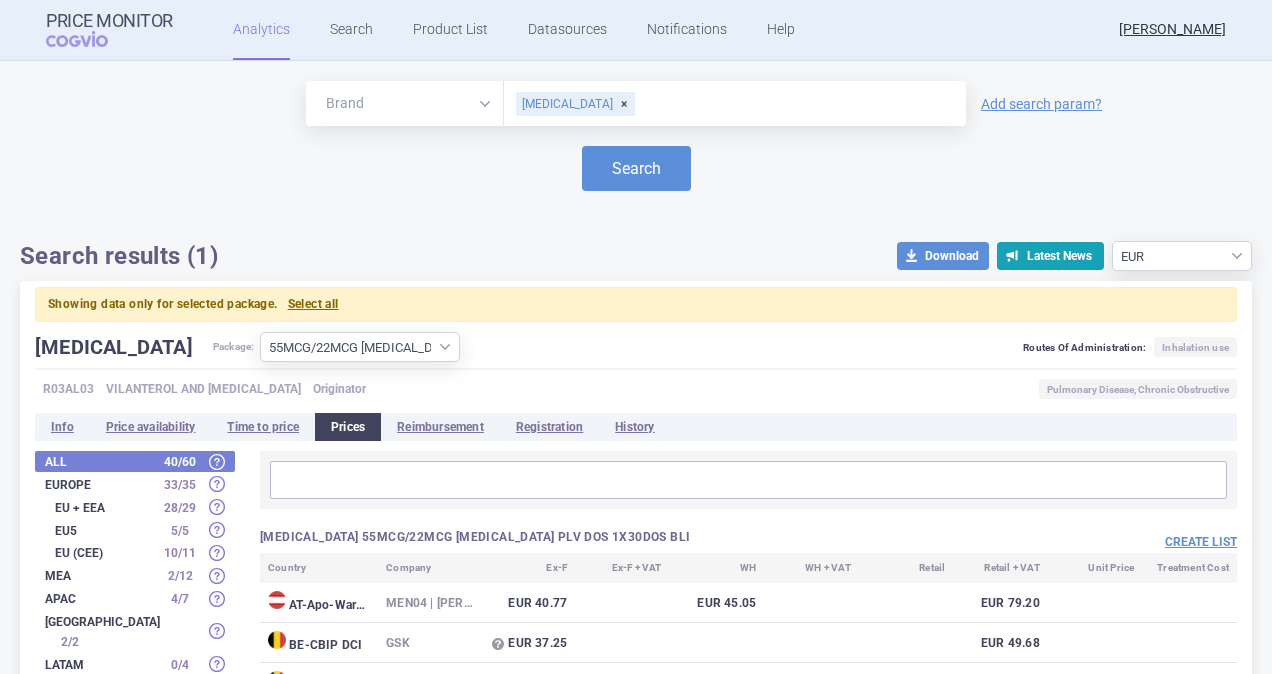 scroll, scrollTop: 300, scrollLeft: 0, axis: vertical 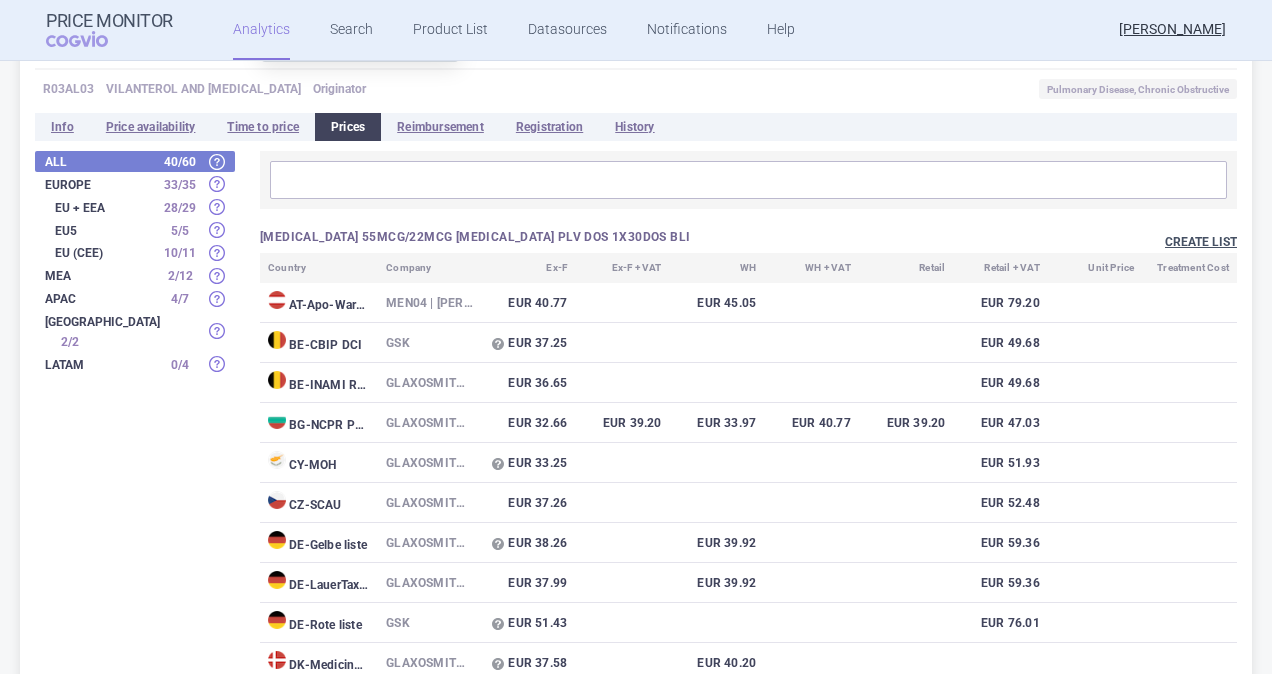 click on "Create list" at bounding box center (1201, 242) 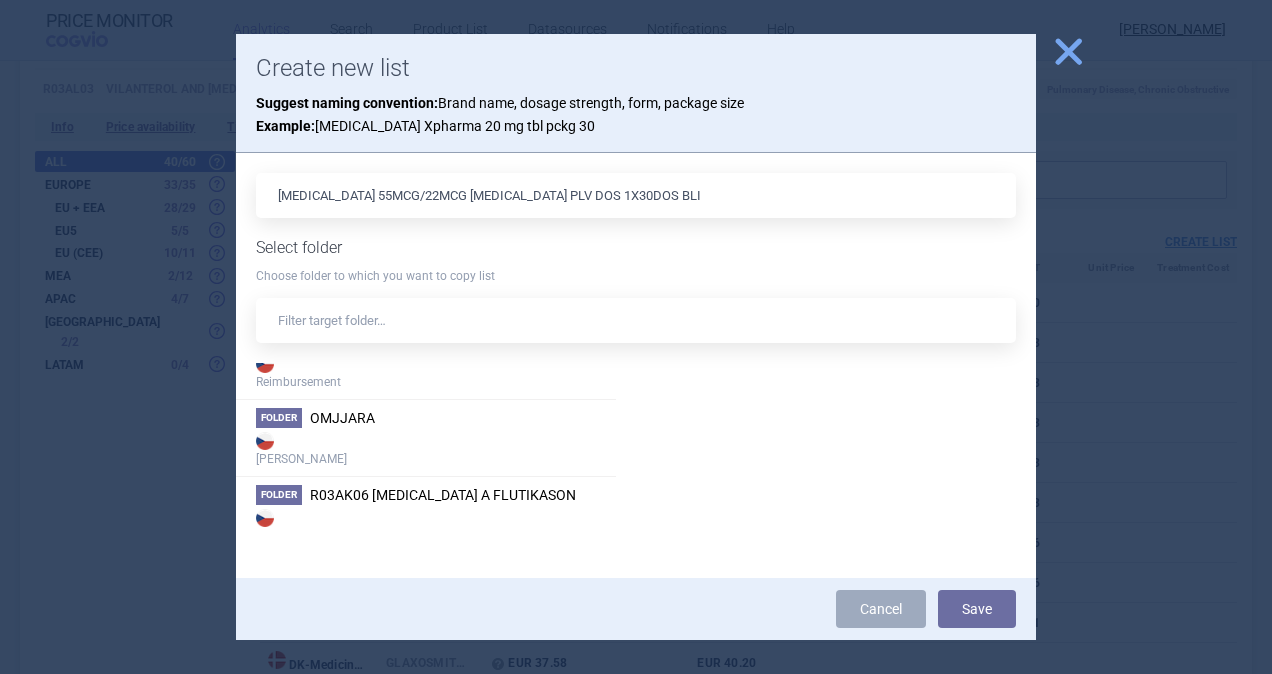 scroll, scrollTop: 1834, scrollLeft: 0, axis: vertical 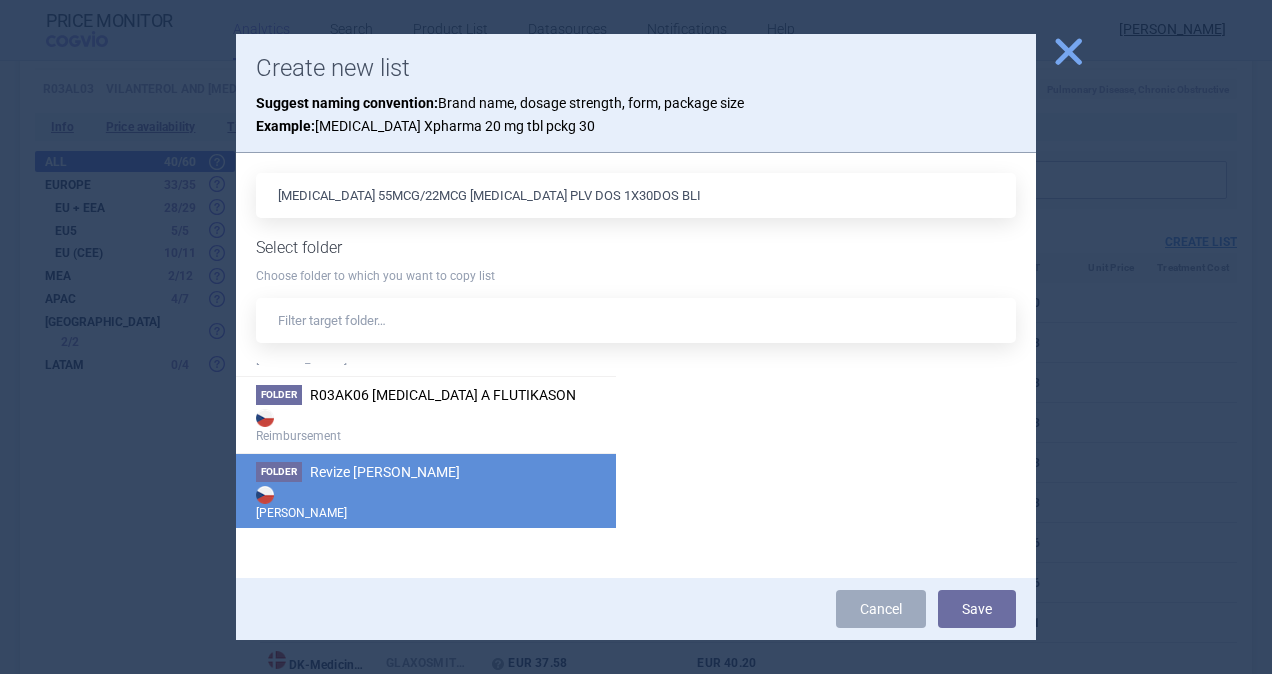 click on "[PERSON_NAME]" at bounding box center [426, 502] 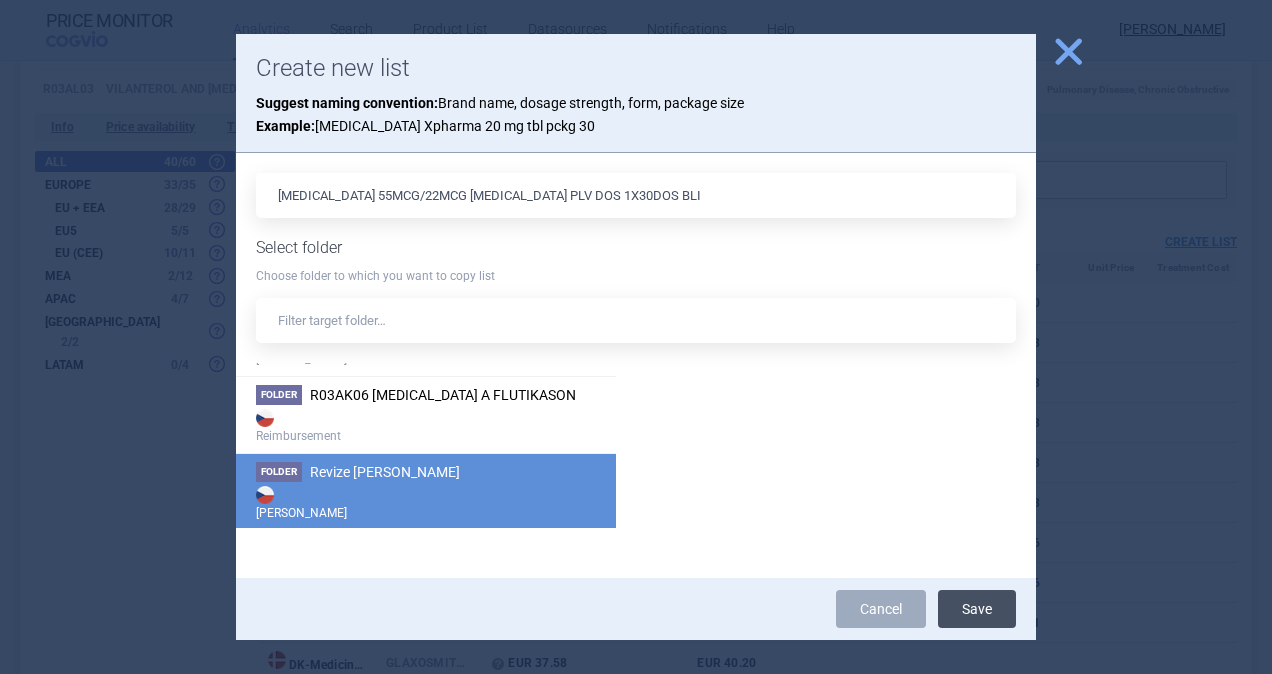 click on "Save" at bounding box center (977, 609) 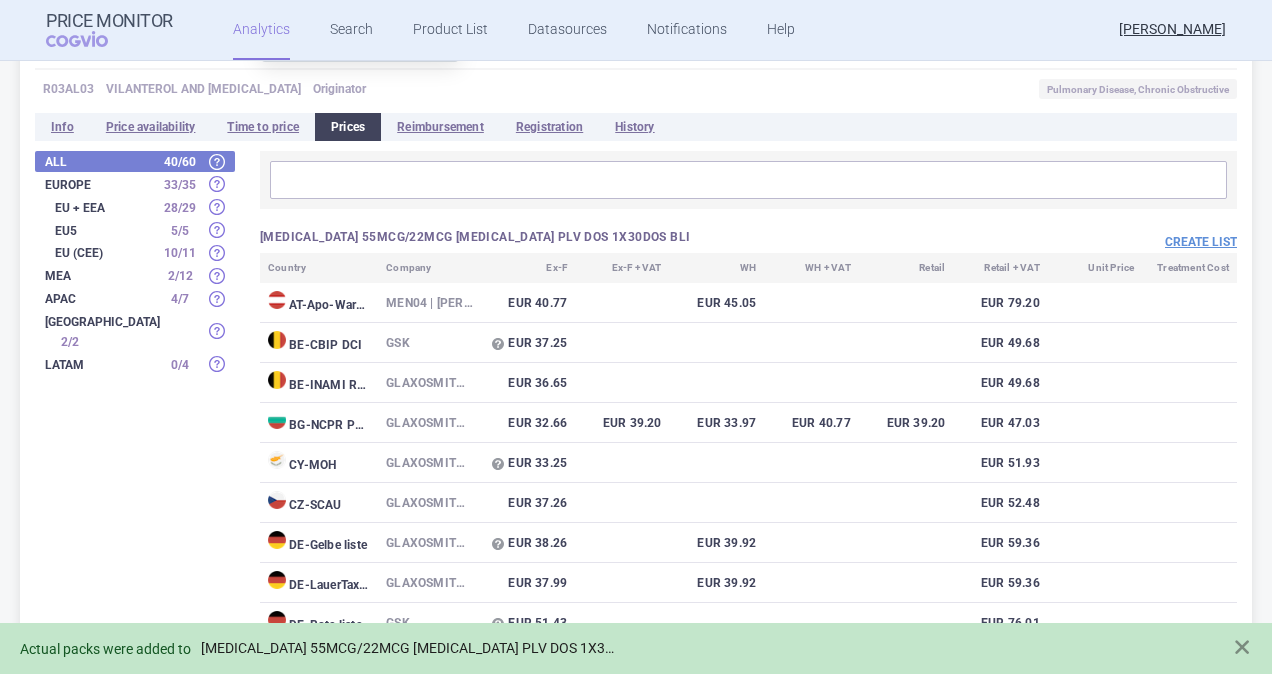 click on "[MEDICAL_DATA] 55MCG/22MCG [MEDICAL_DATA] PLV DOS 1X30DOS BLI" at bounding box center [409, 648] 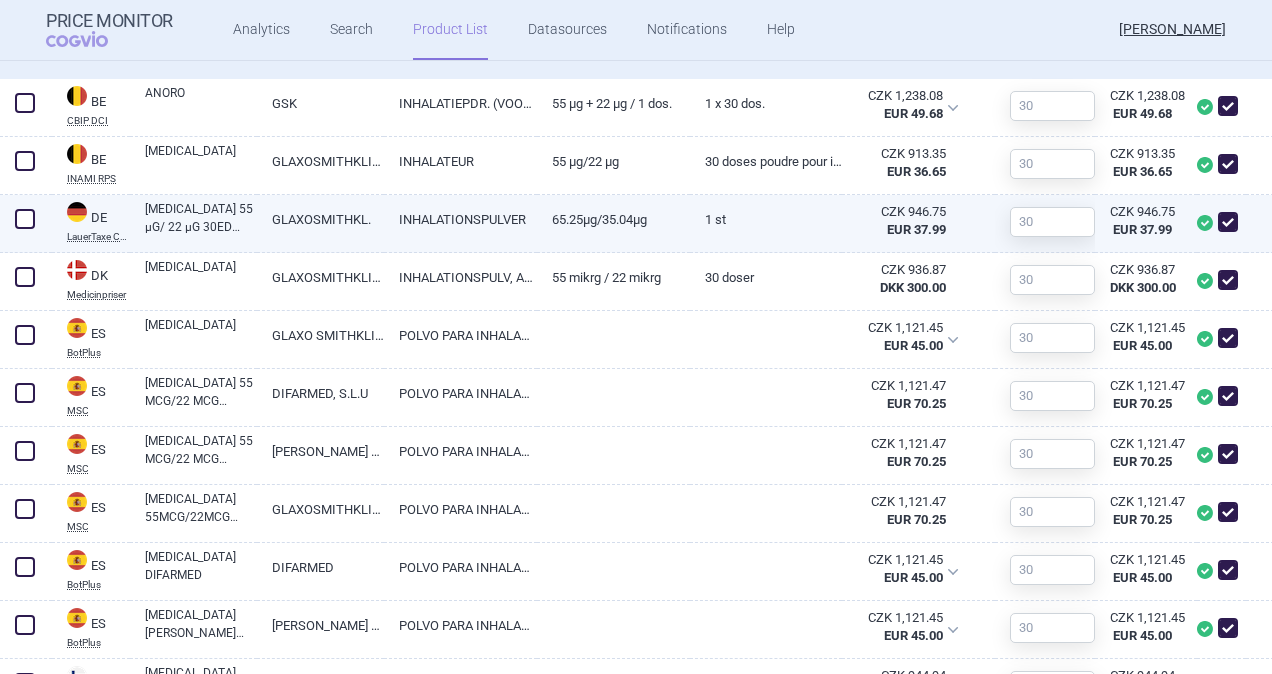 scroll, scrollTop: 900, scrollLeft: 0, axis: vertical 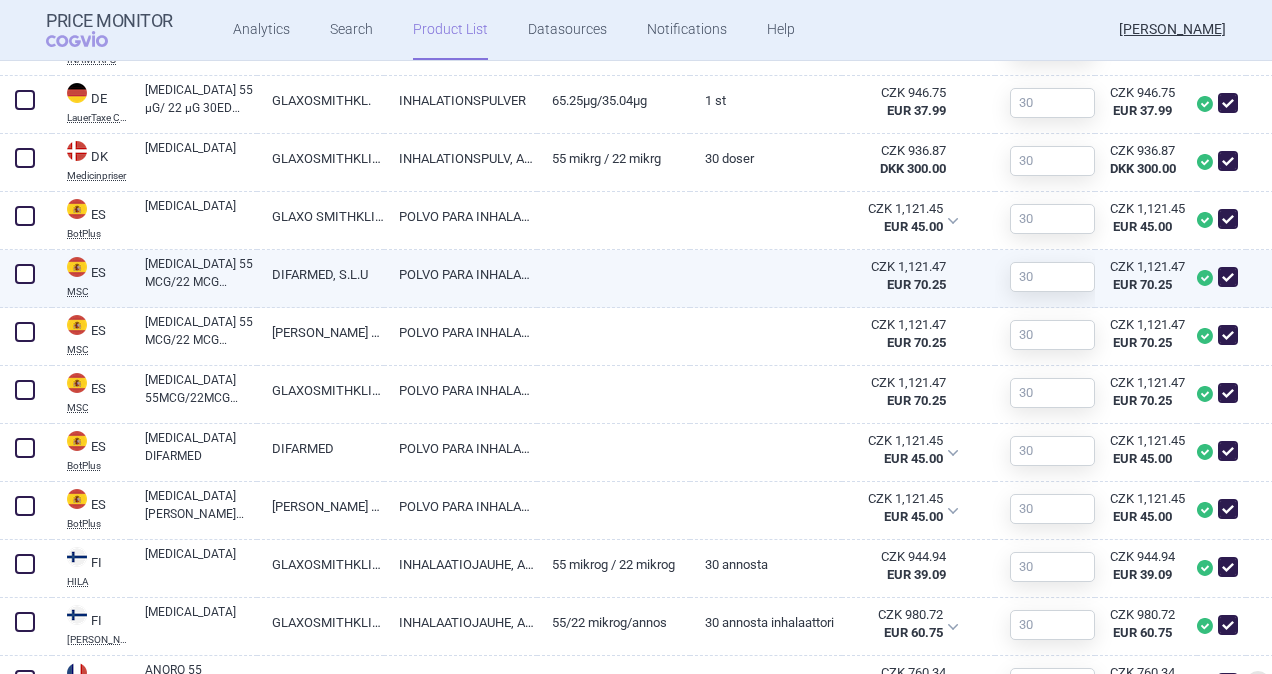 click at bounding box center (25, 274) 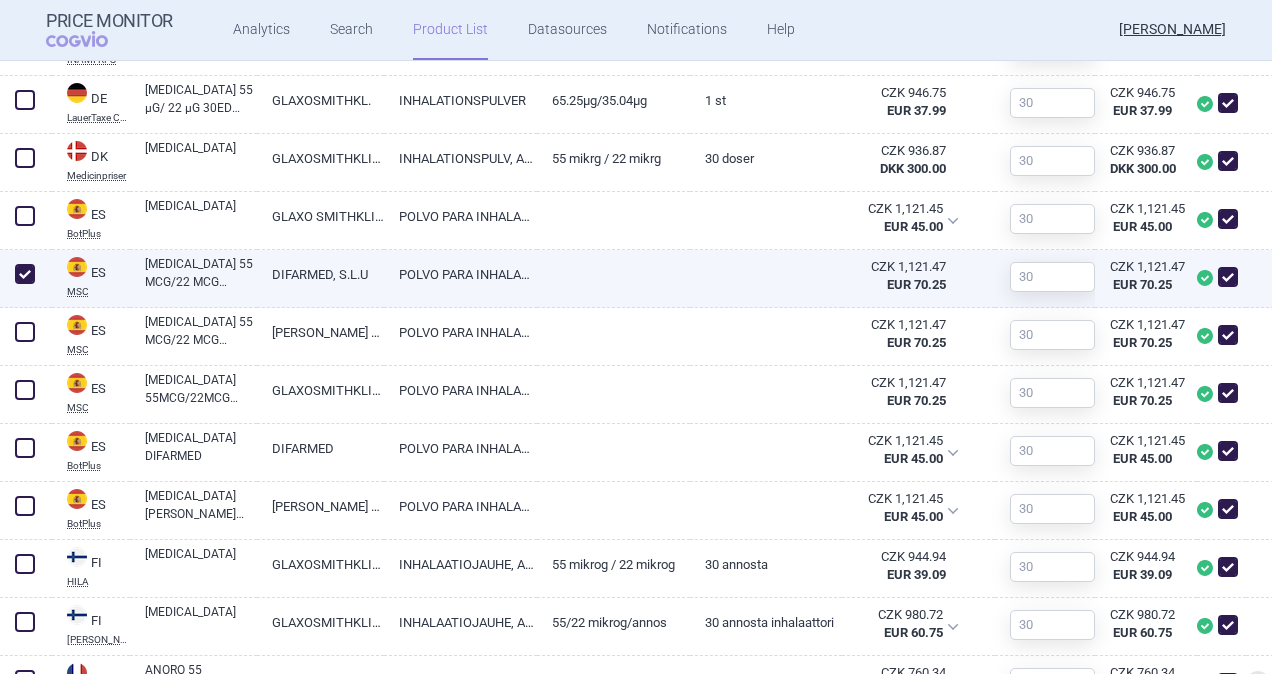 checkbox on "true" 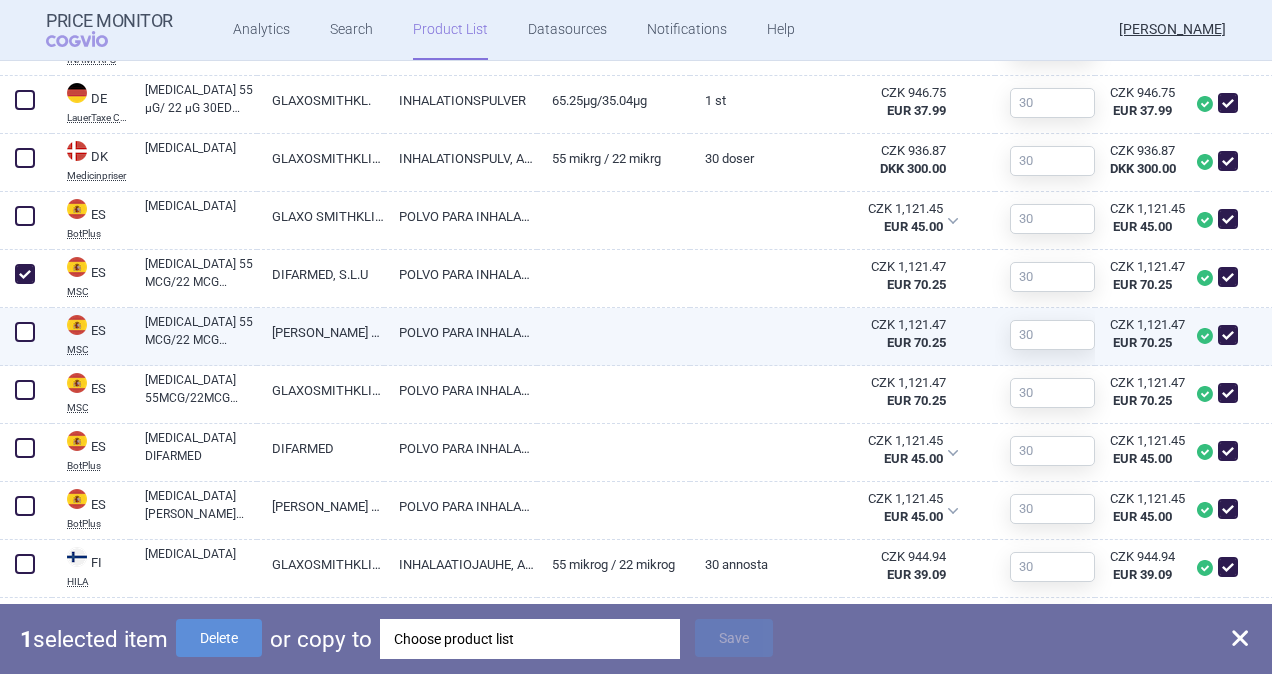 click at bounding box center (25, 332) 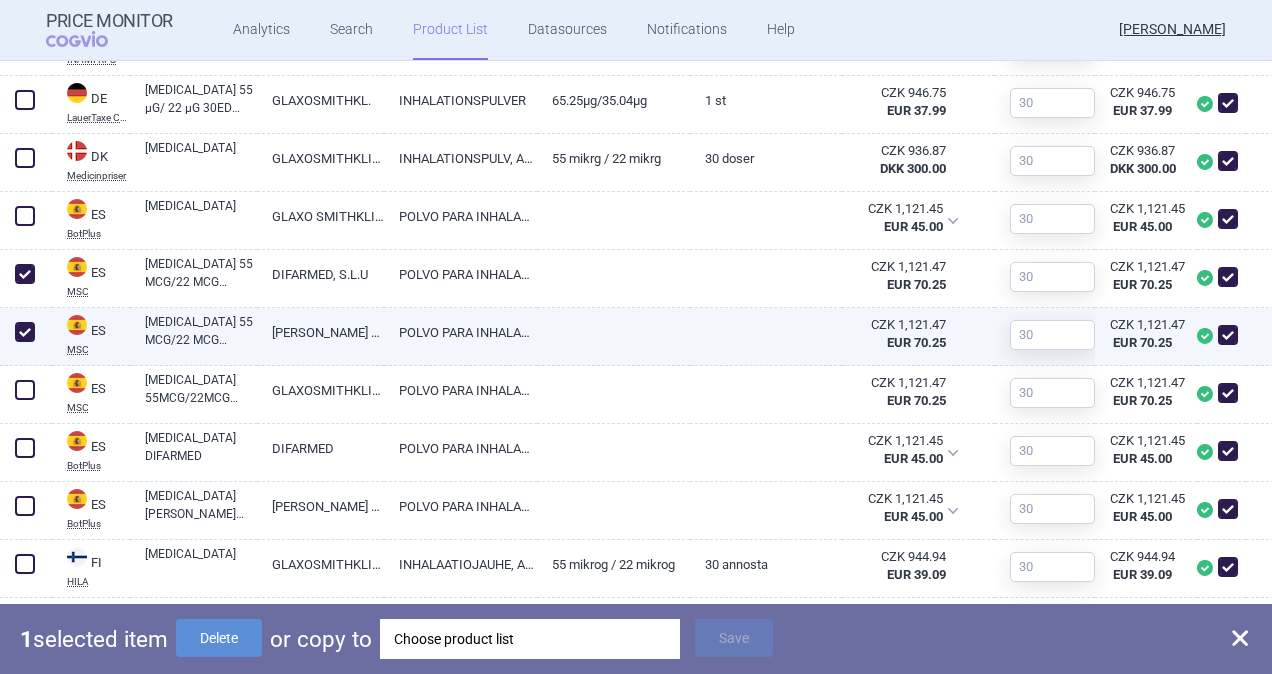 checkbox on "true" 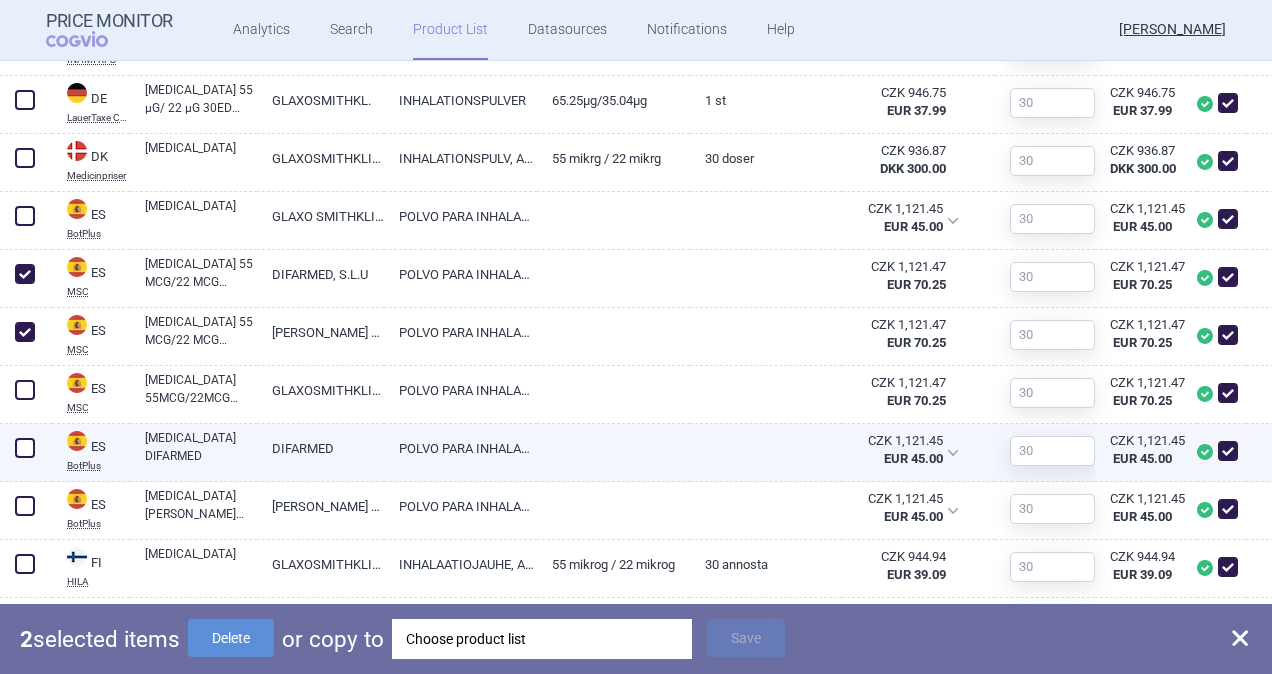 click at bounding box center [25, 448] 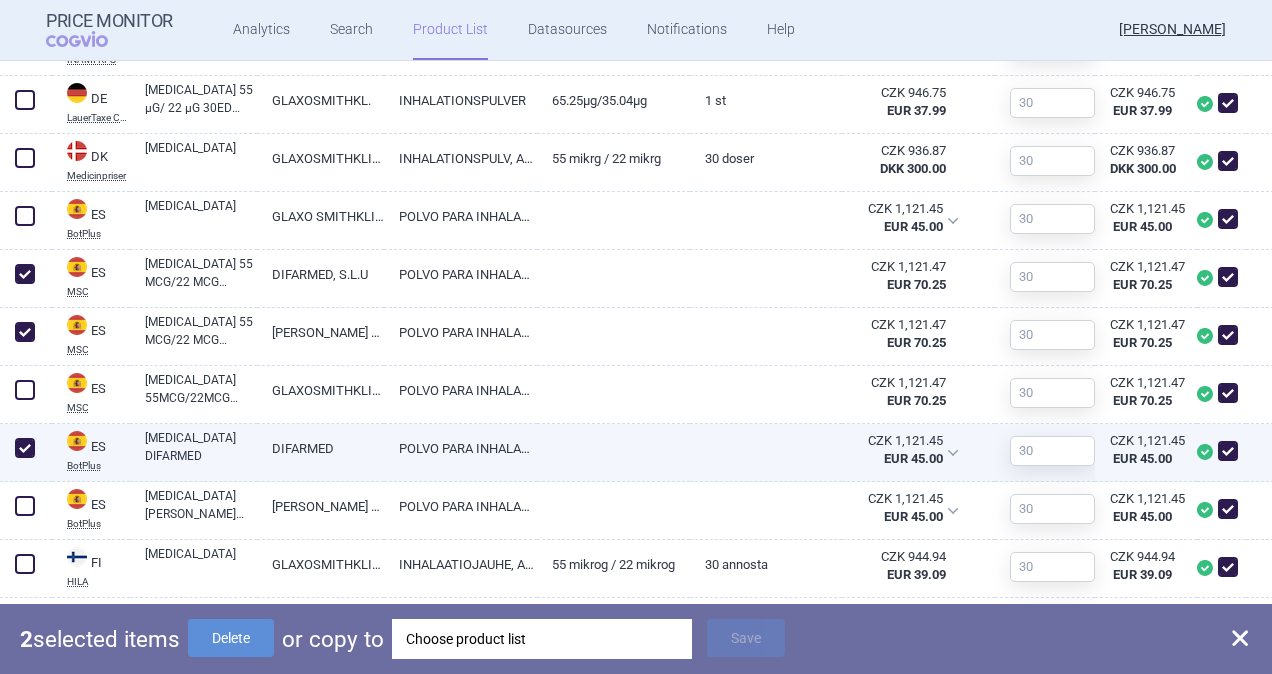 checkbox on "true" 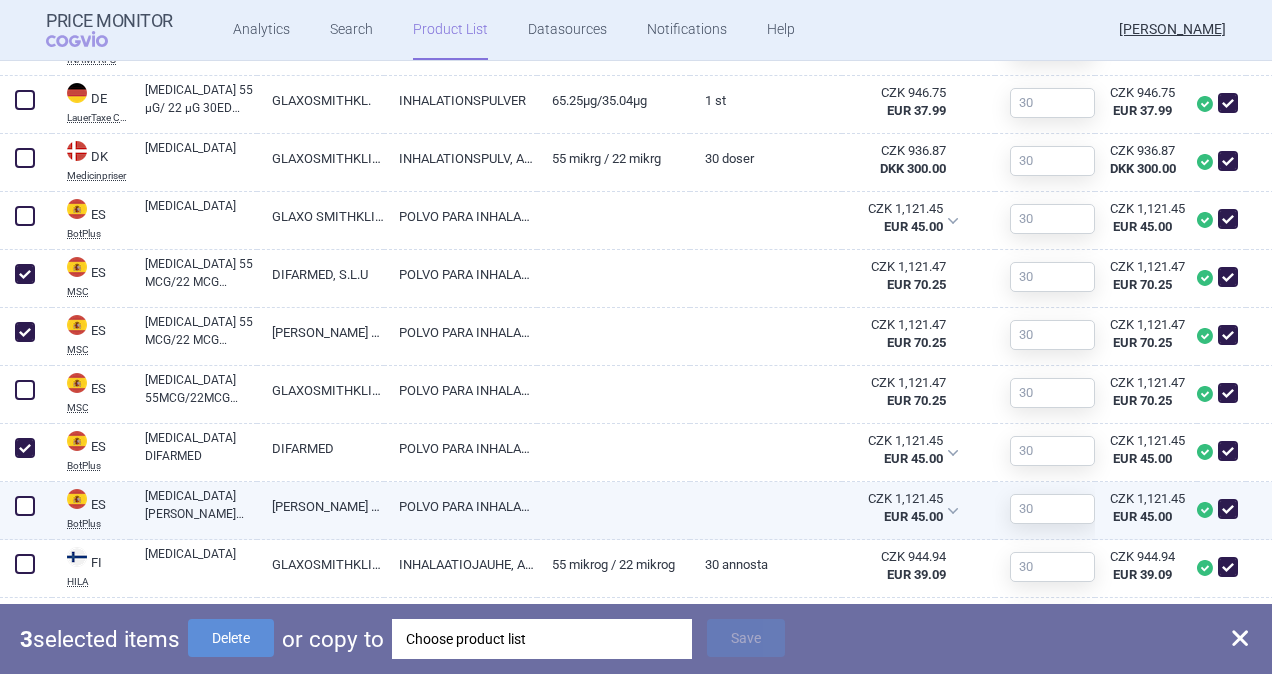 click at bounding box center (25, 506) 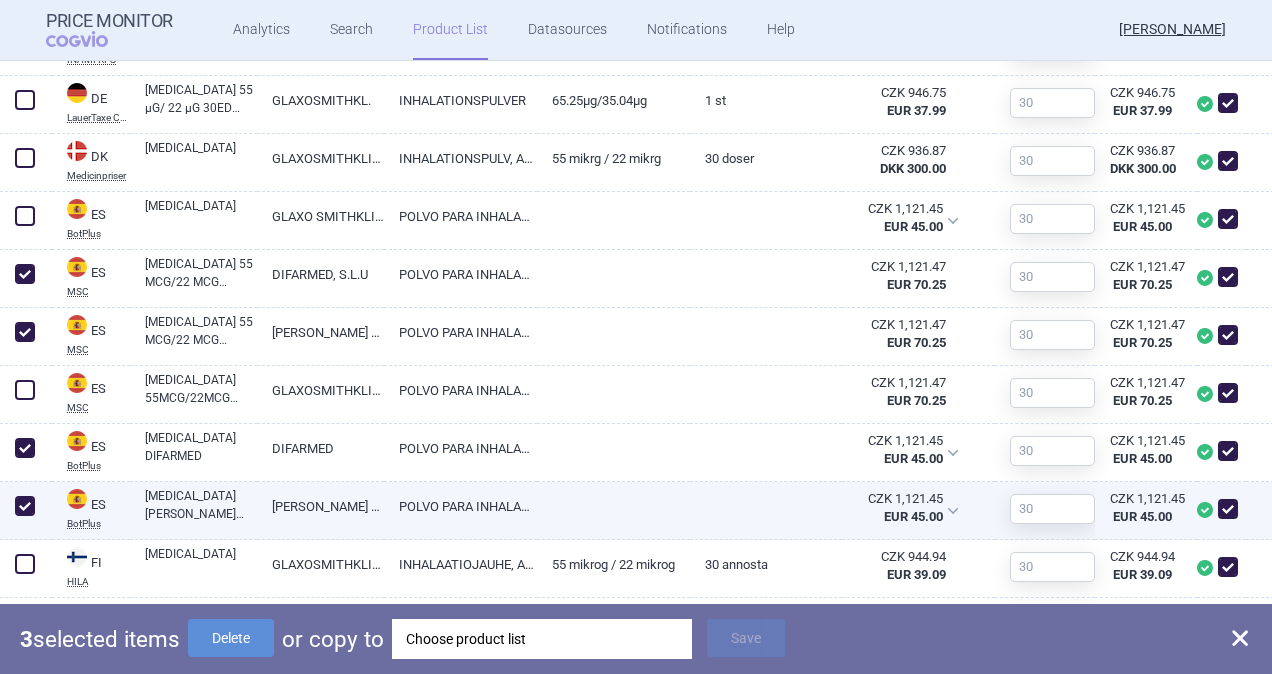 checkbox on "true" 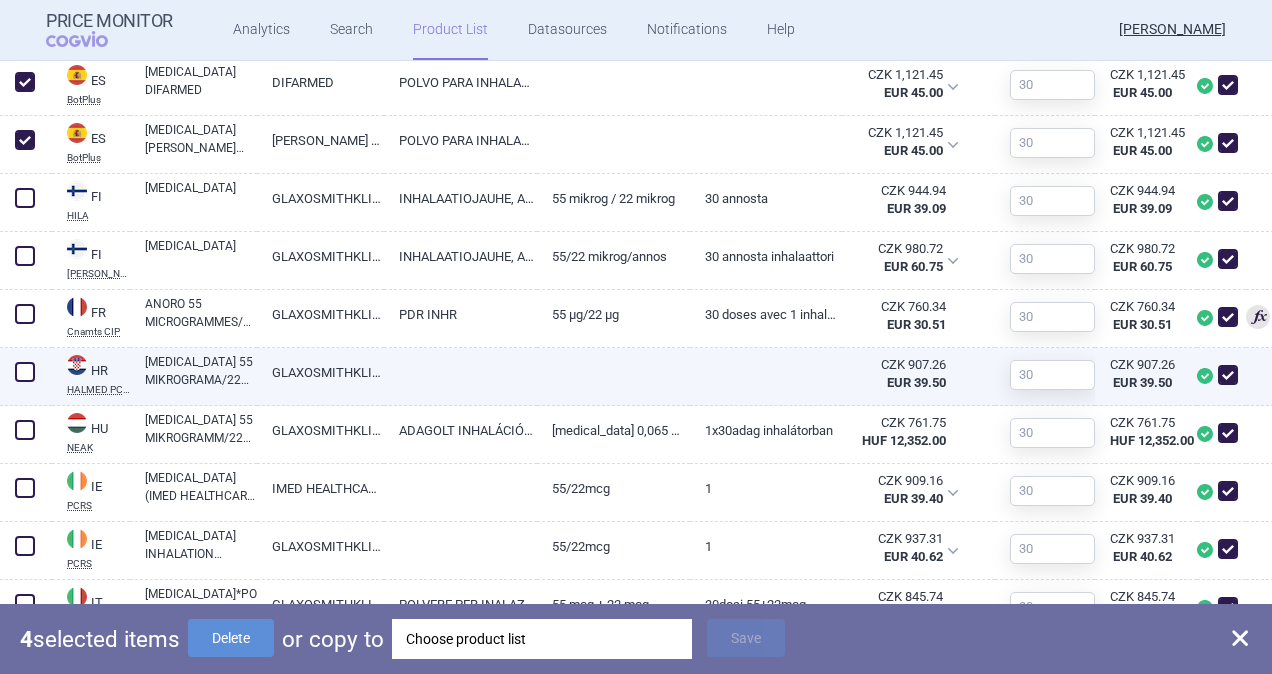 scroll, scrollTop: 1300, scrollLeft: 0, axis: vertical 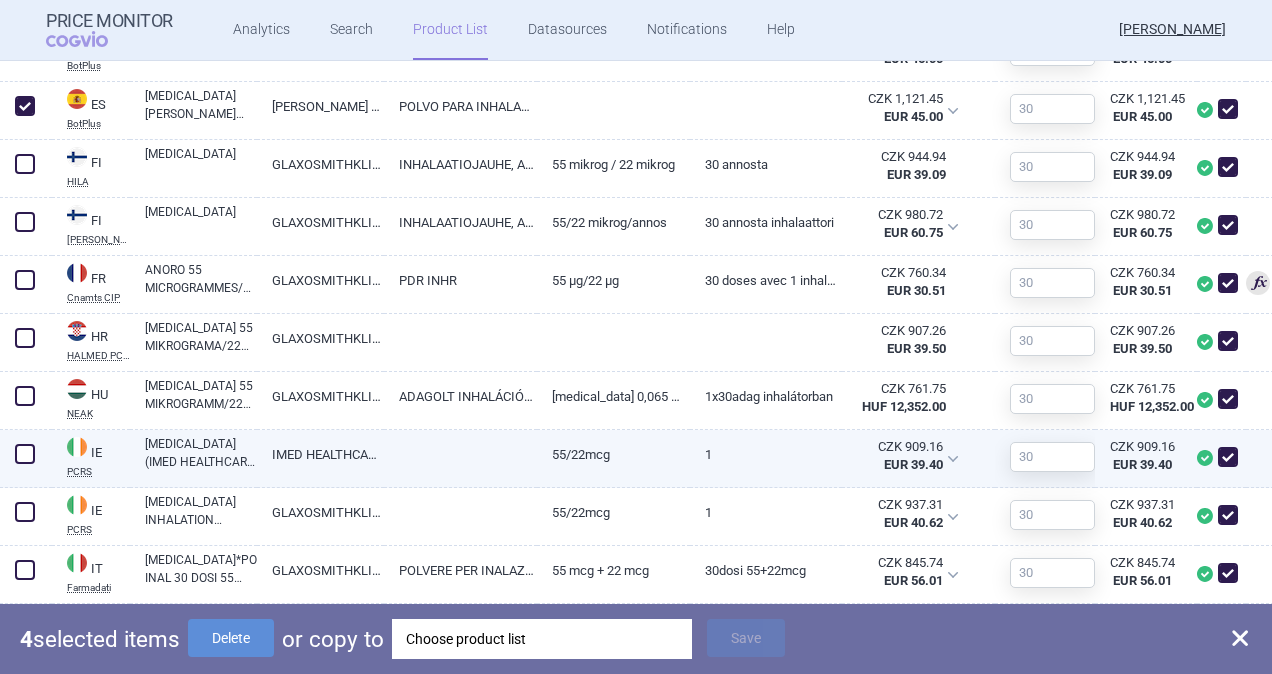 click at bounding box center (25, 454) 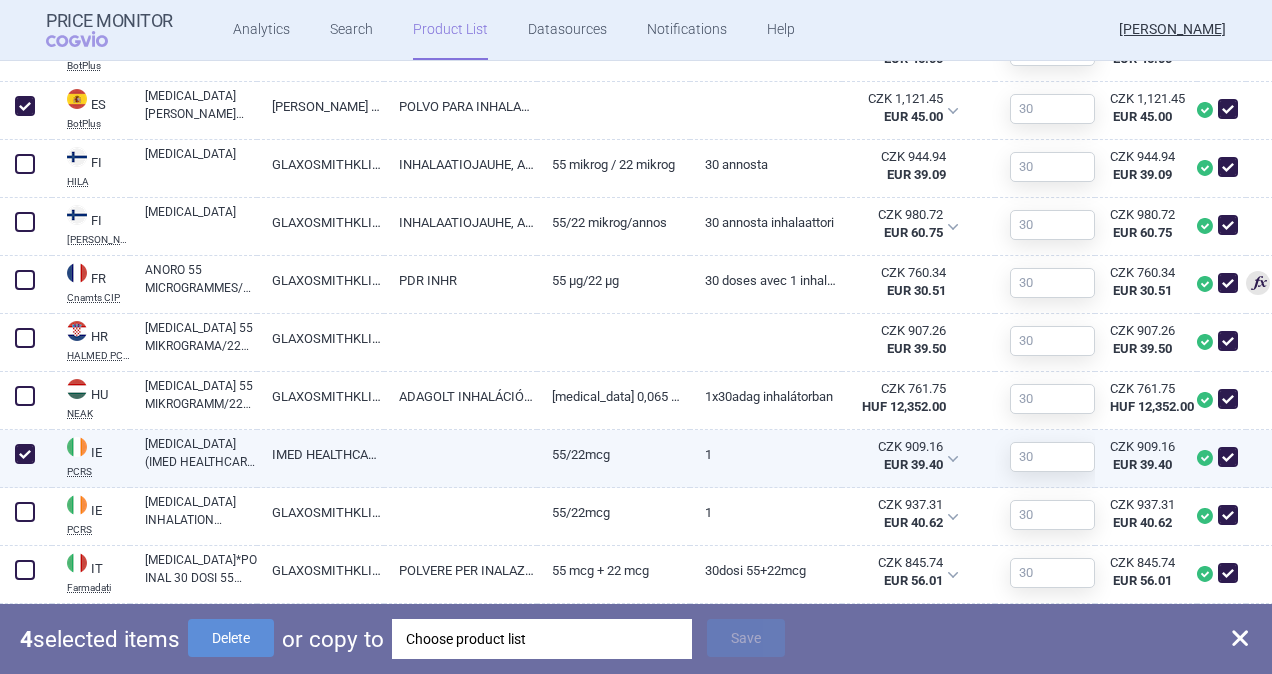 checkbox on "true" 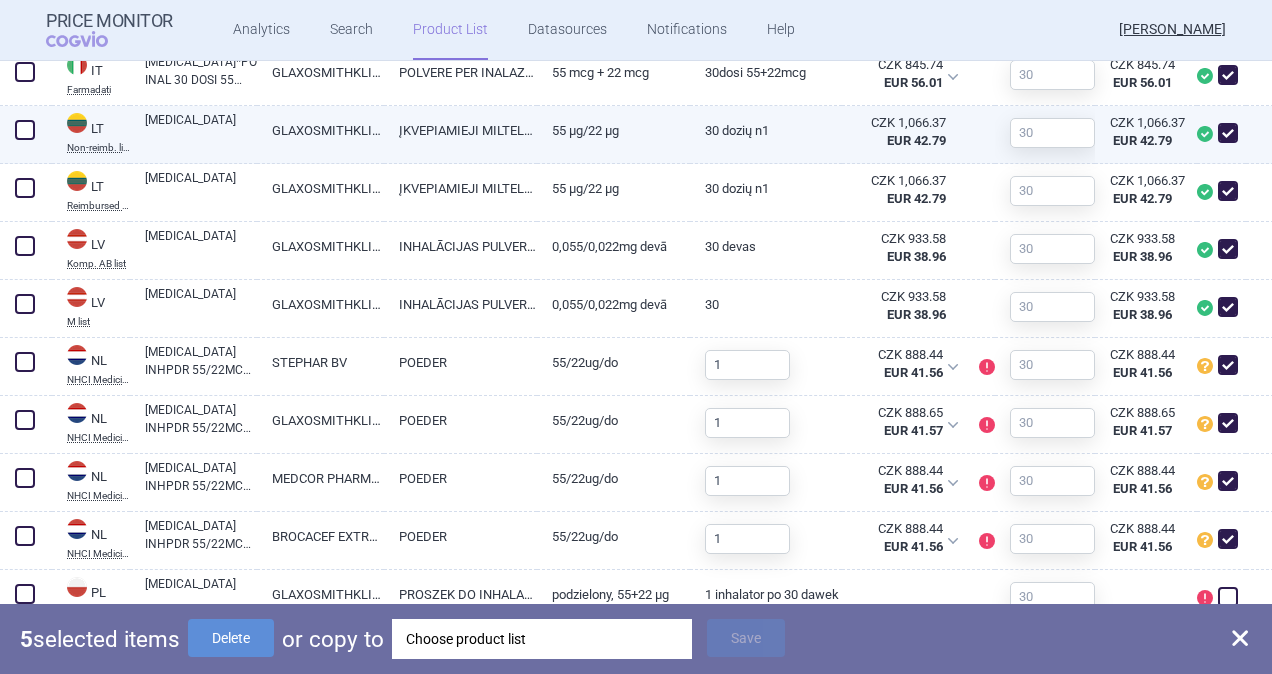 scroll, scrollTop: 1800, scrollLeft: 0, axis: vertical 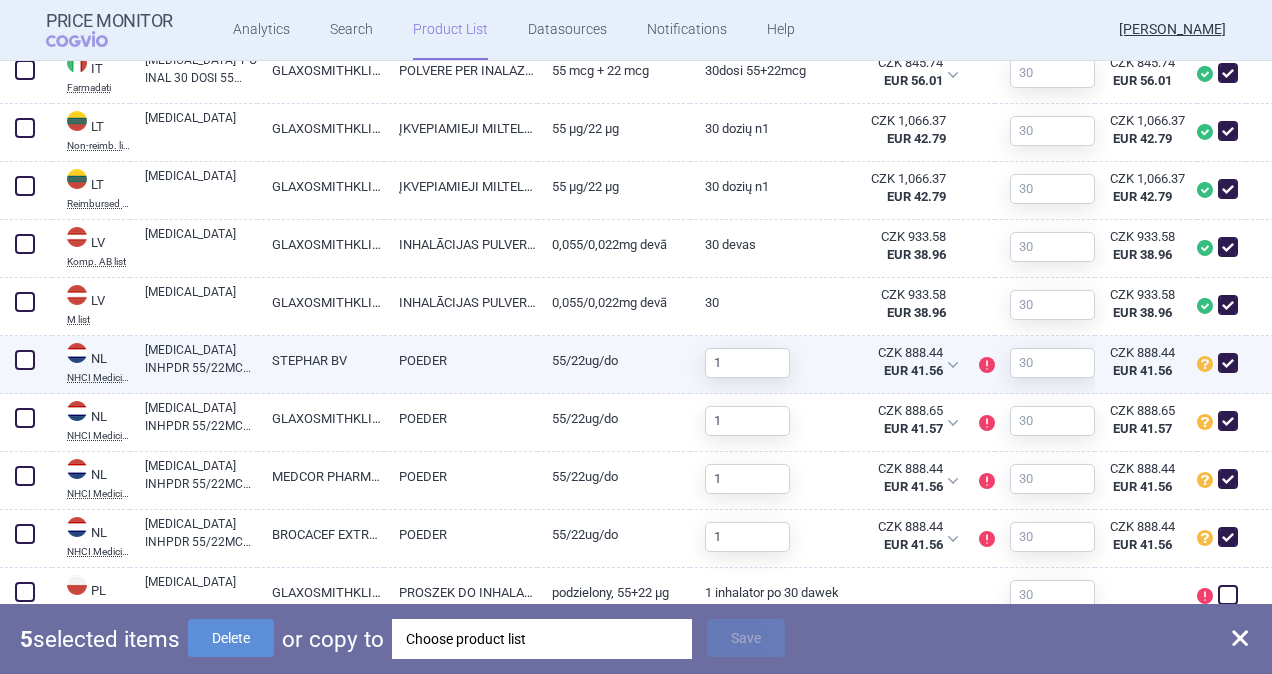 click at bounding box center [25, 360] 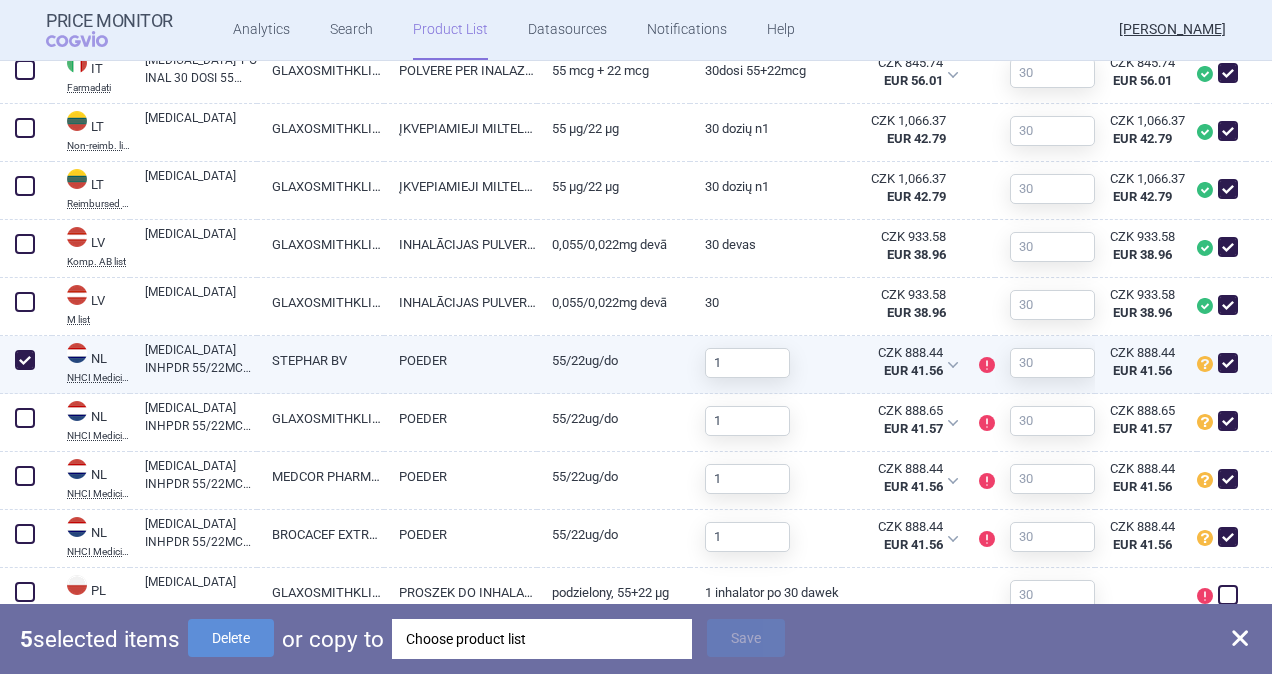checkbox on "true" 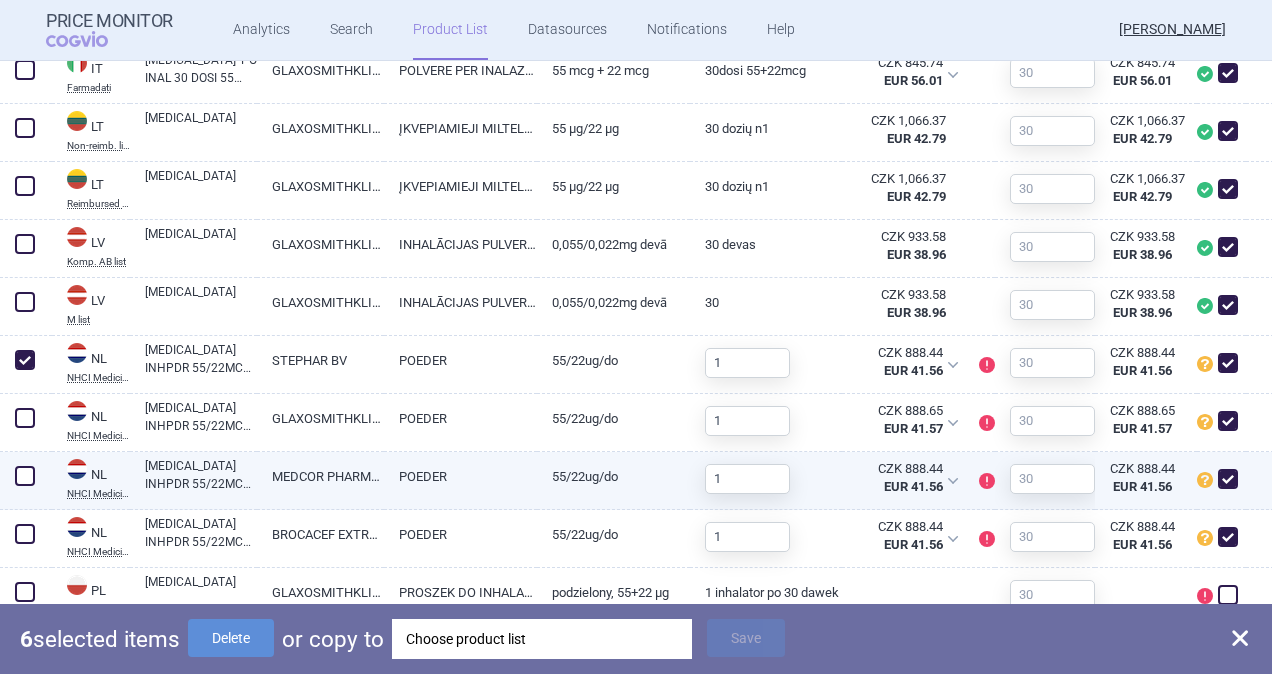 click at bounding box center [25, 476] 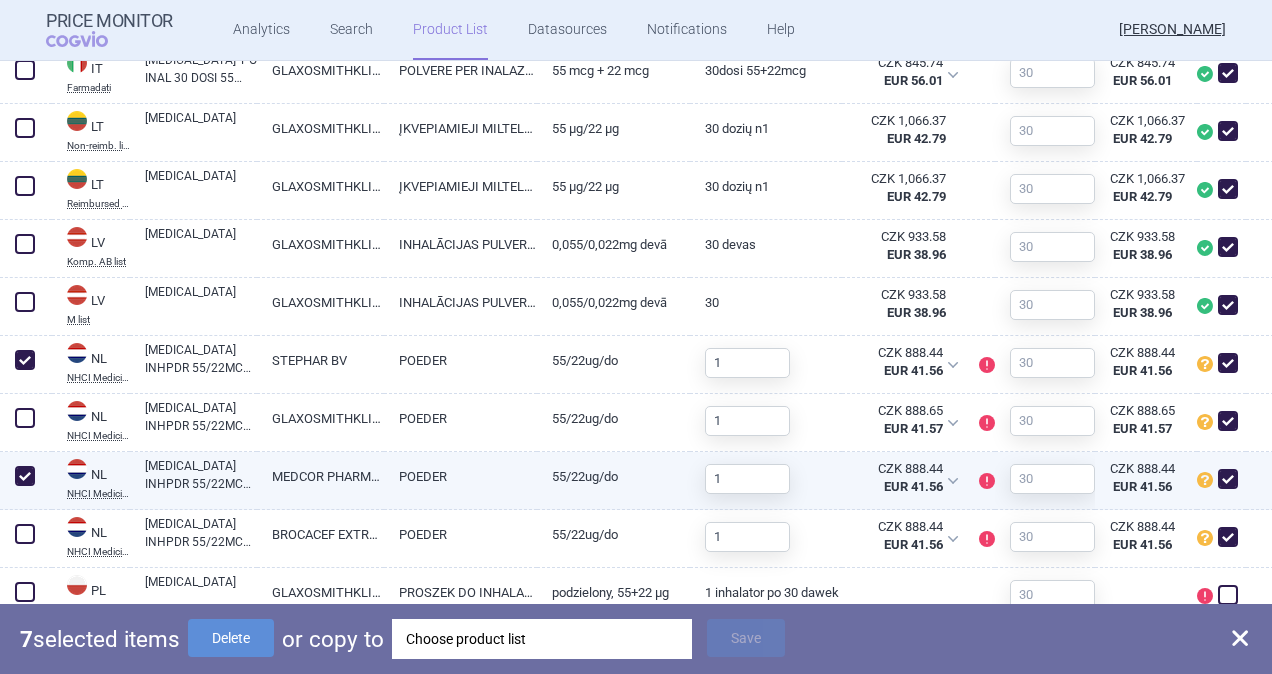 checkbox on "true" 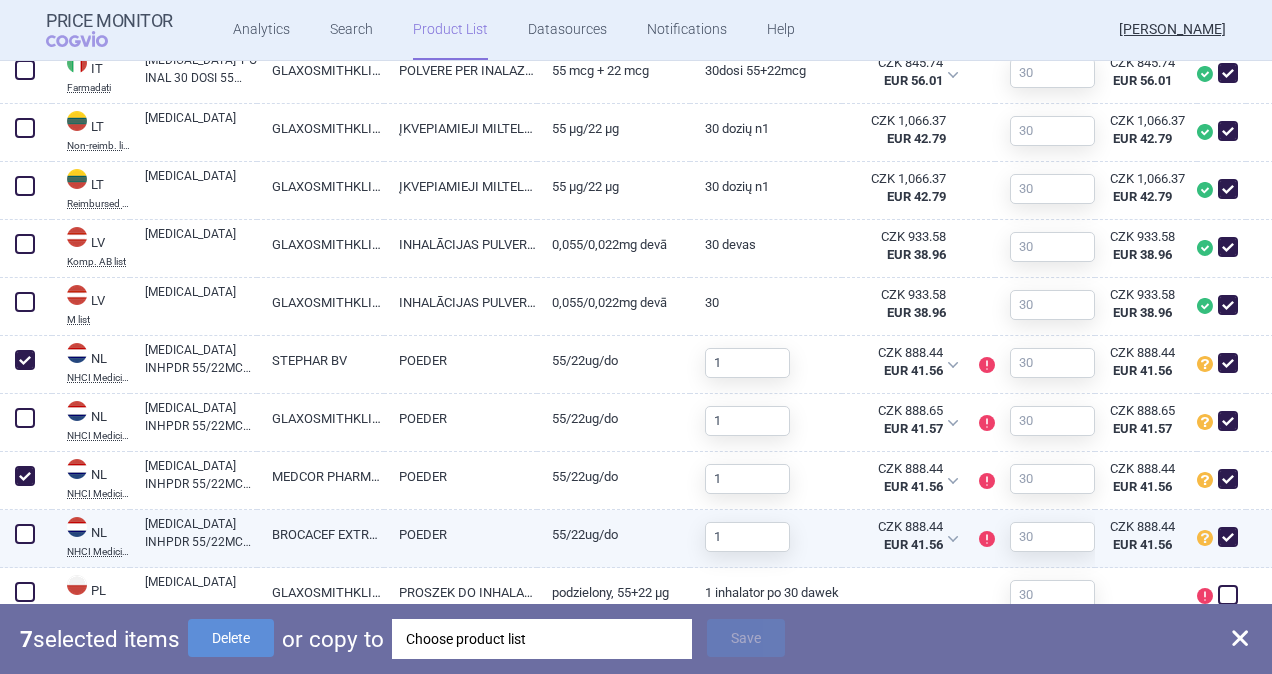 click at bounding box center (25, 534) 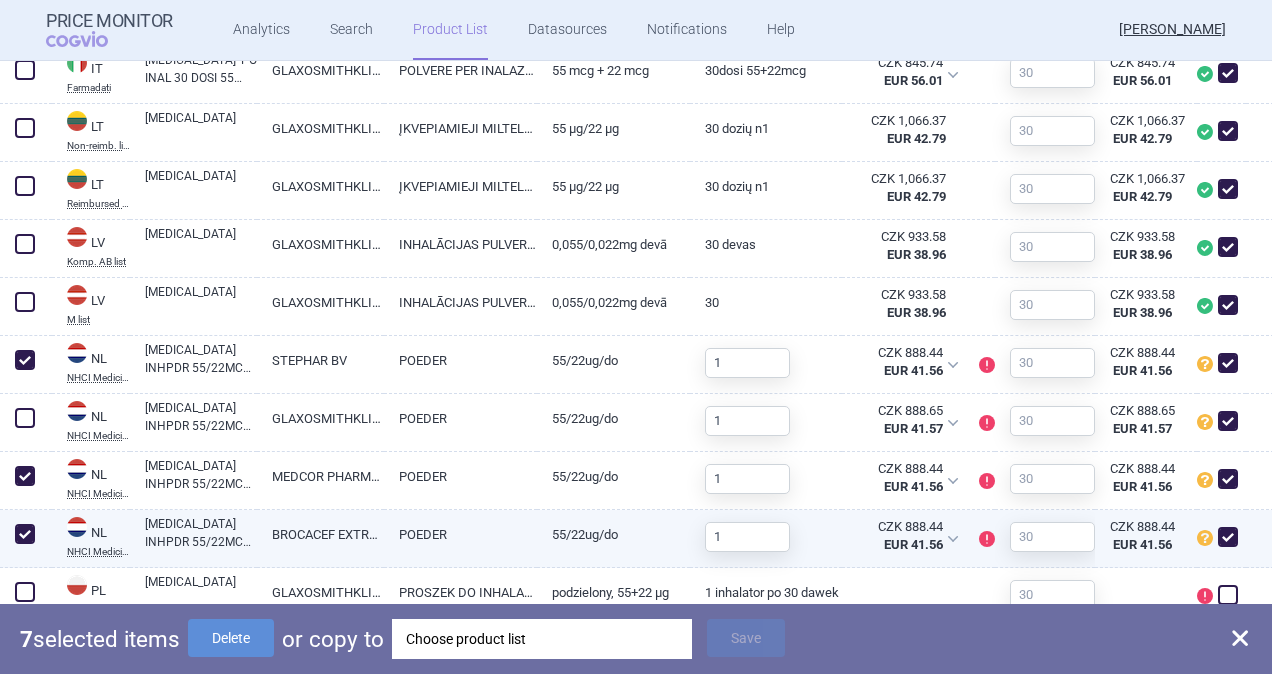 checkbox on "true" 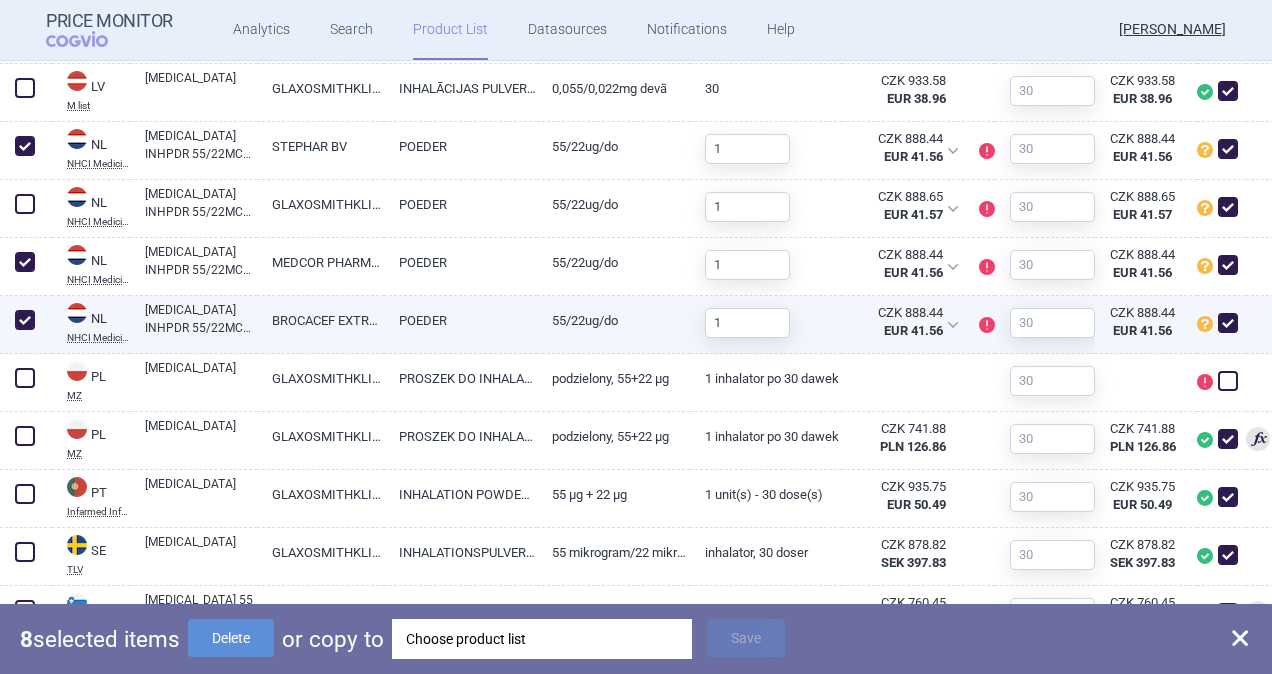 scroll, scrollTop: 2090, scrollLeft: 0, axis: vertical 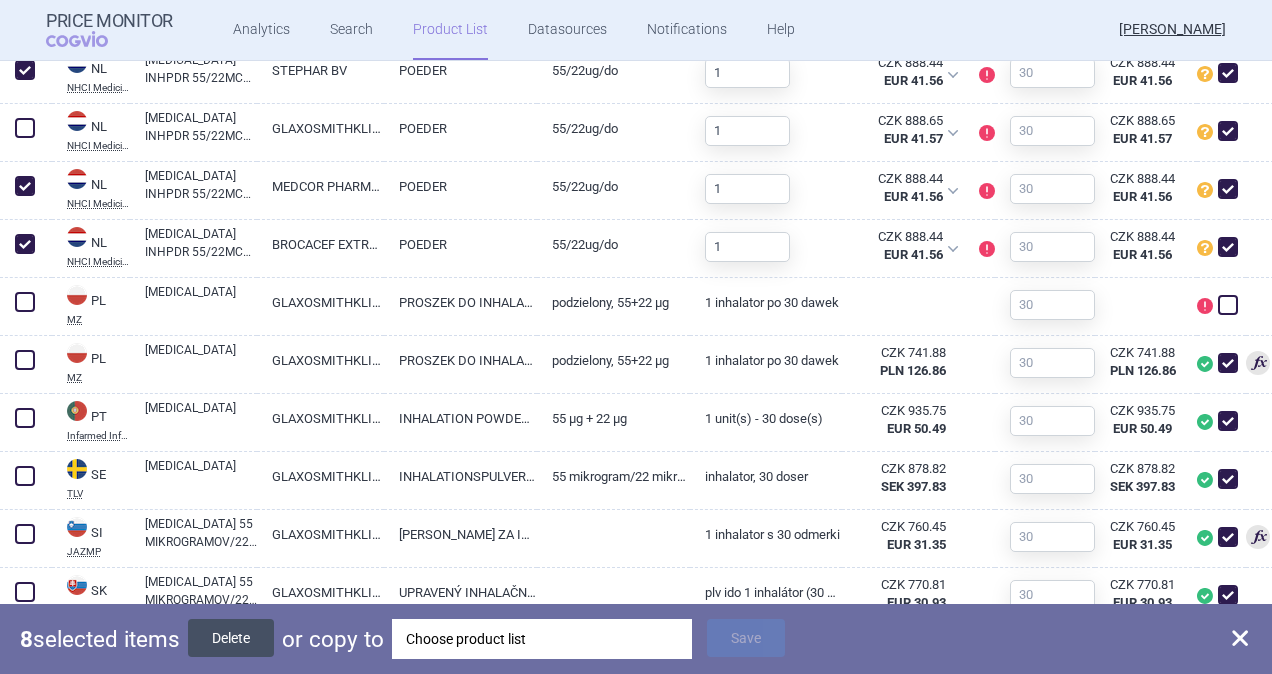 click on "Delete" at bounding box center [231, 638] 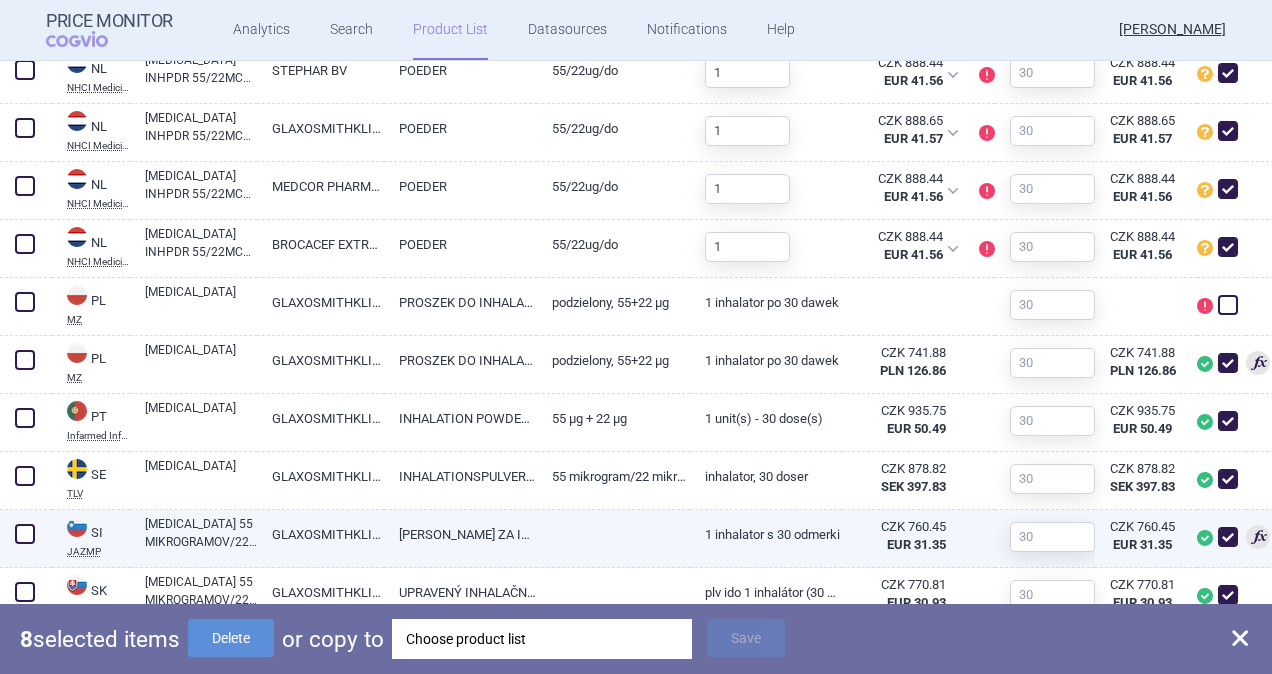 checkbox on "false" 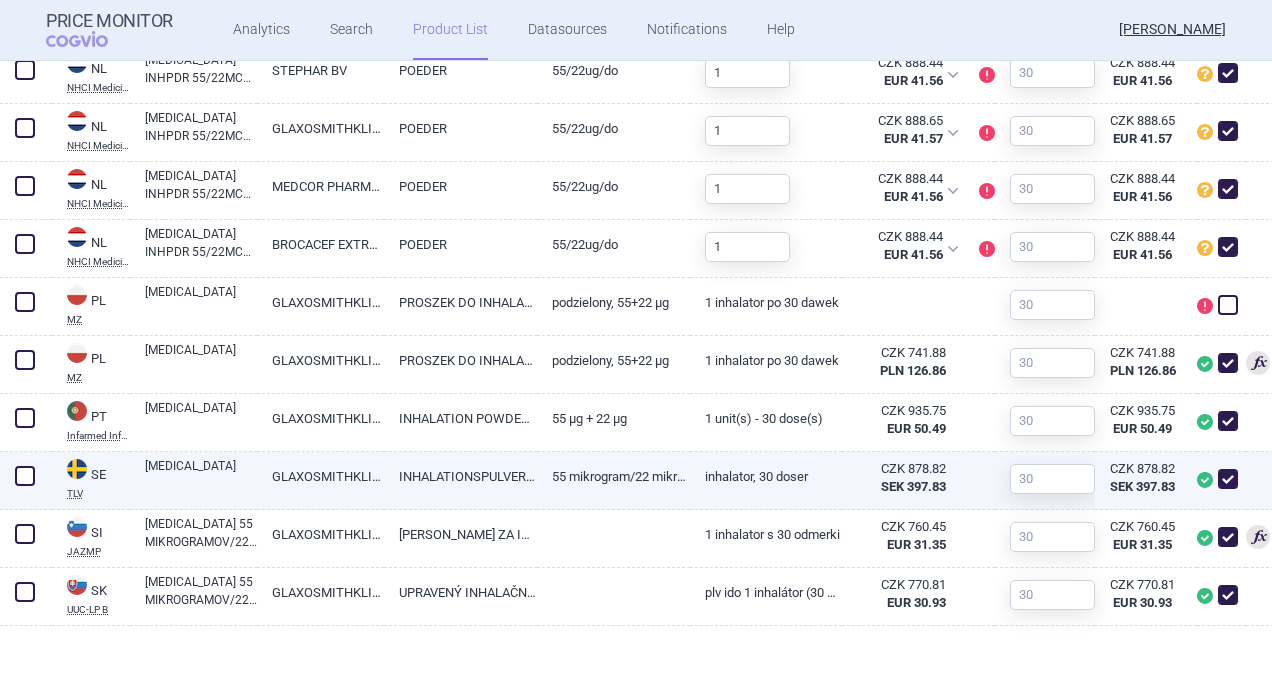scroll, scrollTop: 1626, scrollLeft: 0, axis: vertical 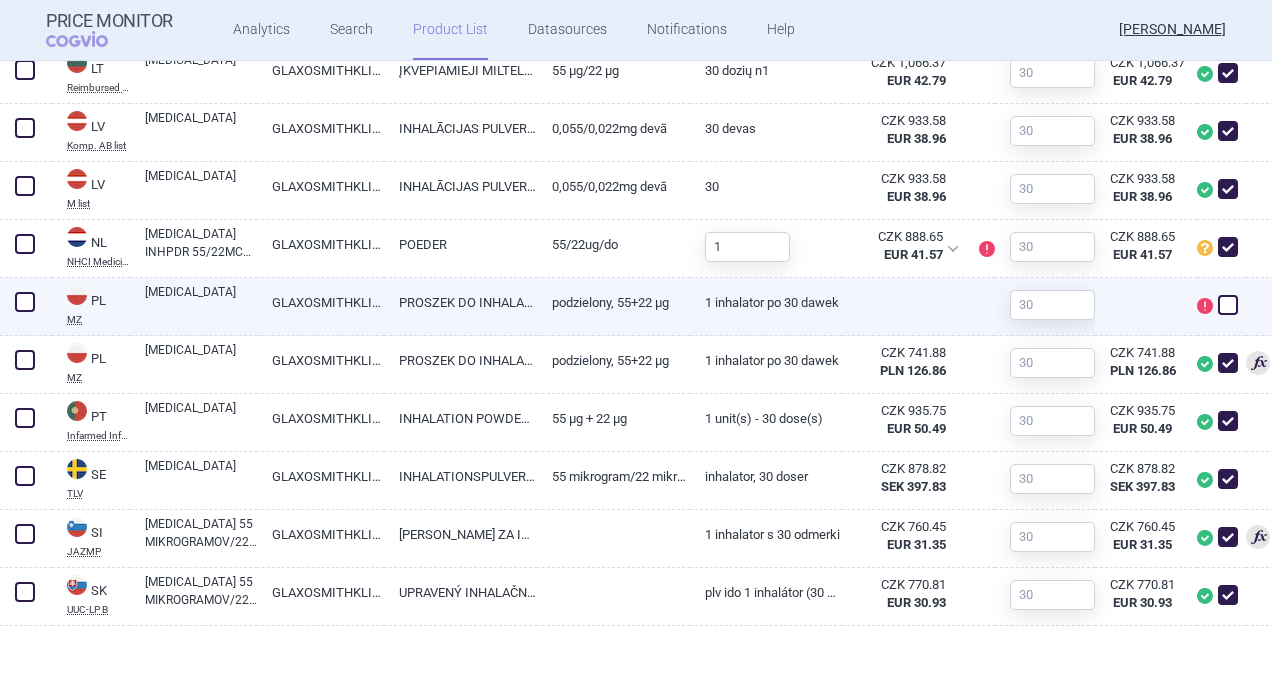 click at bounding box center (25, 302) 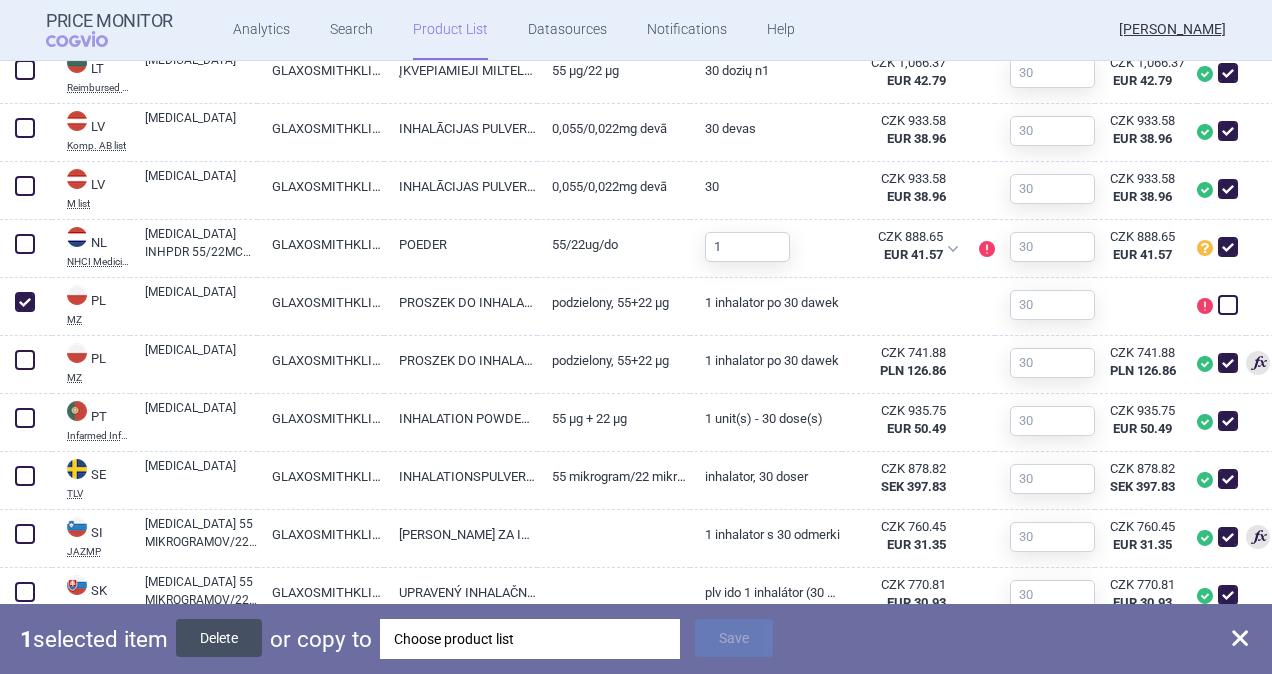 click on "Delete" at bounding box center (219, 638) 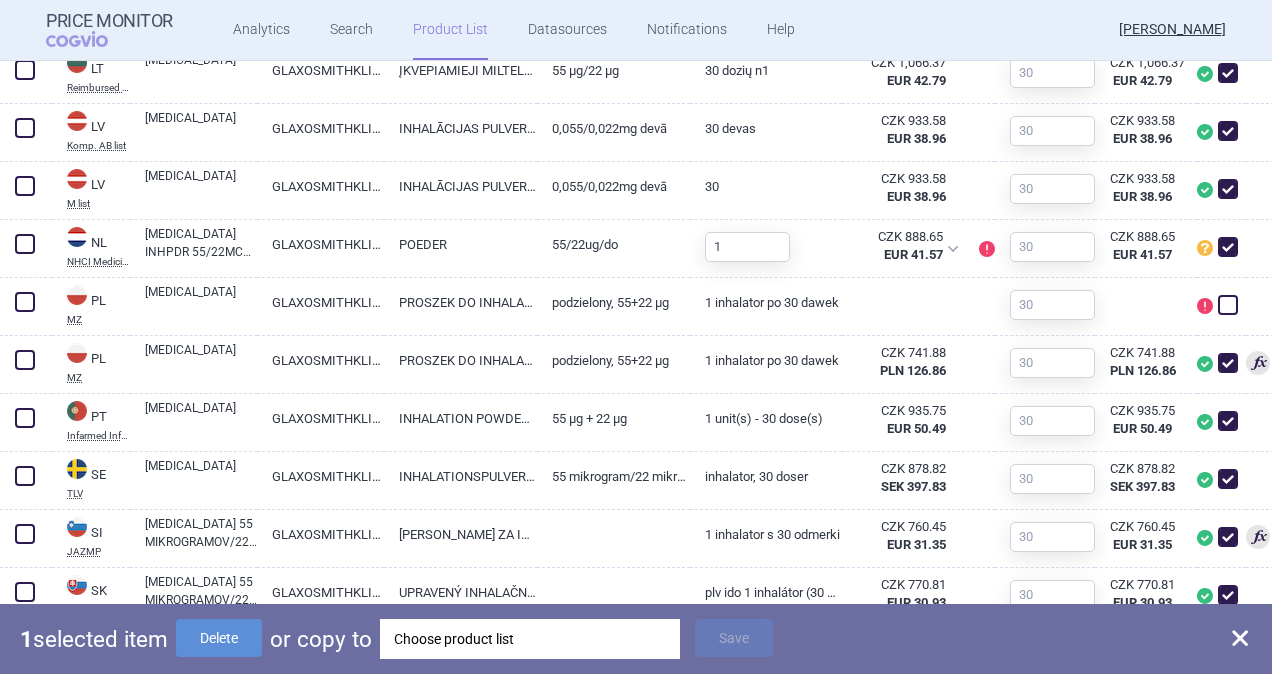 checkbox on "false" 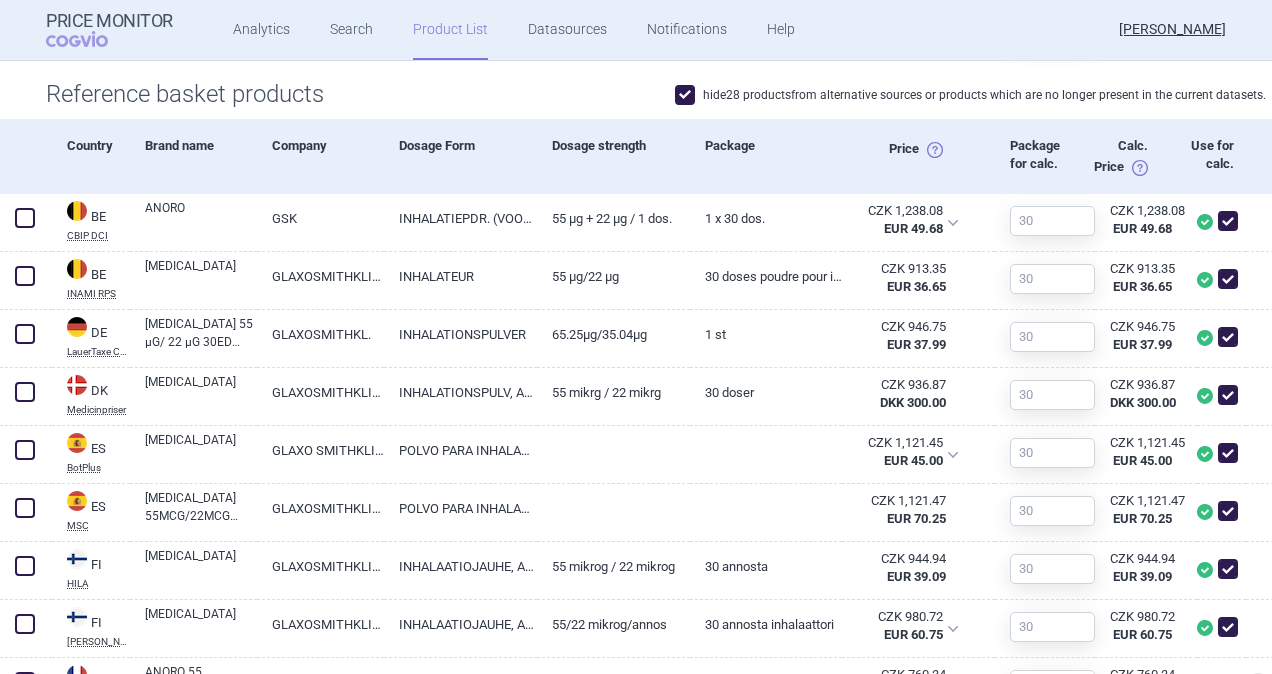 scroll, scrollTop: 668, scrollLeft: 0, axis: vertical 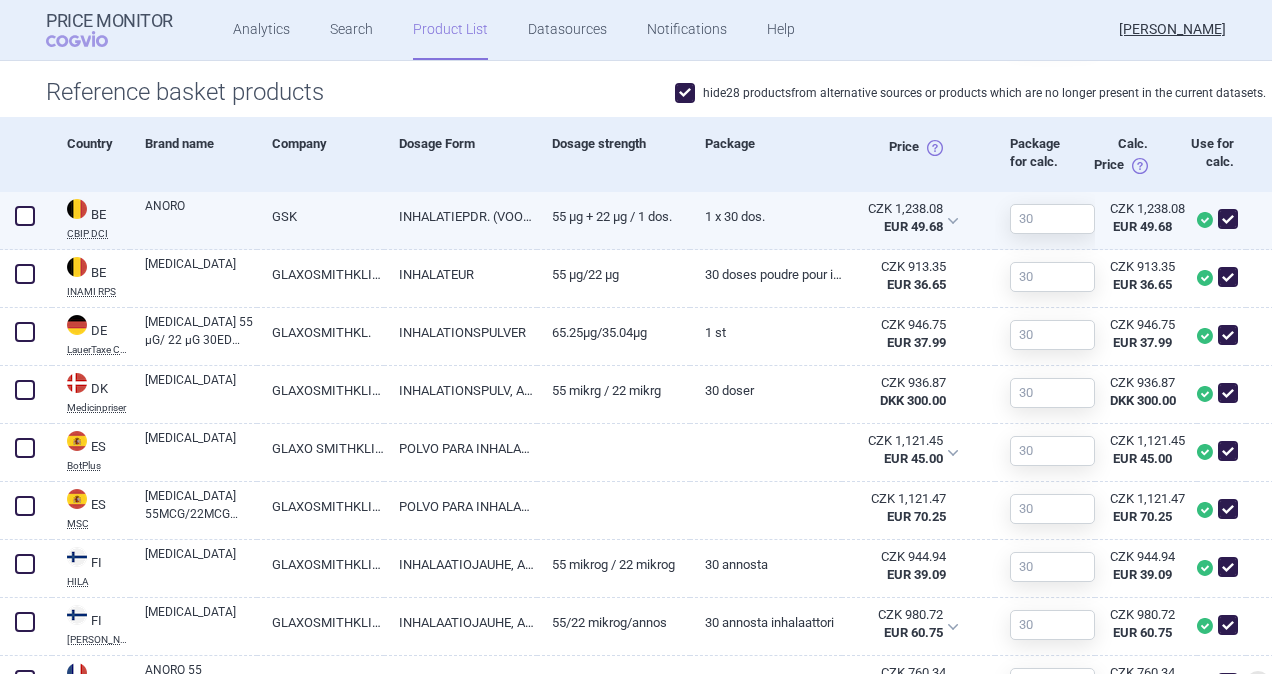 click at bounding box center (25, 216) 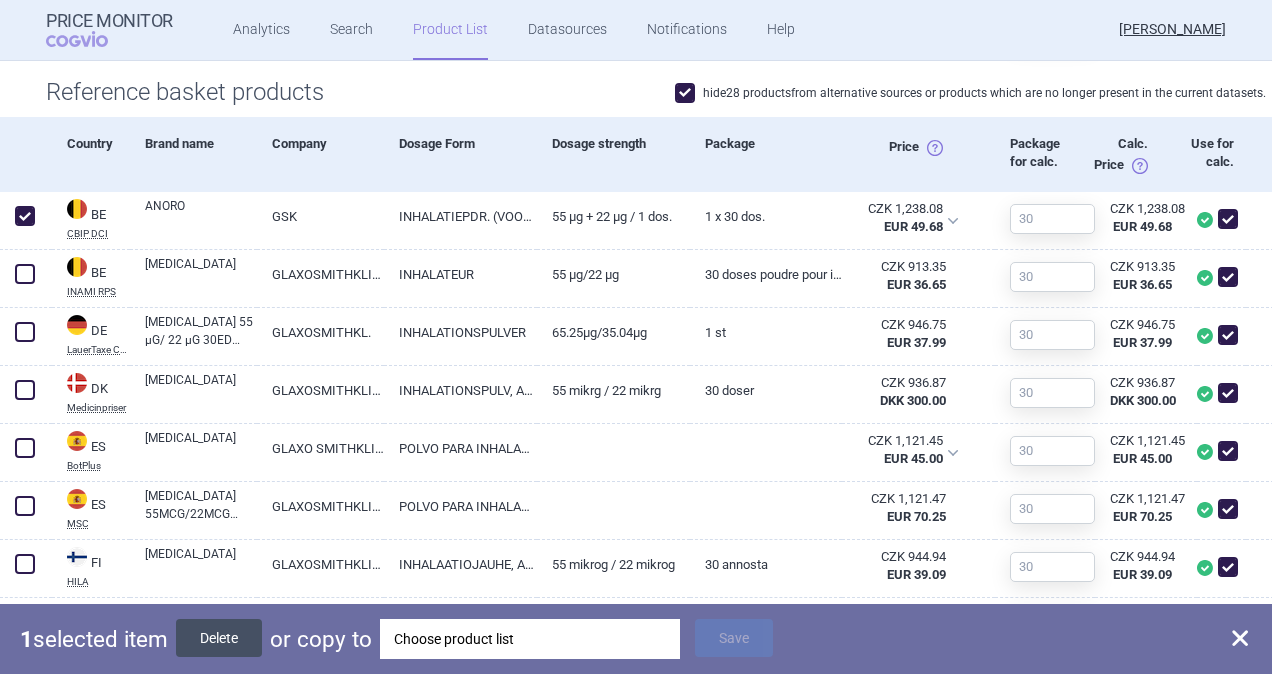 click on "Delete" at bounding box center [219, 638] 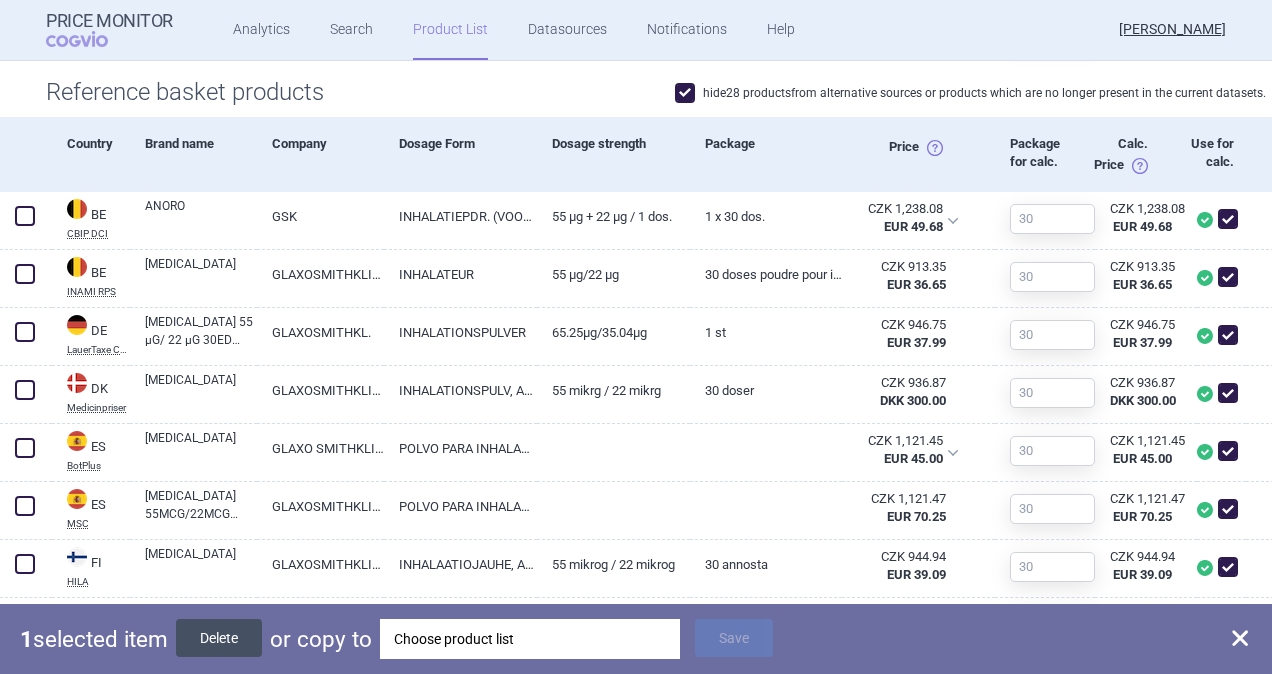 checkbox on "false" 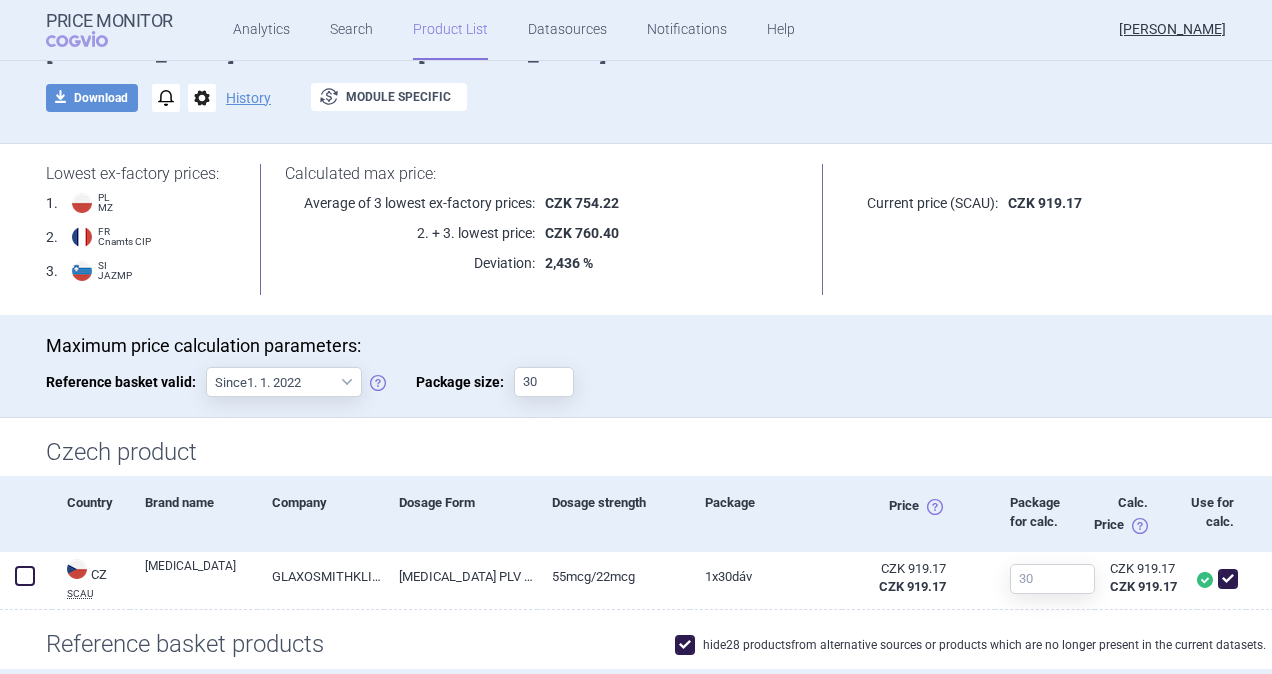 scroll, scrollTop: 111, scrollLeft: 0, axis: vertical 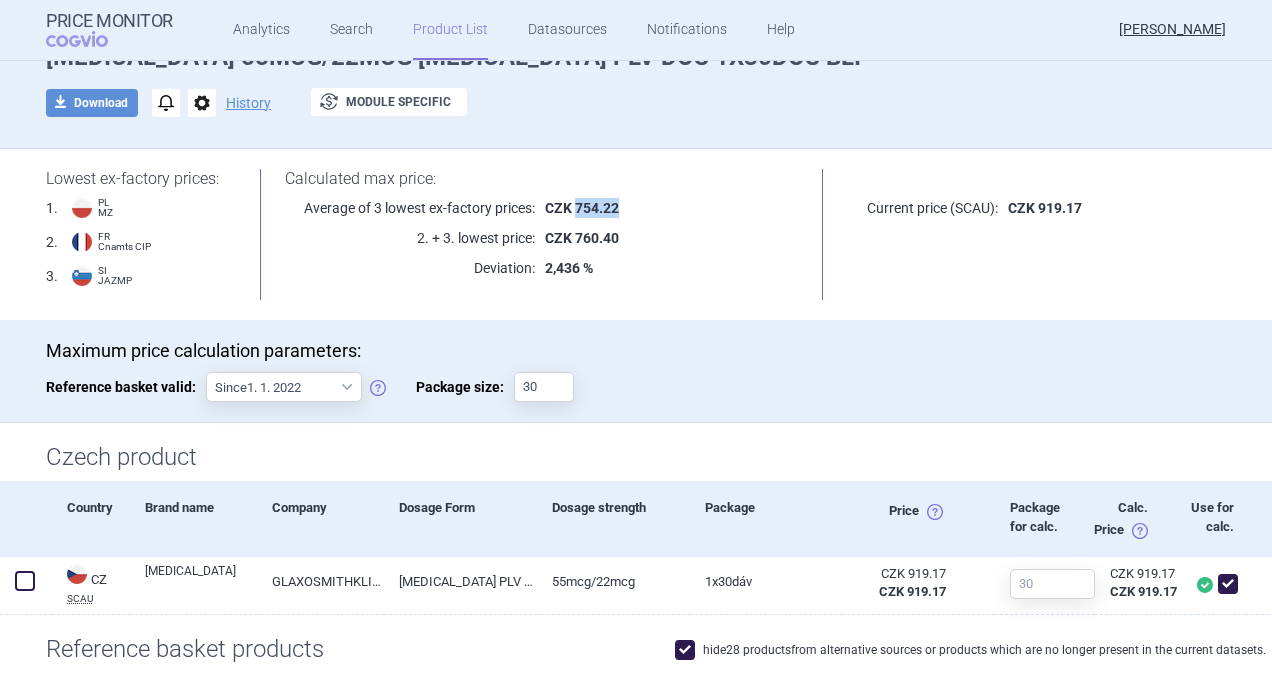 drag, startPoint x: 568, startPoint y: 204, endPoint x: 616, endPoint y: 204, distance: 48 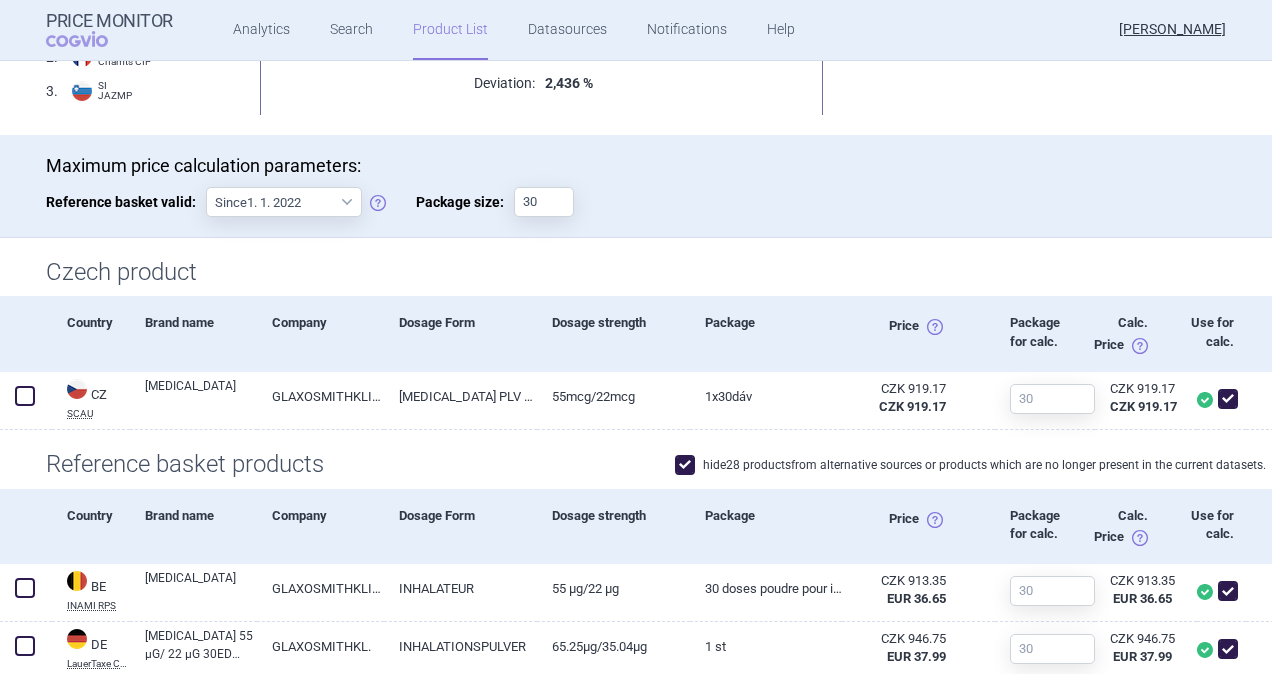 scroll, scrollTop: 0, scrollLeft: 0, axis: both 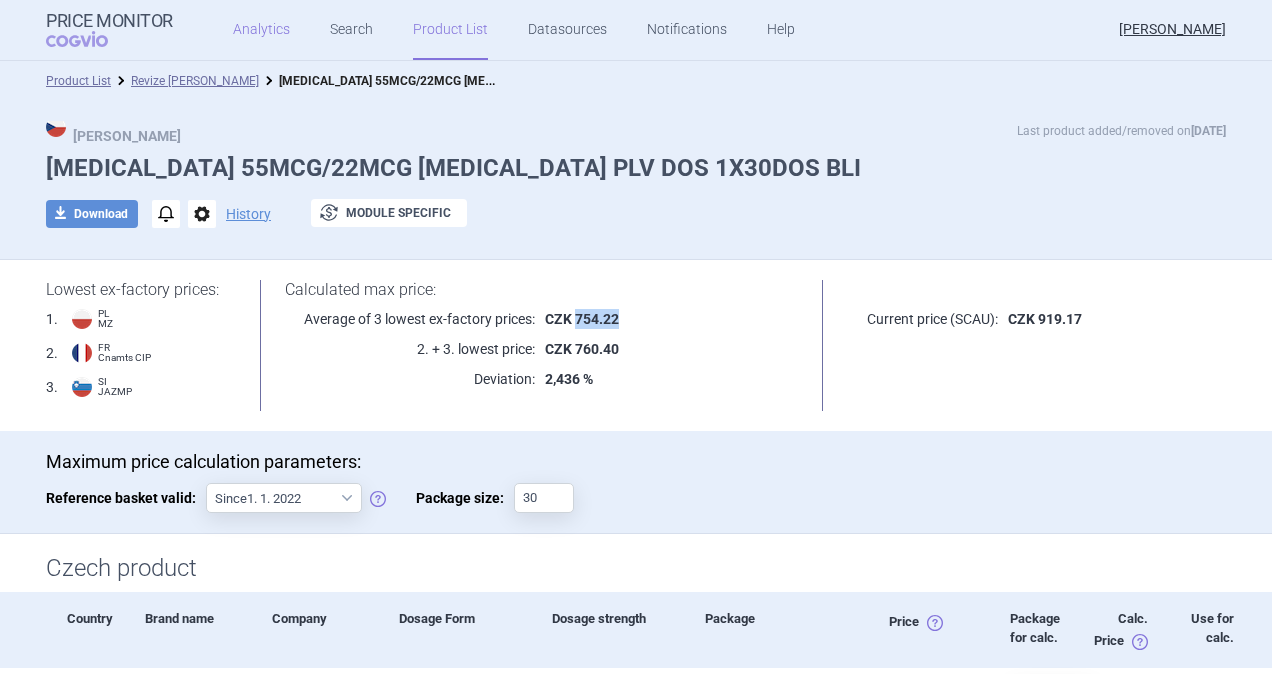 click on "Analytics" at bounding box center (261, 30) 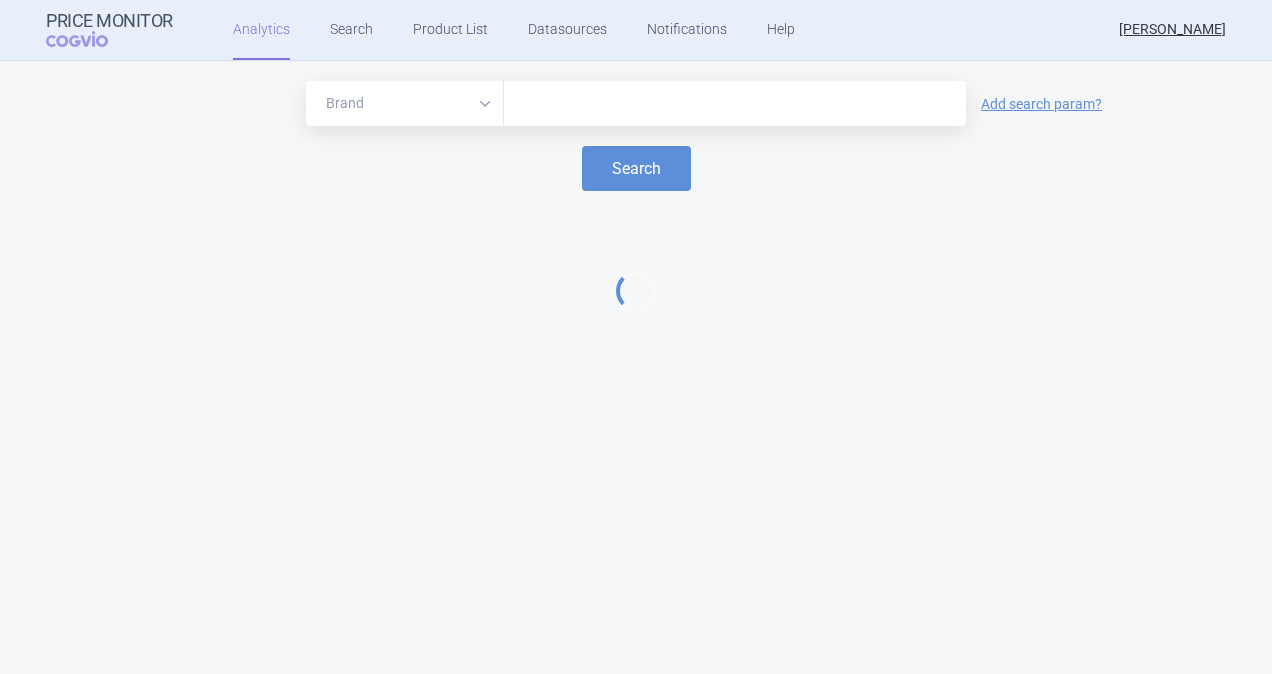click at bounding box center (735, 104) 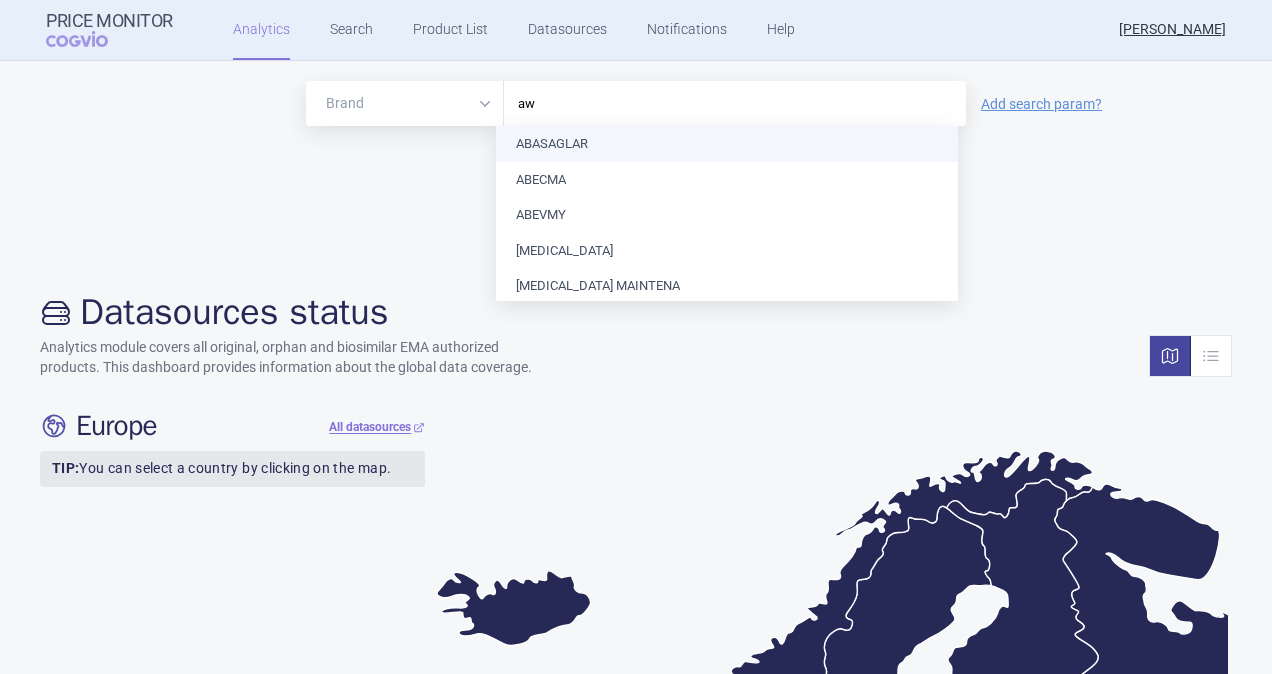 type on "a" 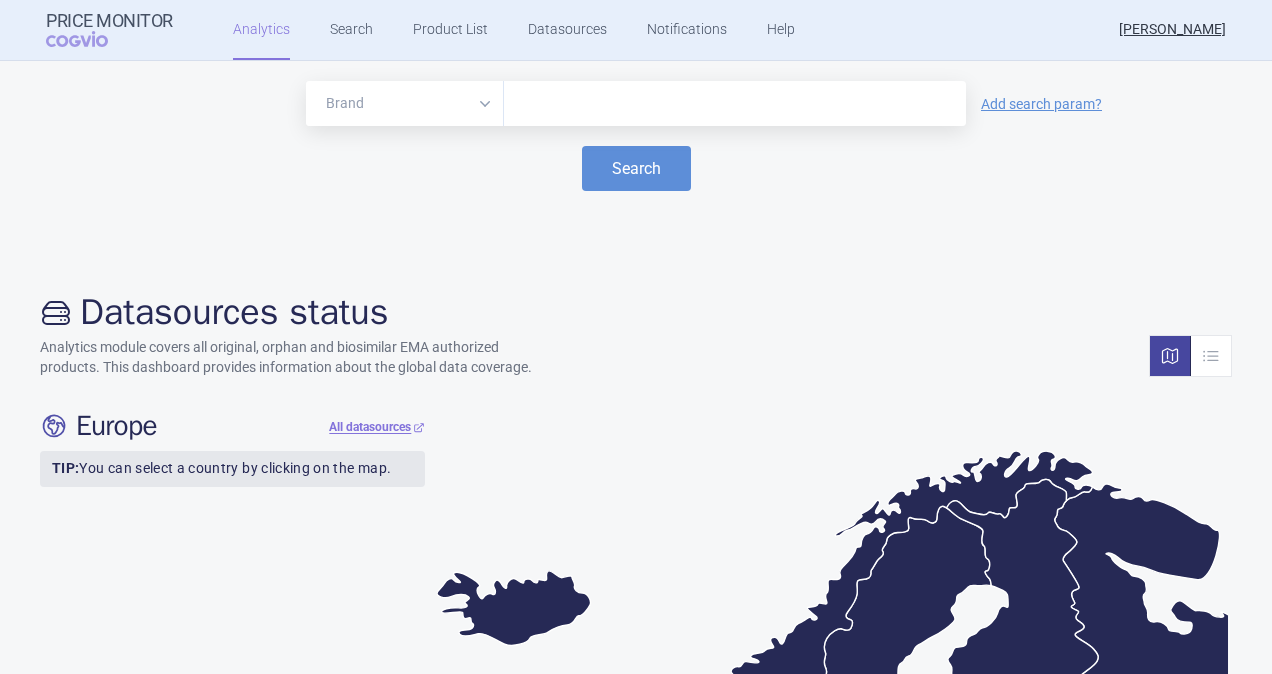 click at bounding box center (735, 104) 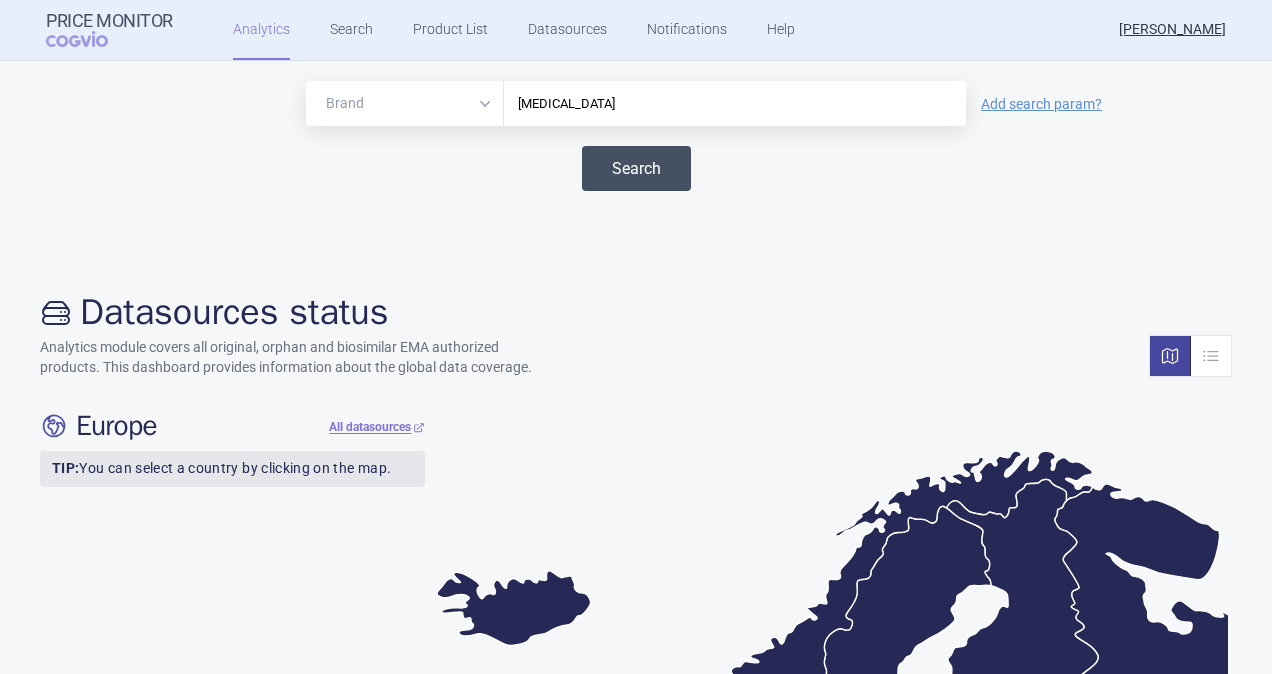 click on "Search" at bounding box center [636, 168] 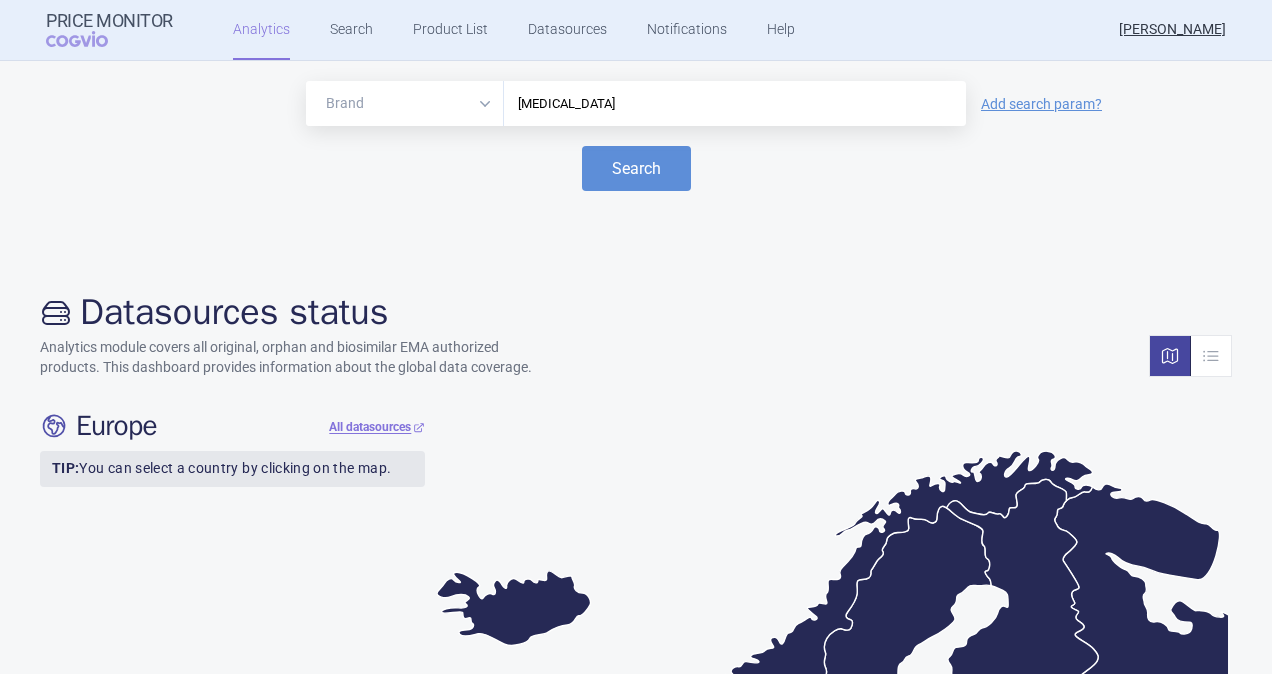 drag, startPoint x: 598, startPoint y: 99, endPoint x: 434, endPoint y: 76, distance: 165.60495 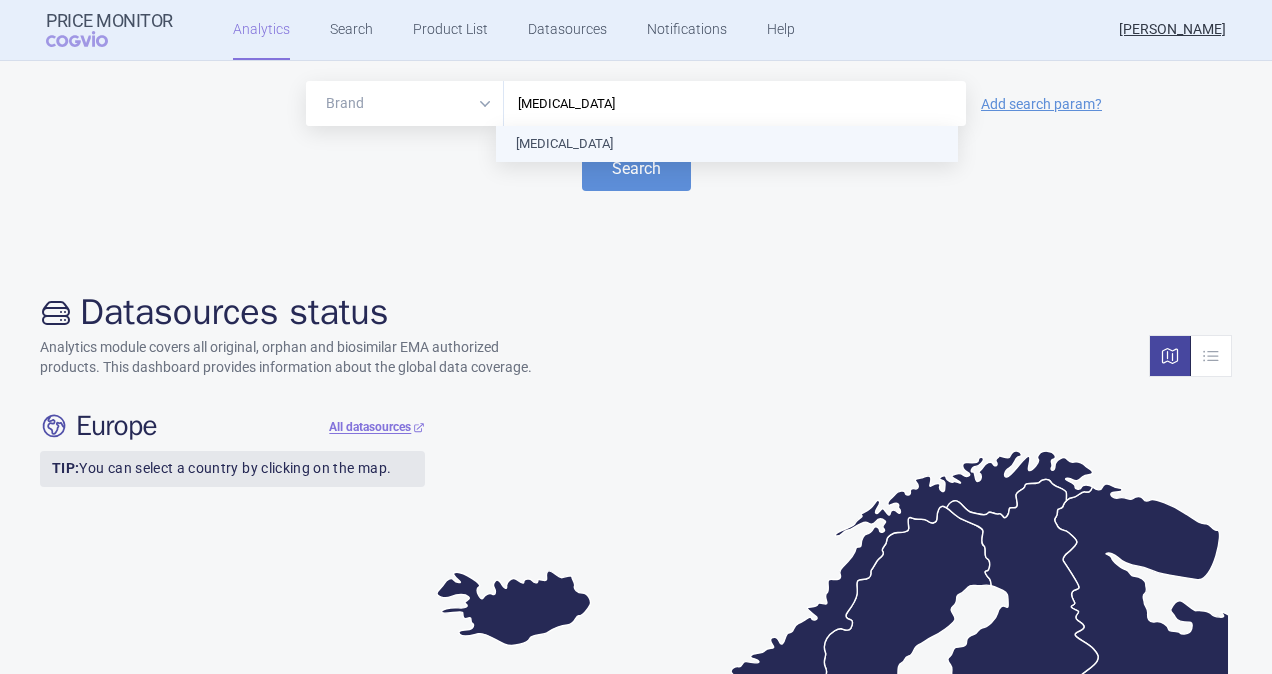 type 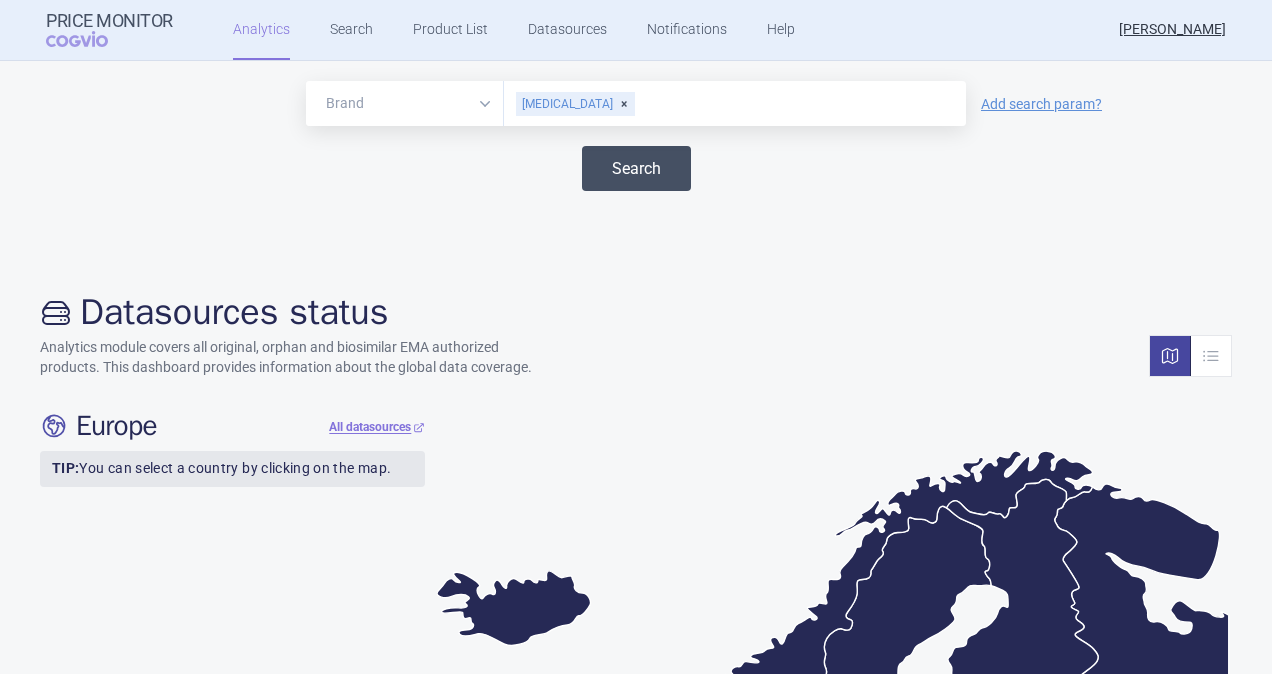 click on "Search" at bounding box center (636, 168) 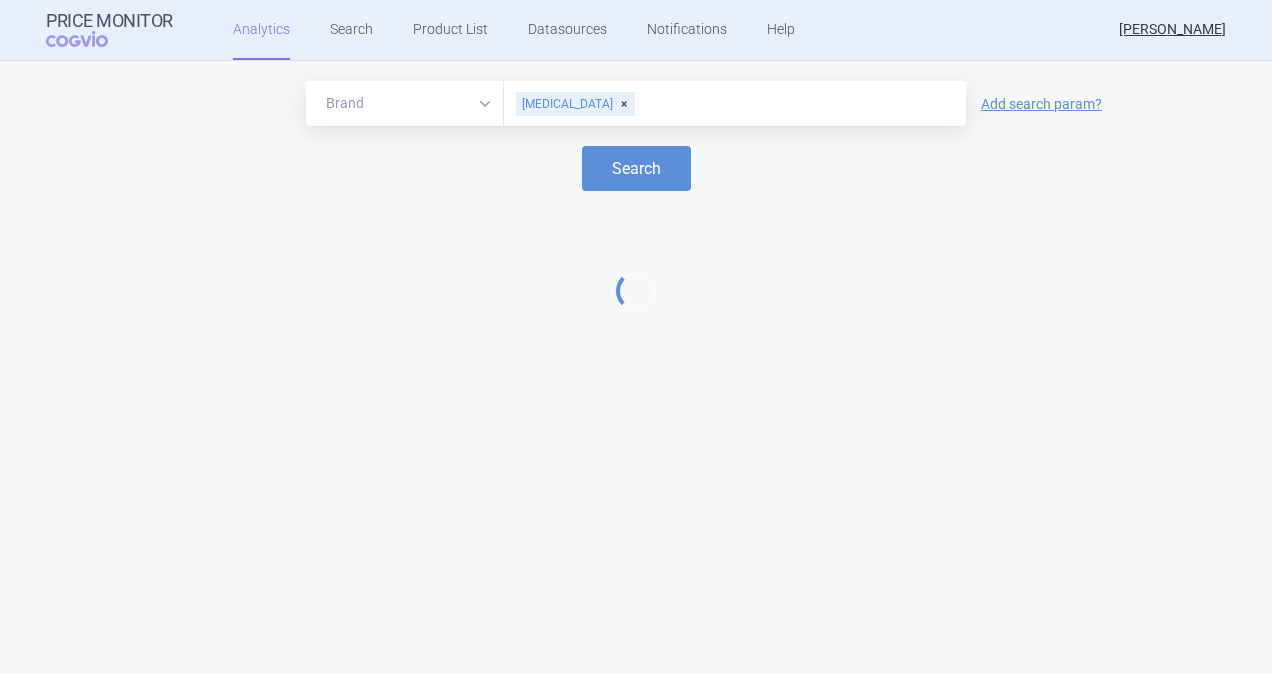 select on "EUR" 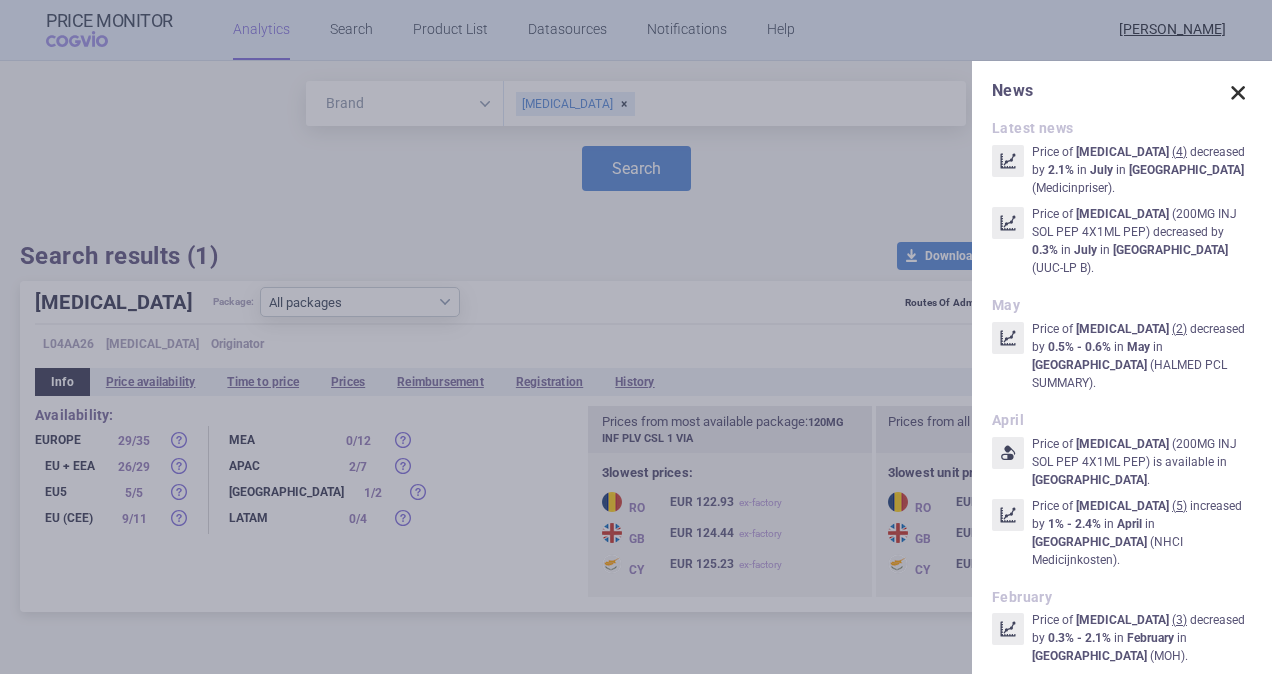 click at bounding box center (1238, 93) 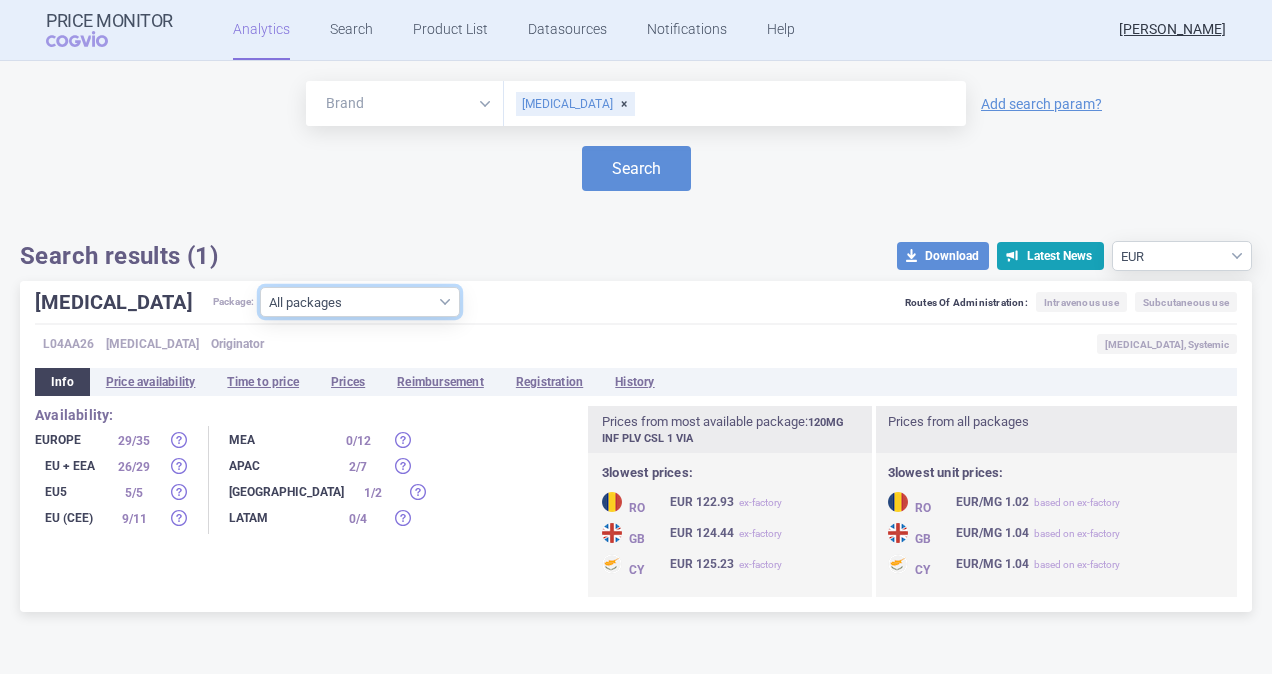 click on "All packages 120MG INF PLV CSL 1 VIA  ( 29 ) 200MG INJ SOL ISP 1X1ML ISP  ( 0 ) 200MG INJ SOL ISP 4X1ML ISP  ( 0 ) 200MG INJ SOL PEP 12(3X4)X1ML PEP  ( 5 ) 200MG INJ SOL PEP 1X1ML PEP  ( 9 ) 200MG INJ SOL PEP 4X1ML PEP  ( 21 ) 200MG INJ SOL PEP PEP  ( 0 ) 400MG INF PLV CSL 1 VIA  ( 28 )" at bounding box center (360, 302) 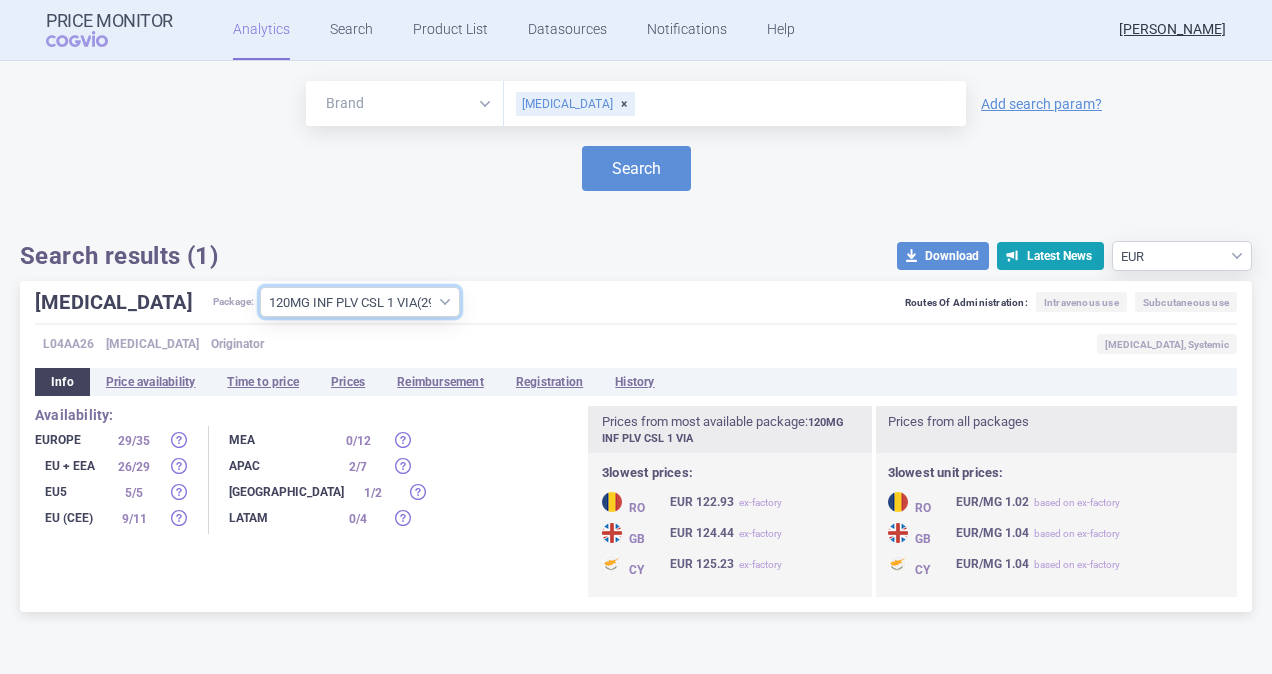 click on "All packages 120MG INF PLV CSL 1 VIA  ( 29 ) 200MG INJ SOL ISP 1X1ML ISP  ( 0 ) 200MG INJ SOL ISP 4X1ML ISP  ( 0 ) 200MG INJ SOL PEP 12(3X4)X1ML PEP  ( 5 ) 200MG INJ SOL PEP 1X1ML PEP  ( 9 ) 200MG INJ SOL PEP 4X1ML PEP  ( 21 ) 200MG INJ SOL PEP PEP  ( 0 ) 400MG INF PLV CSL 1 VIA  ( 28 )" at bounding box center (360, 302) 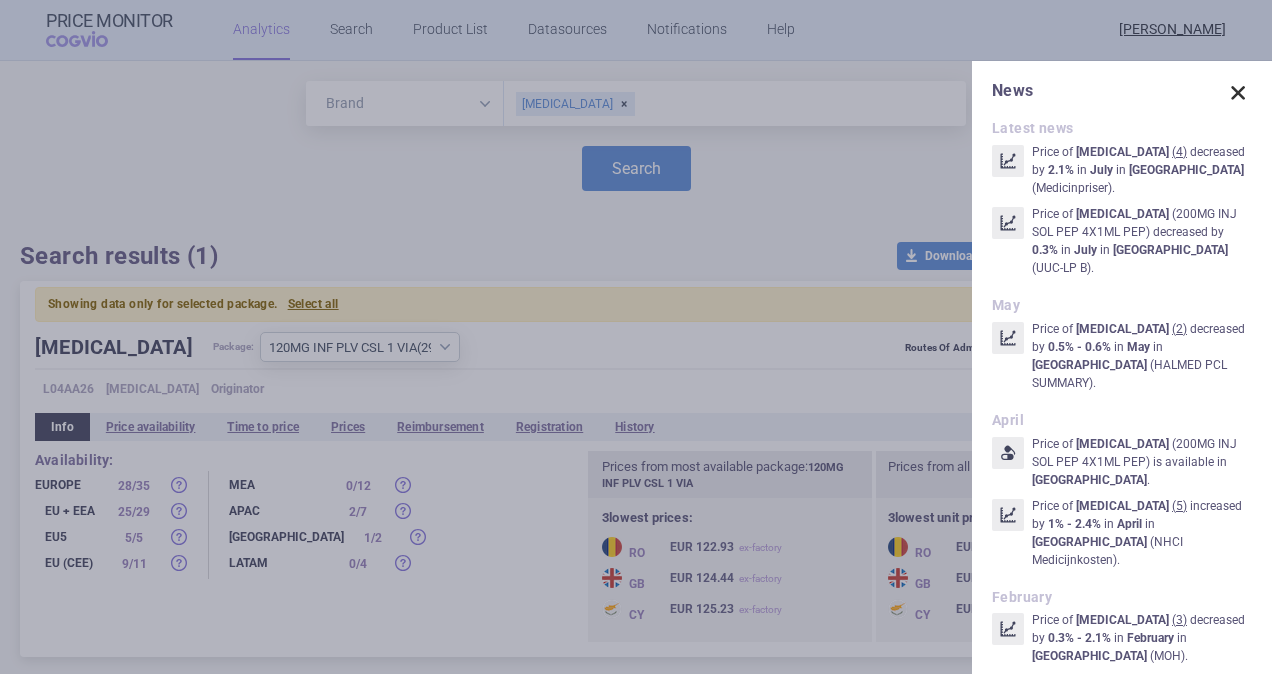 click at bounding box center (1238, 93) 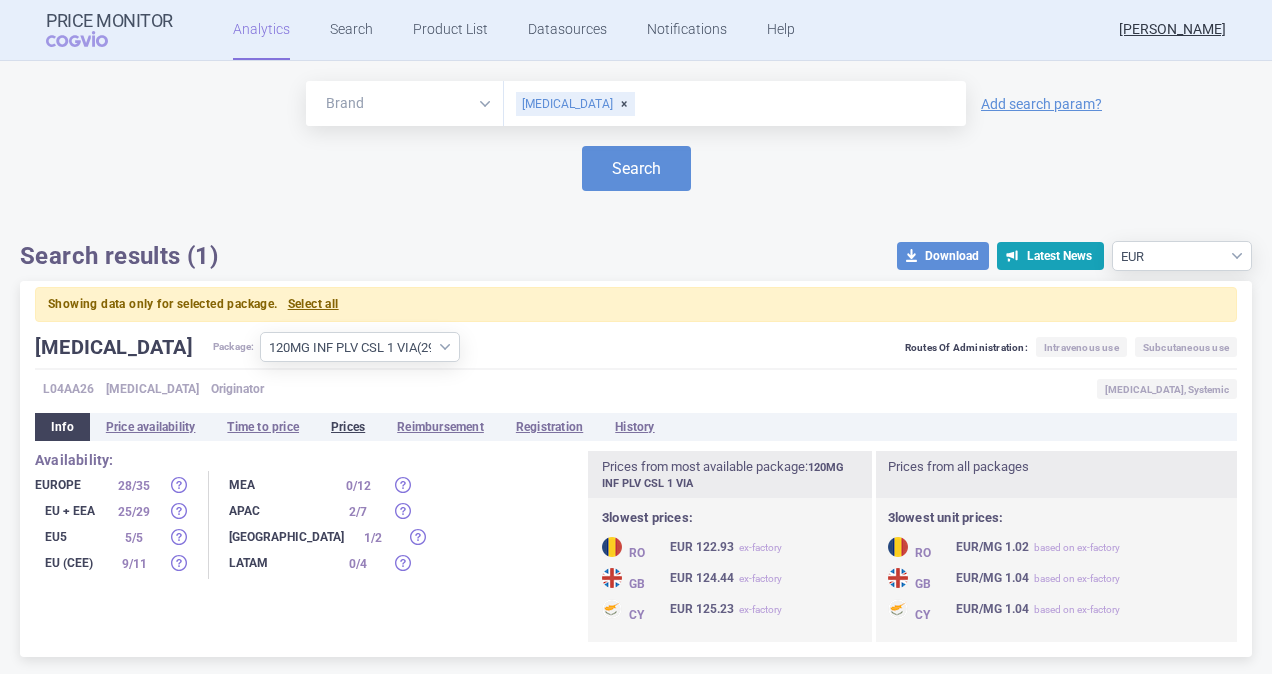 click on "Prices" at bounding box center (348, 427) 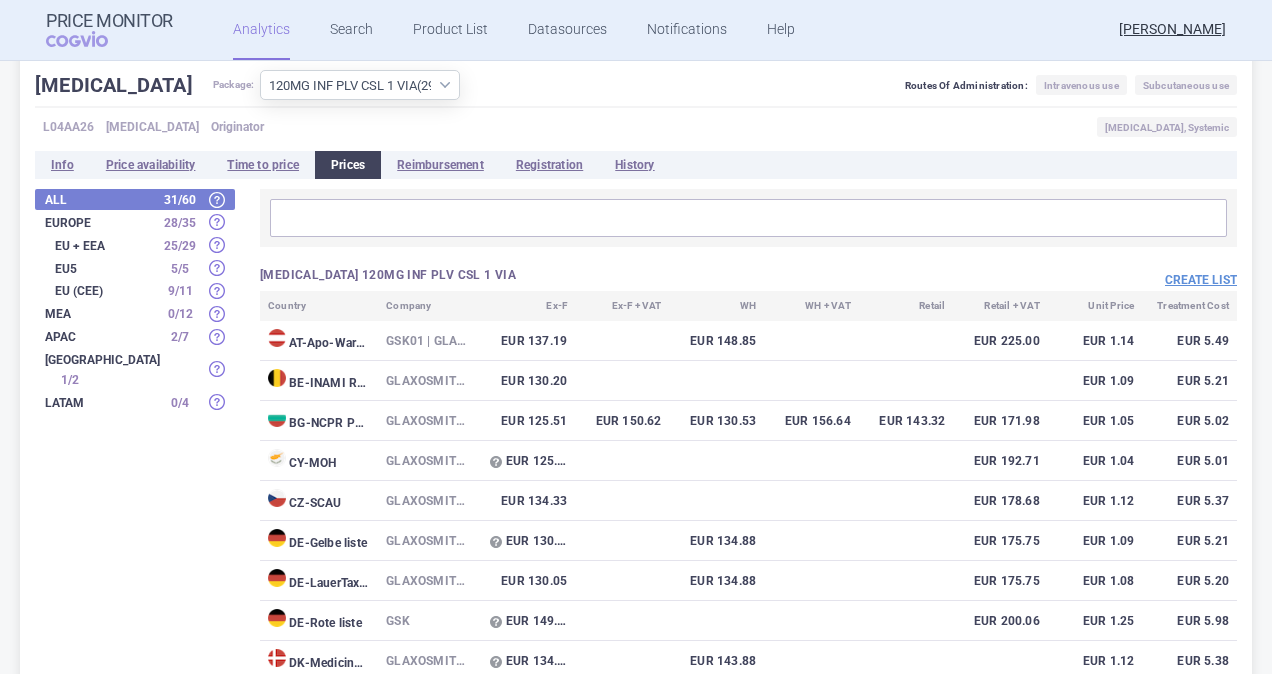 scroll, scrollTop: 300, scrollLeft: 0, axis: vertical 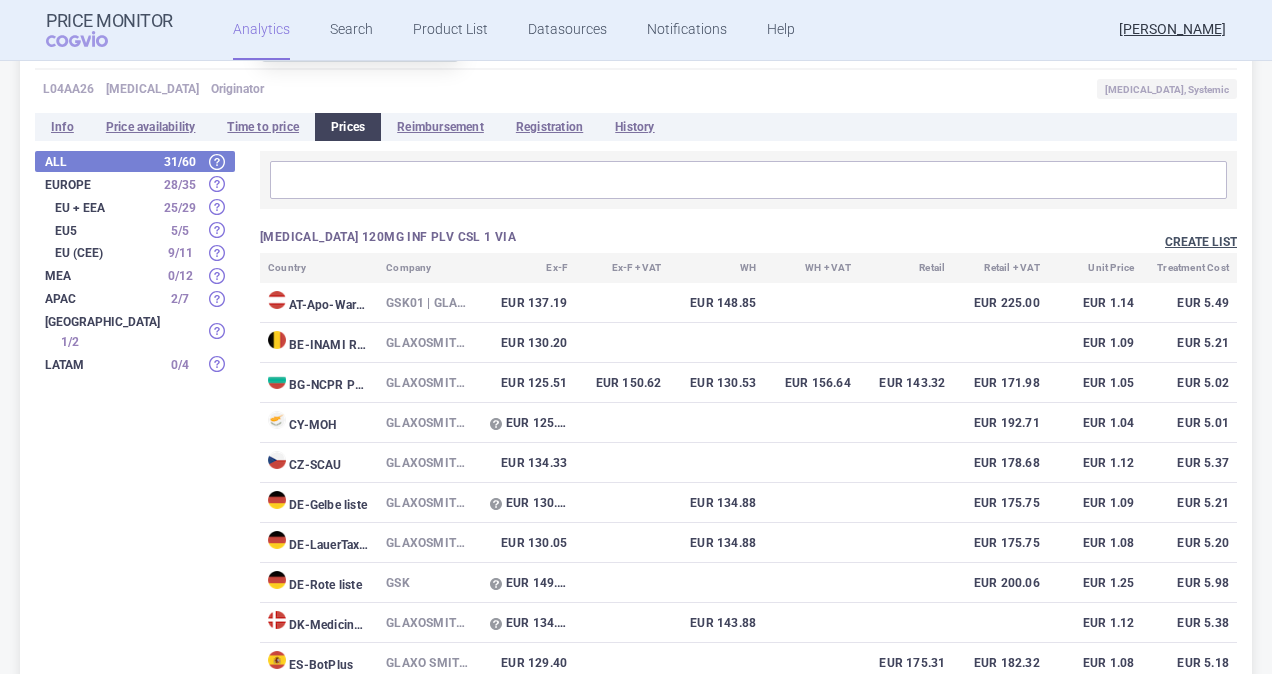 click on "Create list" at bounding box center (1201, 242) 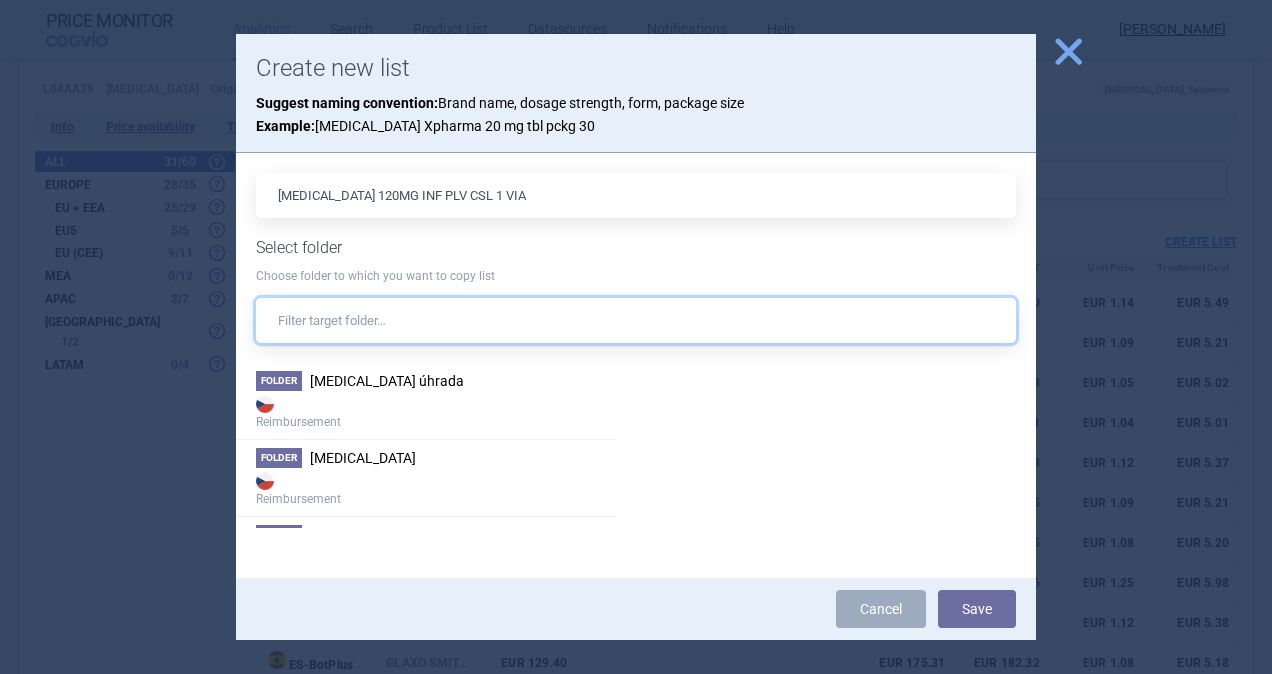 click at bounding box center (636, 320) 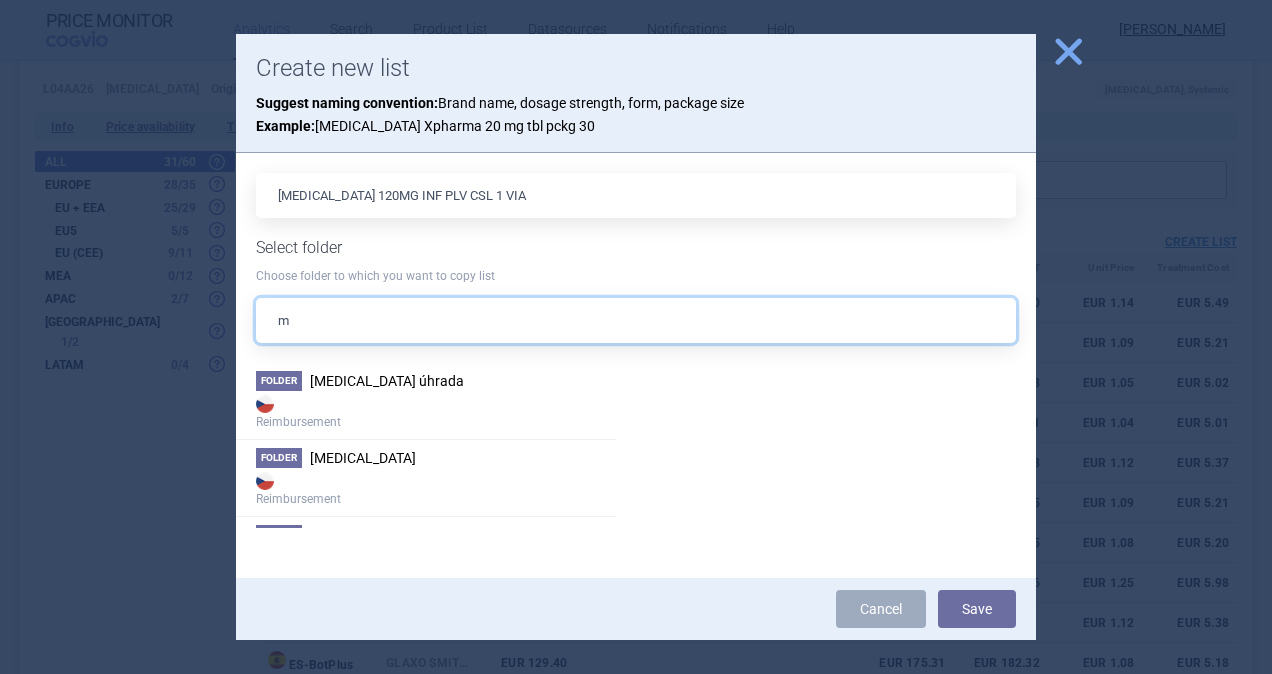 click on "m" at bounding box center [636, 320] 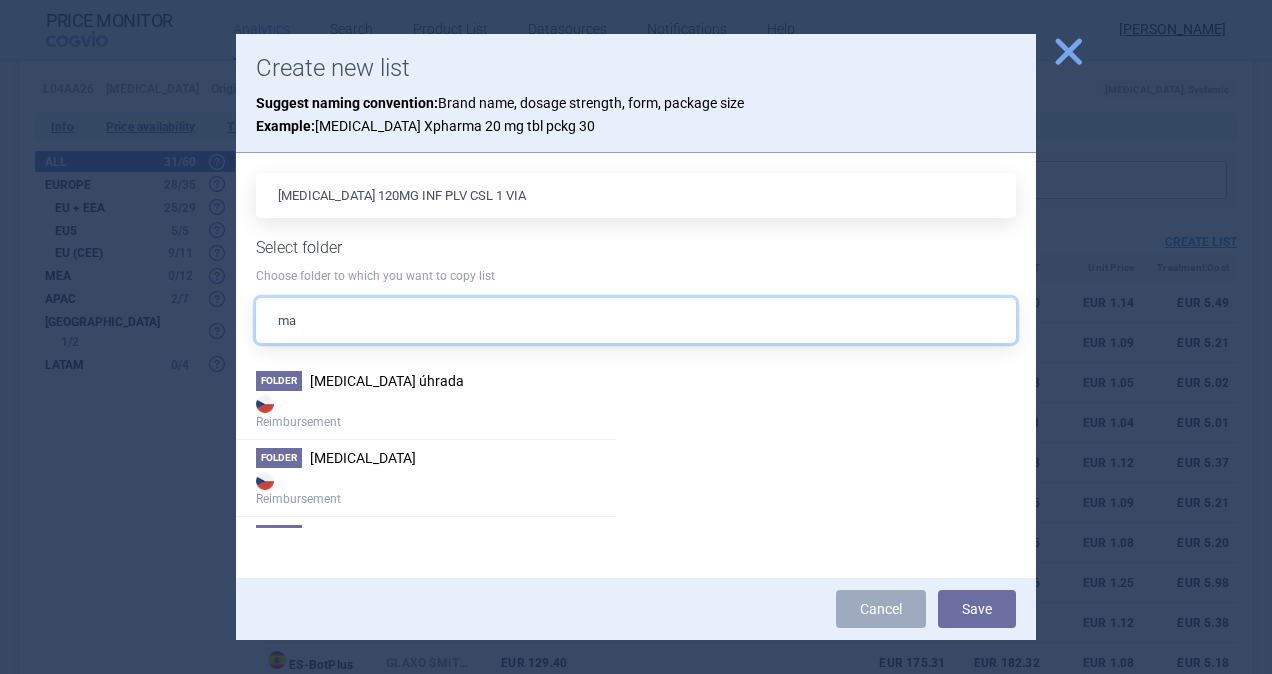 type on "m" 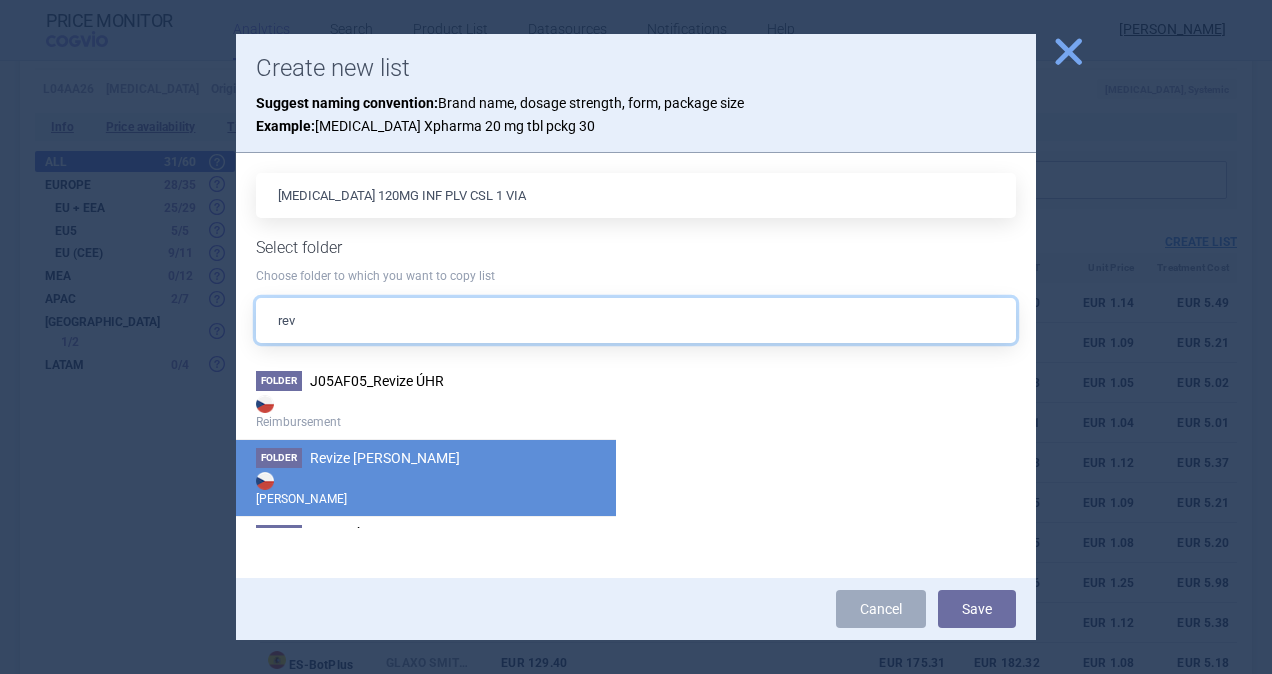 type on "rev" 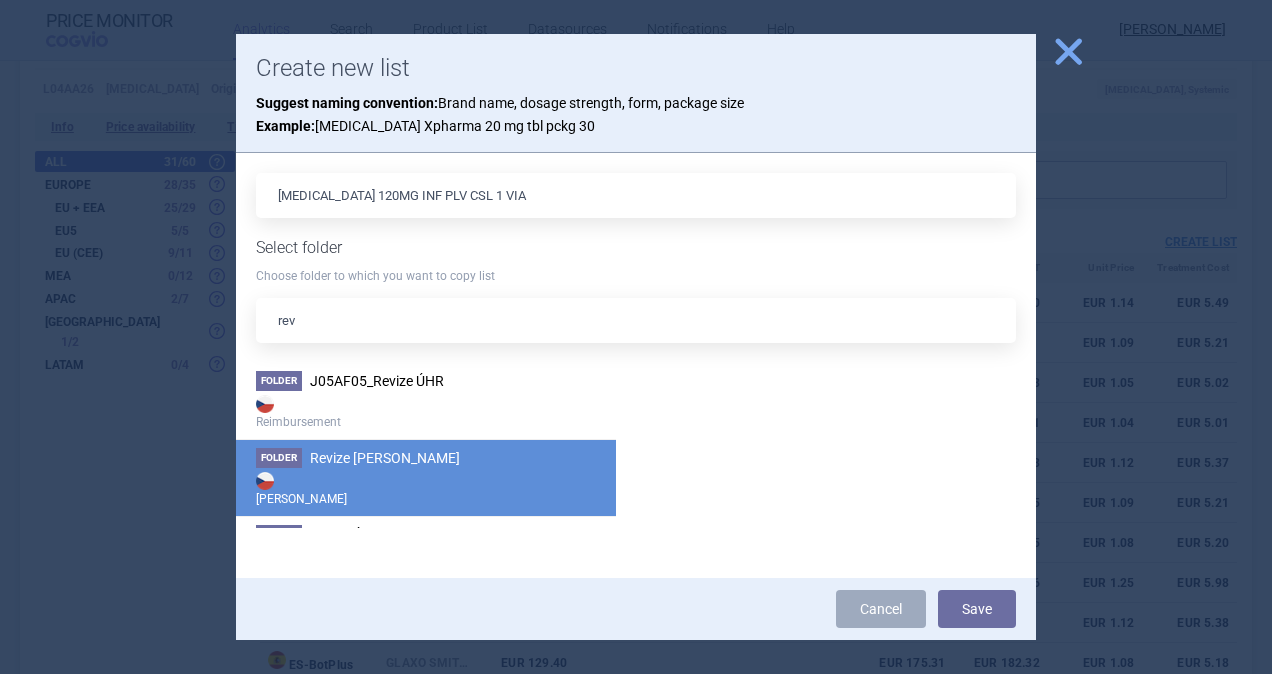 click on "Folder Revize Max Price  Max Price" at bounding box center [426, 477] 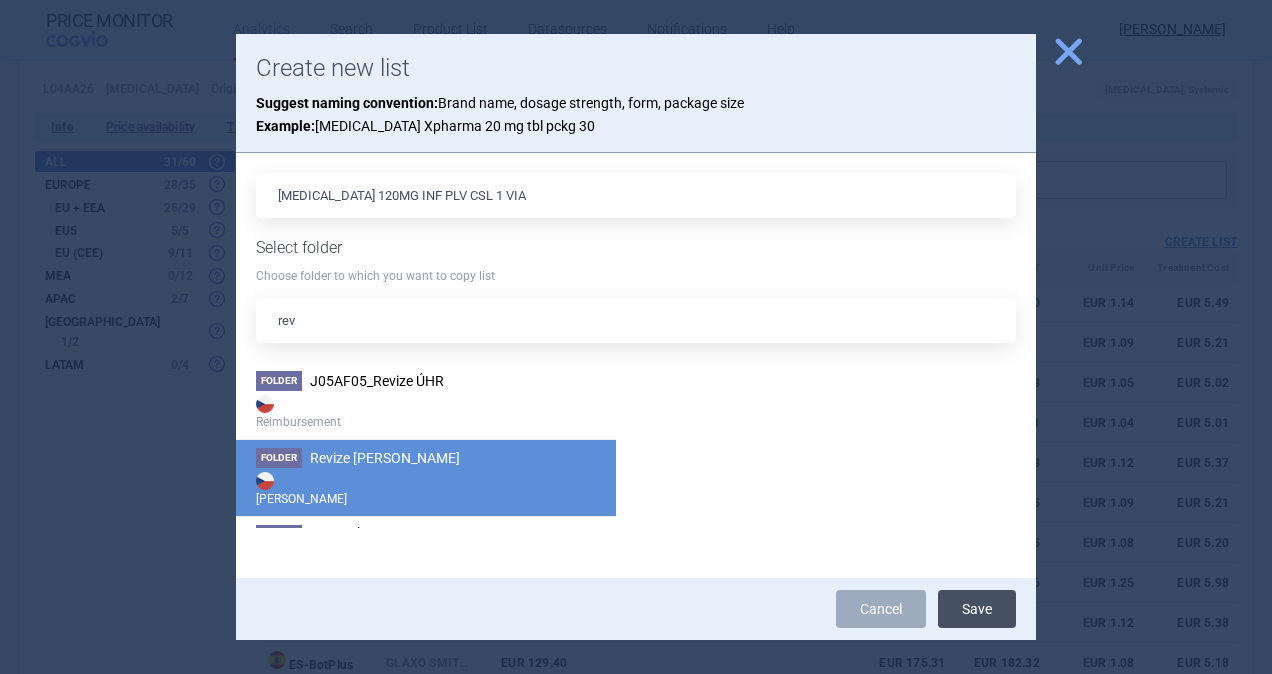 click on "Save" at bounding box center (977, 609) 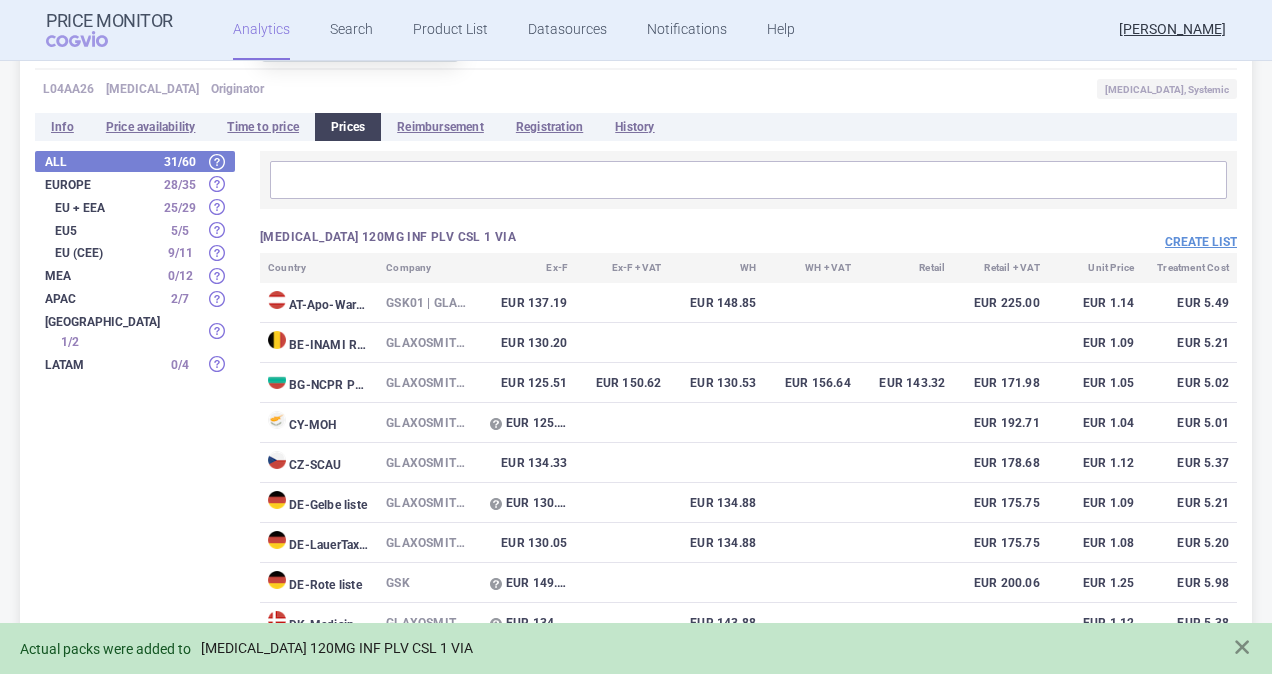 click on "[MEDICAL_DATA] 120MG INF PLV CSL 1 VIA" at bounding box center [337, 648] 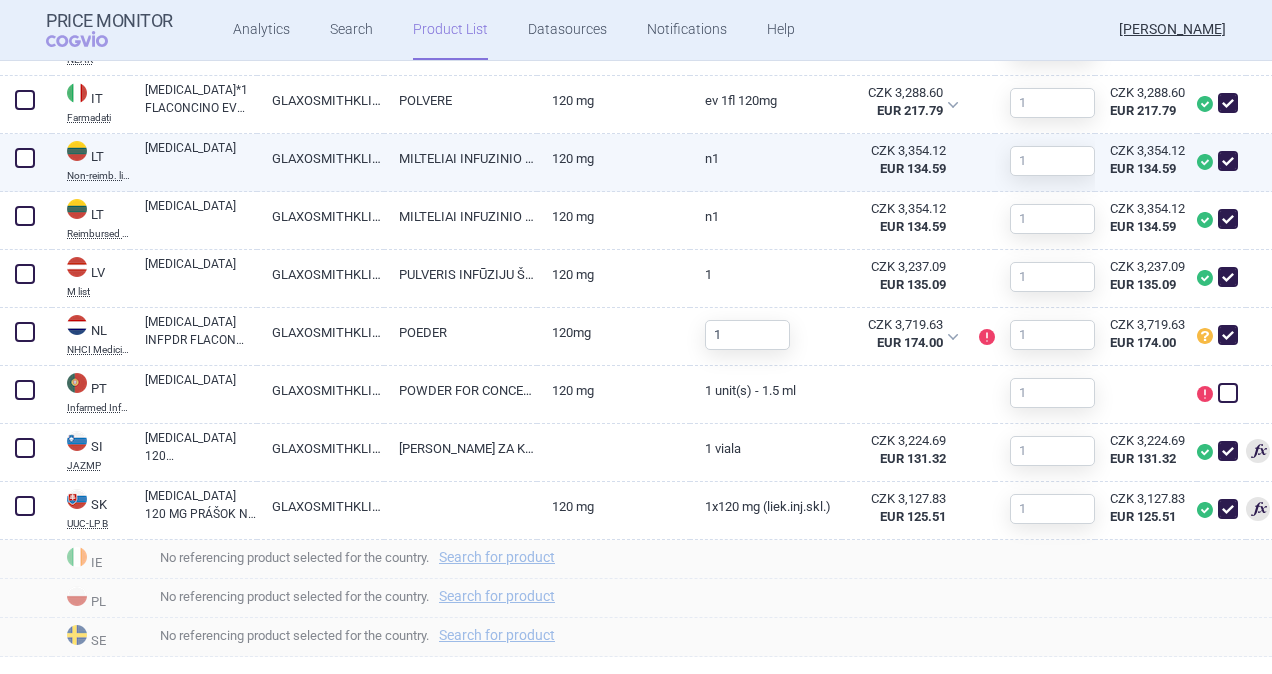 scroll, scrollTop: 1396, scrollLeft: 0, axis: vertical 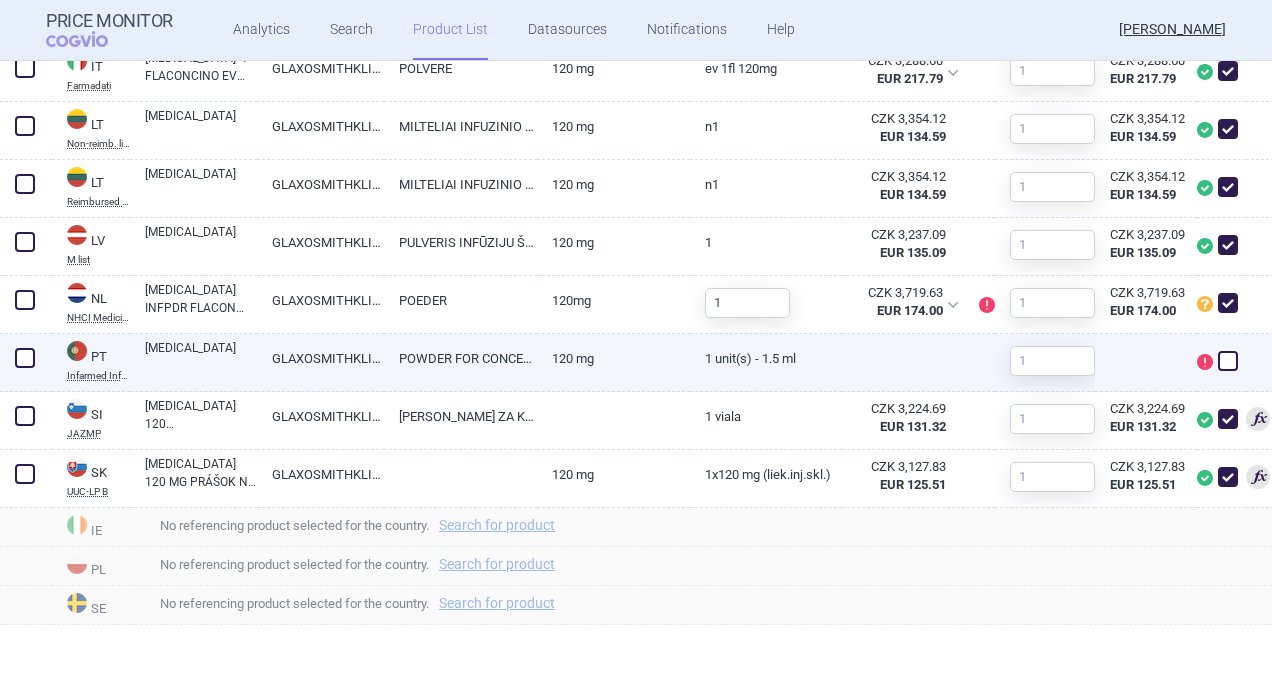 click at bounding box center [25, 358] 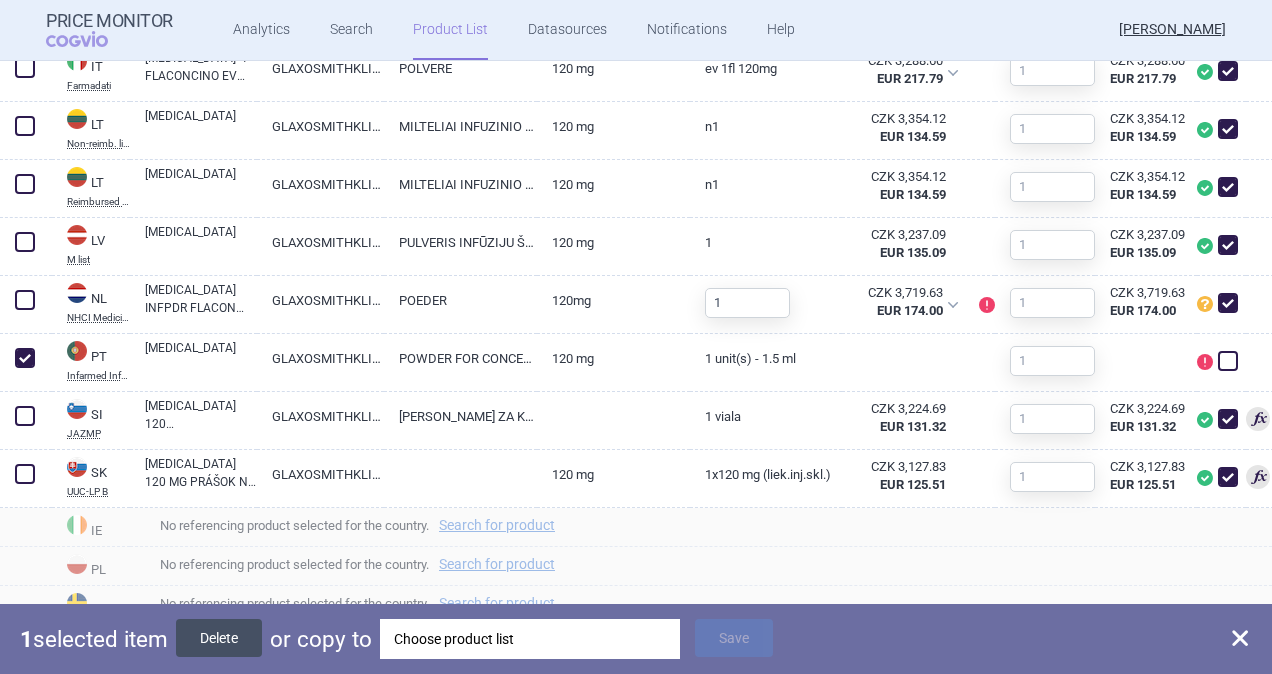 click on "Delete" at bounding box center [219, 638] 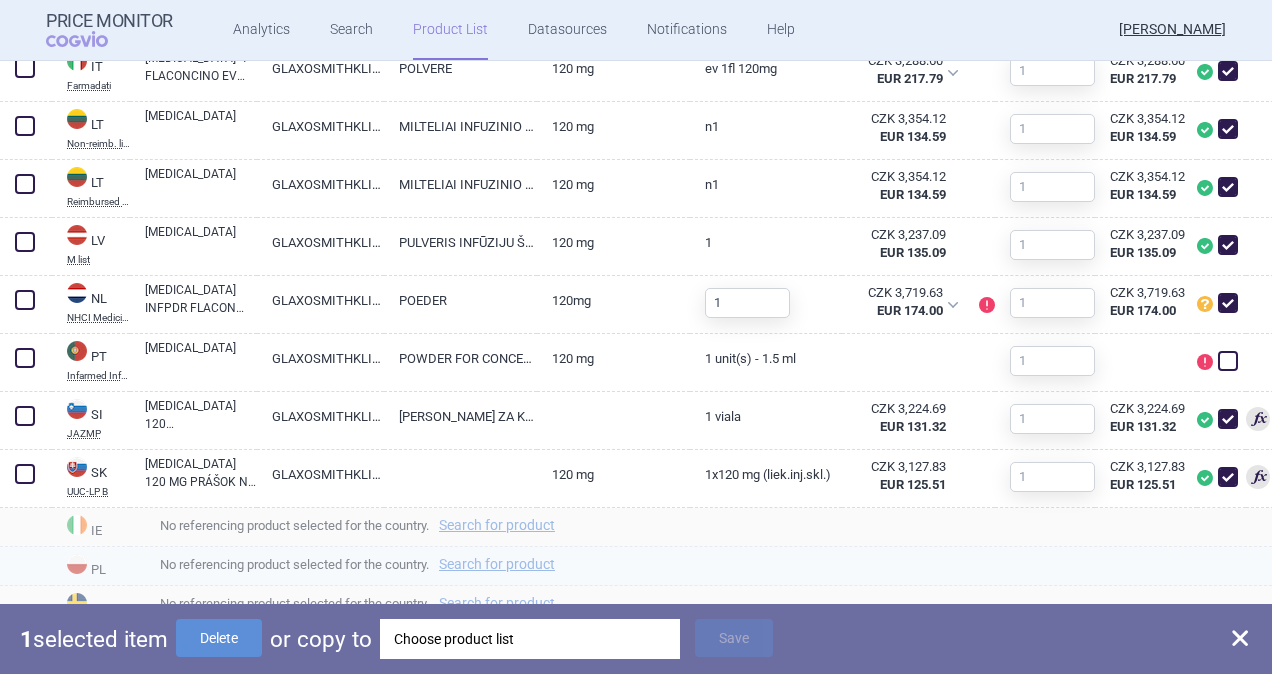 checkbox on "false" 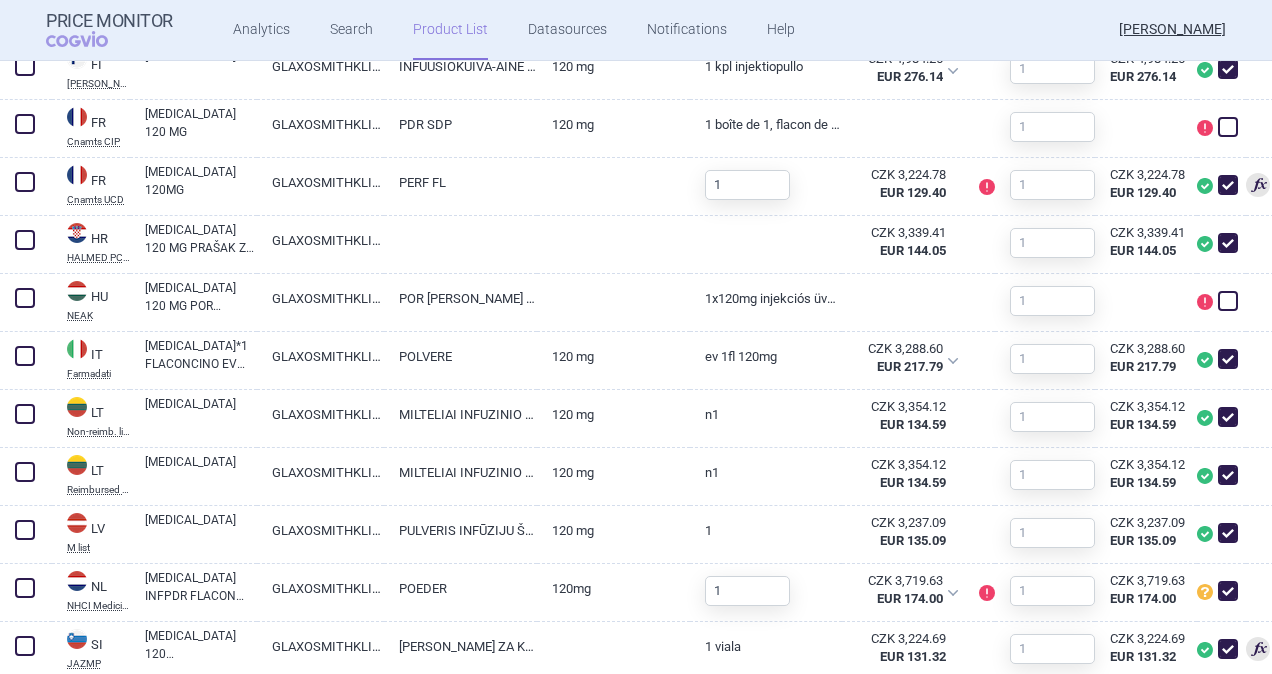 scroll, scrollTop: 1076, scrollLeft: 0, axis: vertical 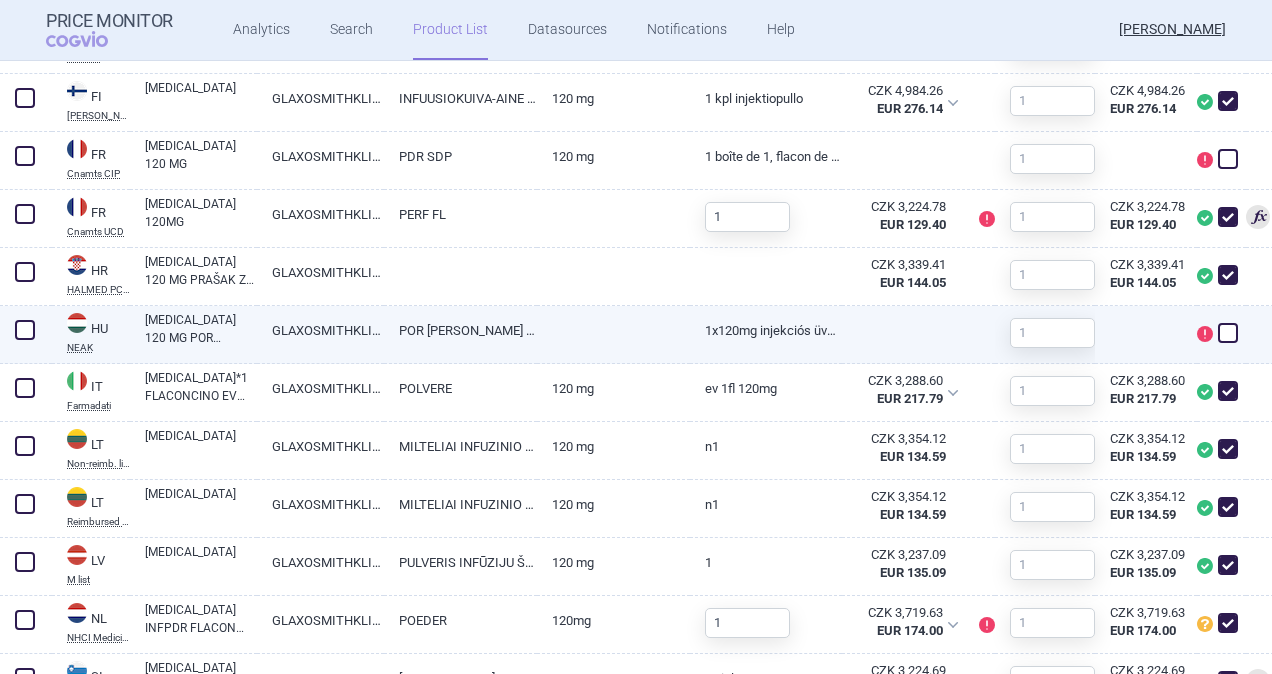 click at bounding box center (25, 330) 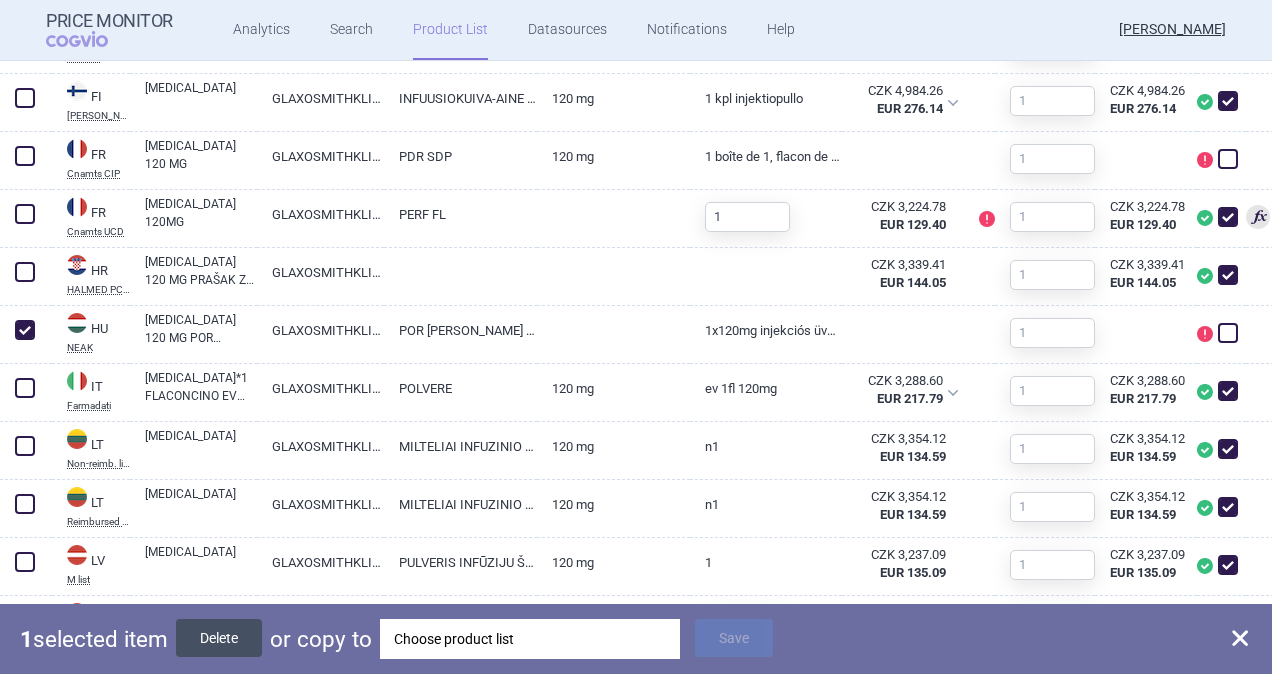 click on "Delete" at bounding box center [219, 638] 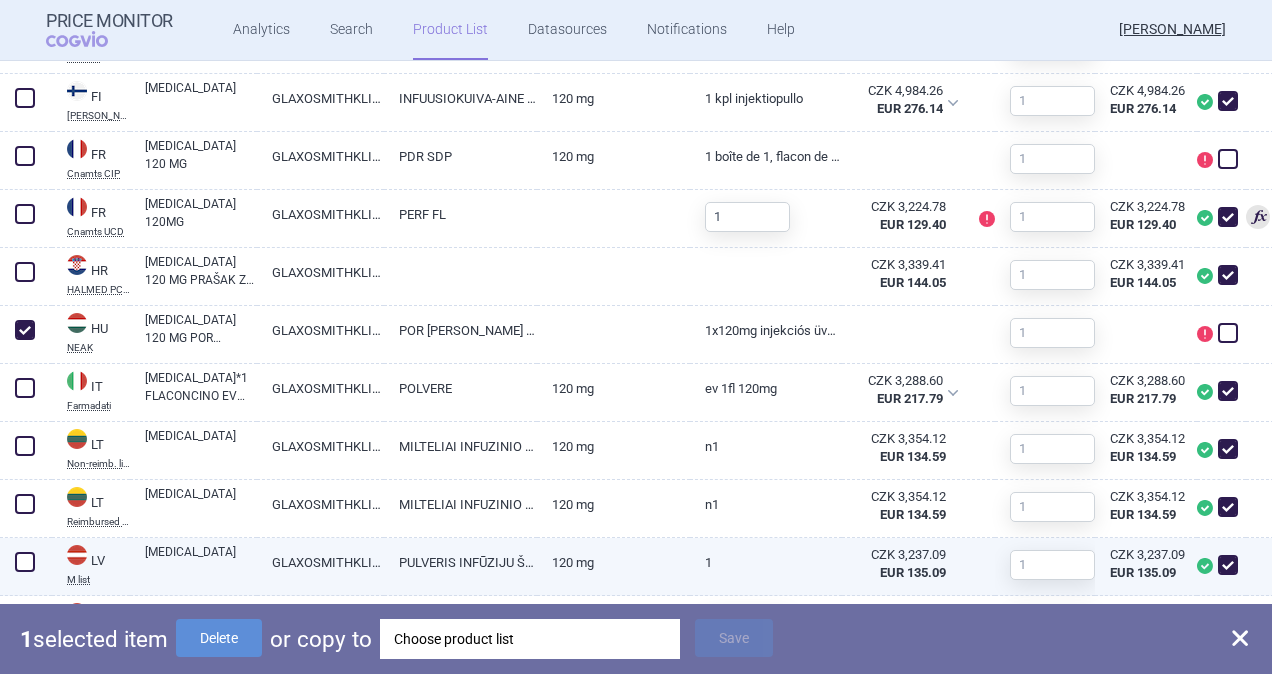 checkbox on "false" 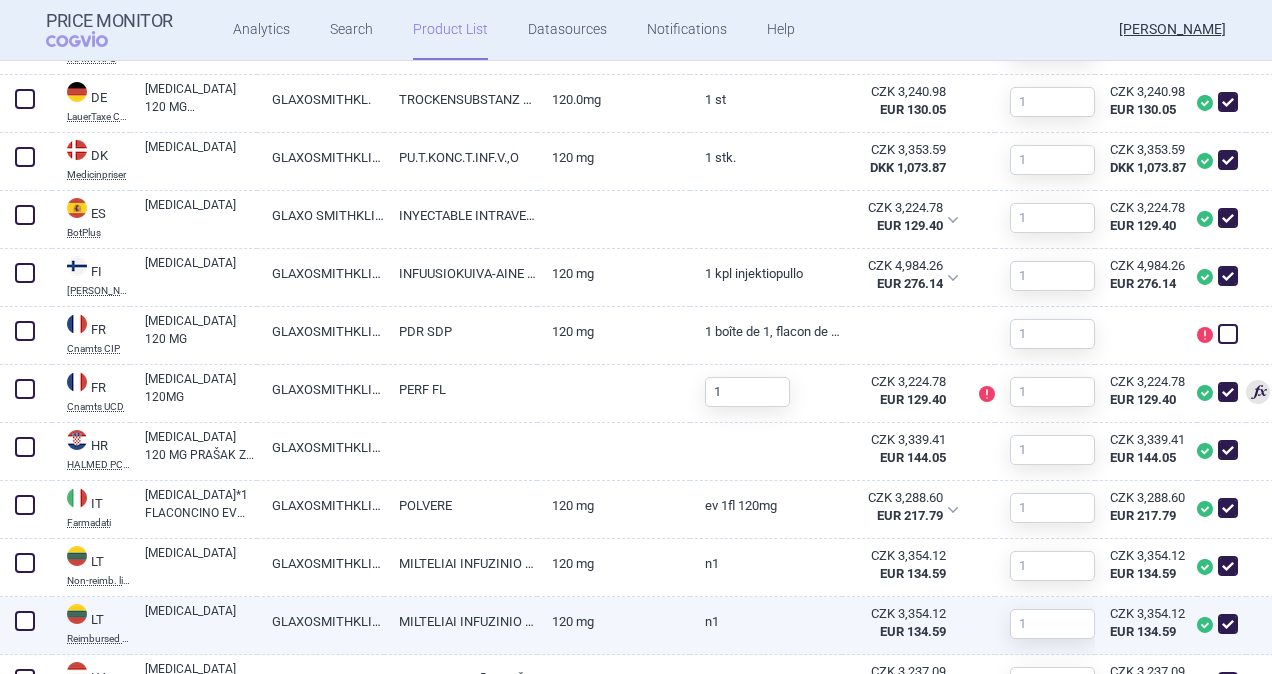 scroll, scrollTop: 876, scrollLeft: 0, axis: vertical 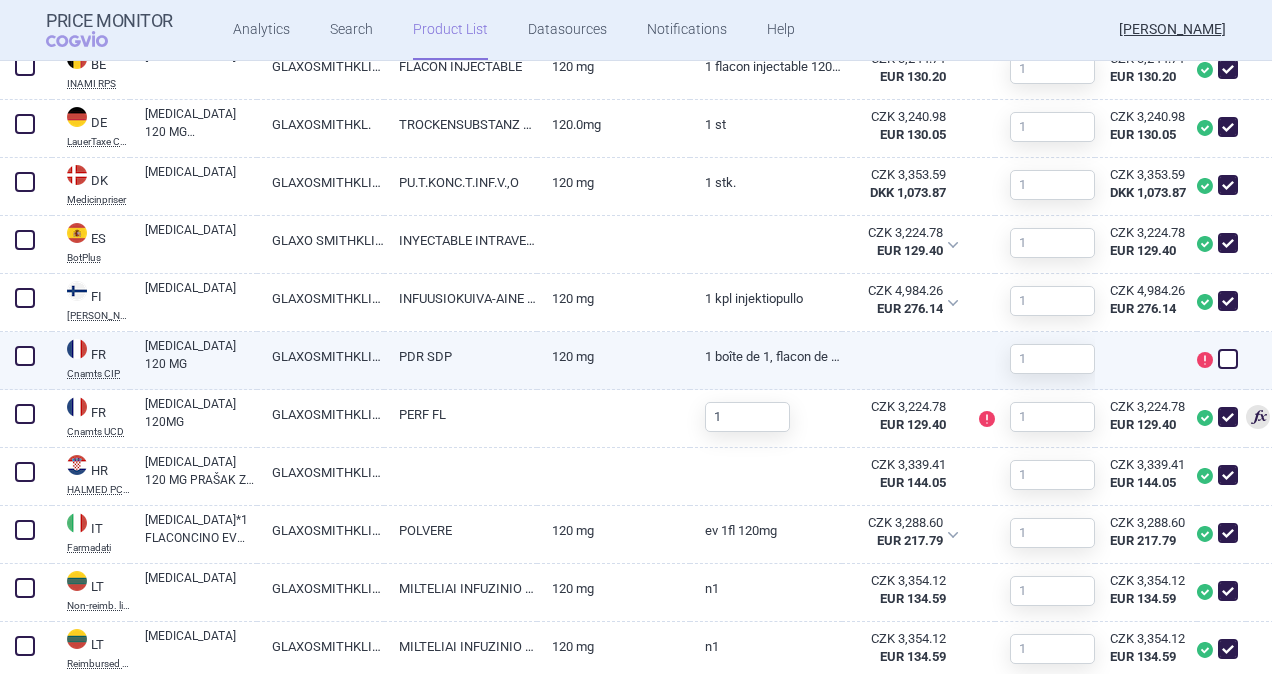 click on "Price Monitor COGVIO Analytics Search Product List Datasources Notifications Help [PERSON_NAME] Product List Revize Max Price [MEDICAL_DATA] 120MG INF PLV CSL 1 VIA   Max Price Last product added/removed on  [DATE] [MEDICAL_DATA] 120MG INF PLV CSL 1 VIA download  Download notifications options History exchange Module specific Lowest ex-factory prices: 1 . SK UUC-LP B 2 . SI JAZMP 3 . FR Cnamts UCD Calculated max price: Average of 3 lowest ex-factory prices: CZK 3,192.43 2. + 3. lowest price: CZK 3,224.74 Deviation: 3,005 %   Current price (SCAU): CZK 3,313.86 Maximum price calculation parameters: Reference basket valid: Since  1. 1. 2022 Since  1. 2. 2020 Since  1. 1. 2018 Since  1. 4. 2012 Package size: 1 Czech product Country Brand name Company Dosage Form Dosage strength Package Price Package for calc. Calc. Price Use for calc. CZ SCAU [MEDICAL_DATA] GLAXOSMITHKLINE ([GEOGRAPHIC_DATA]) LIMITED, DUBLIN INF PLV CSL 120MG 1 CZK 3,313.86 CZK 3,313.86 CZK 3,313.86 CZK 3,313.86 Reference basket products hide  17   Price" at bounding box center (636, 337) 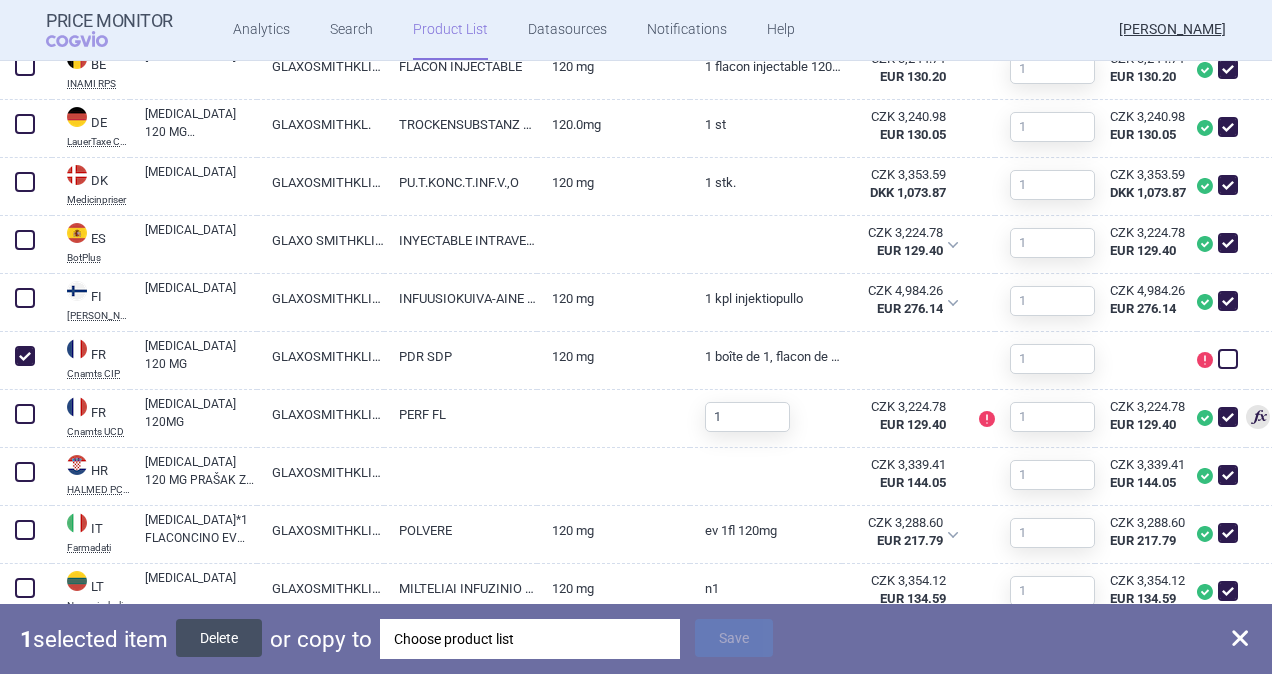 click on "Delete" at bounding box center (219, 638) 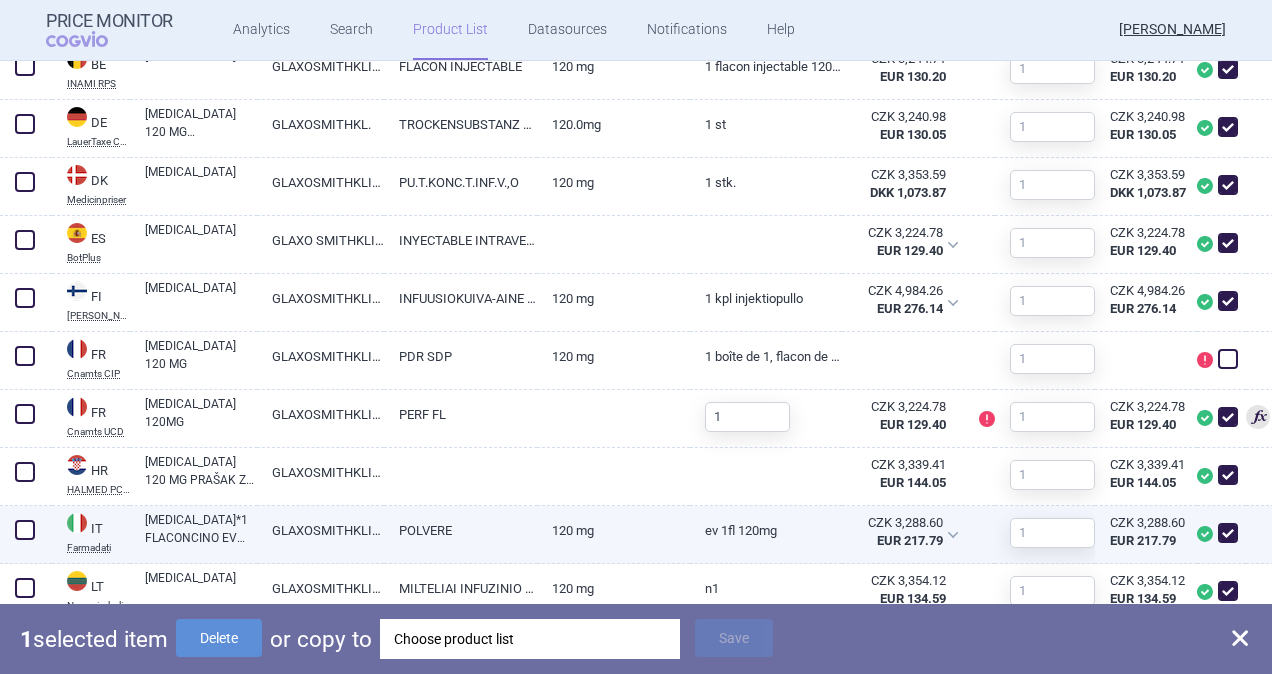 checkbox on "false" 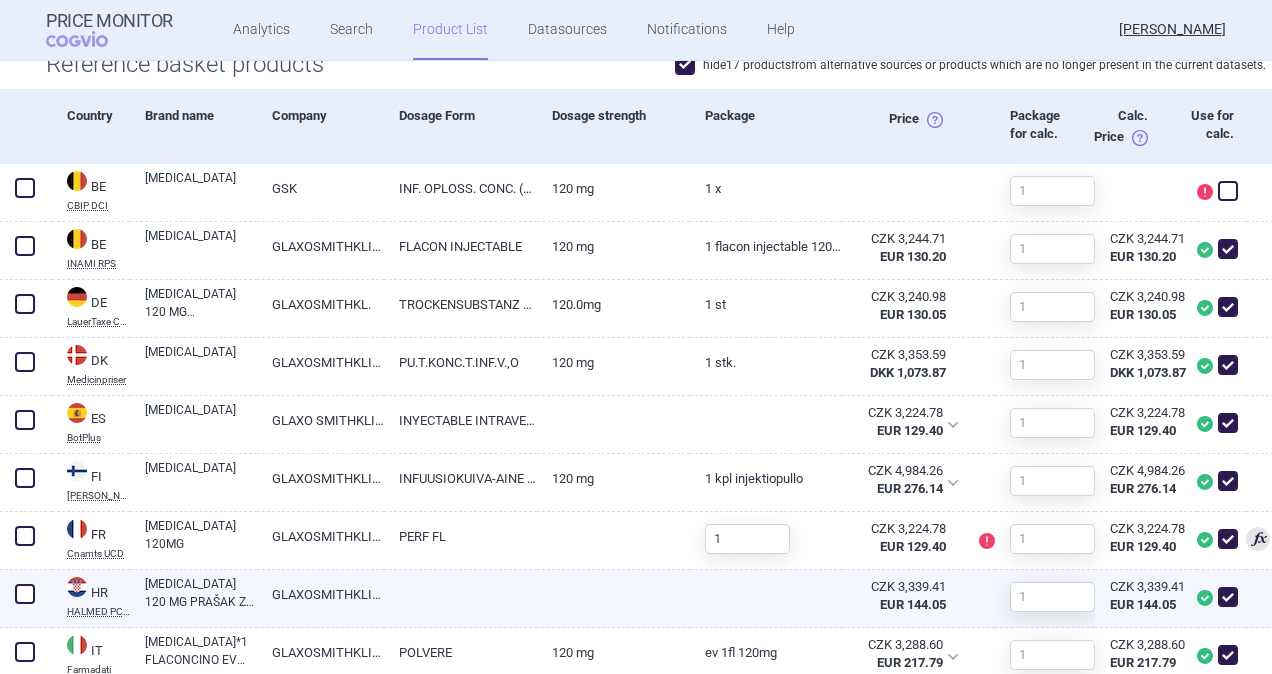 scroll, scrollTop: 676, scrollLeft: 0, axis: vertical 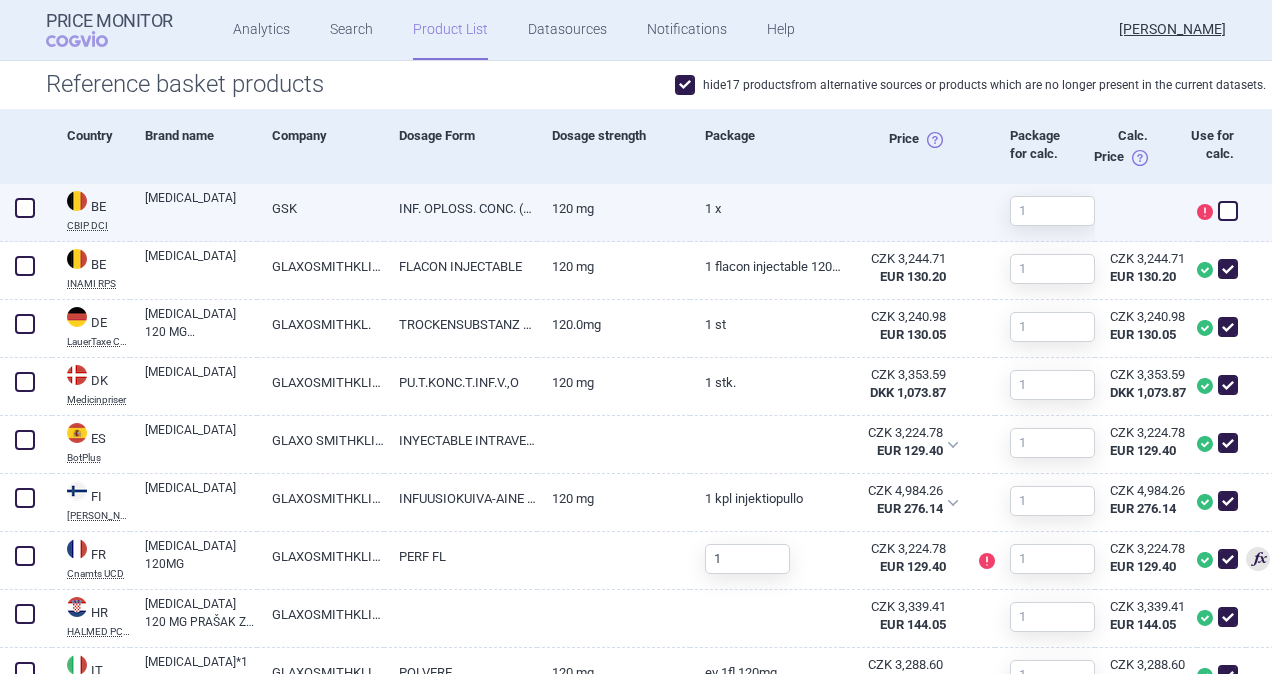 click at bounding box center [25, 208] 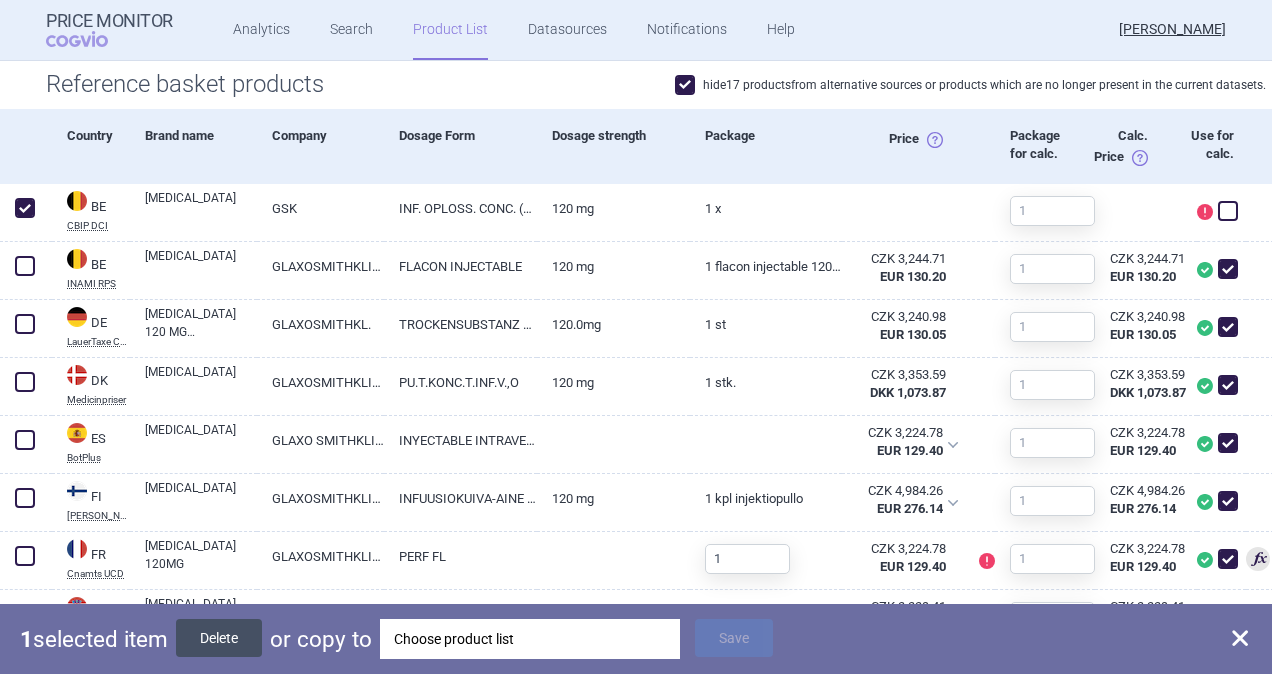click on "Delete" at bounding box center [219, 638] 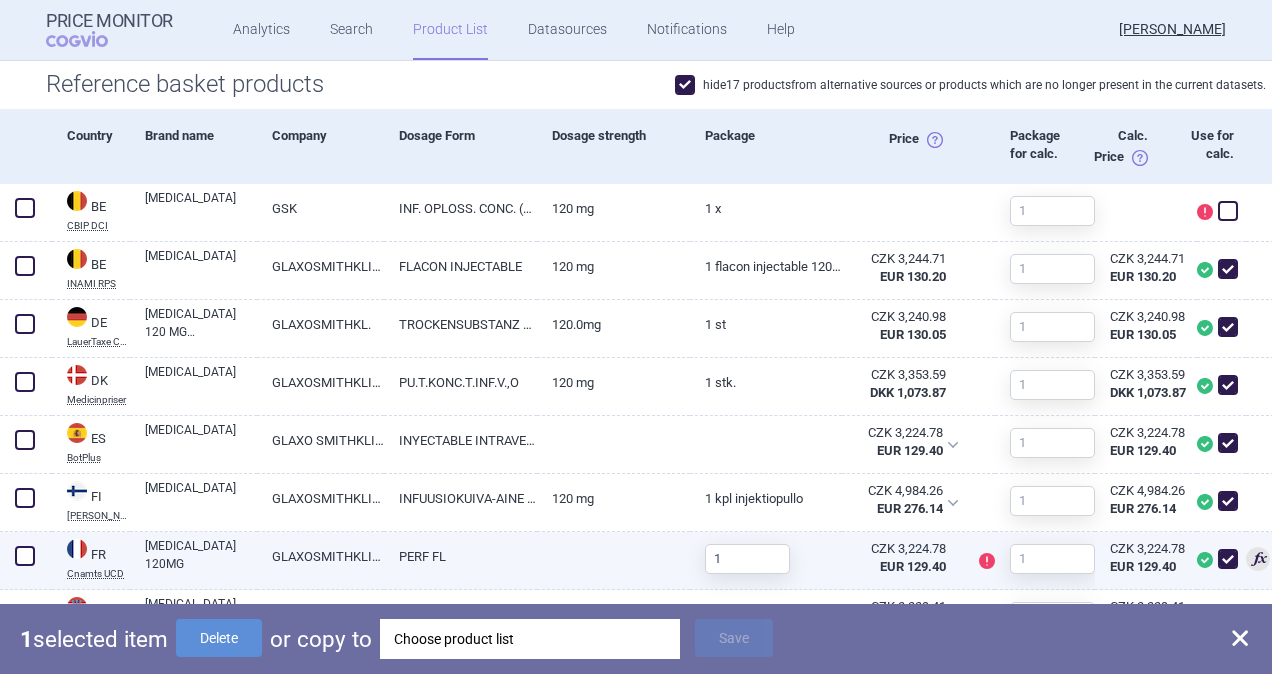 checkbox on "false" 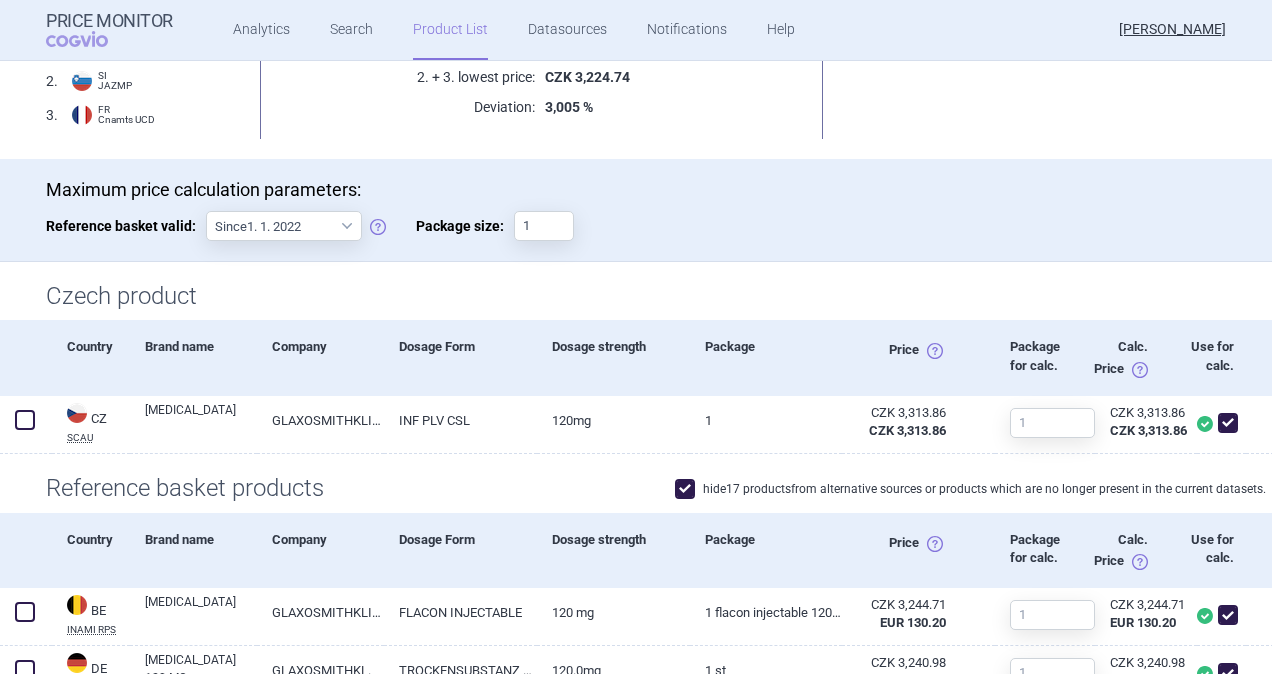 scroll, scrollTop: 0, scrollLeft: 0, axis: both 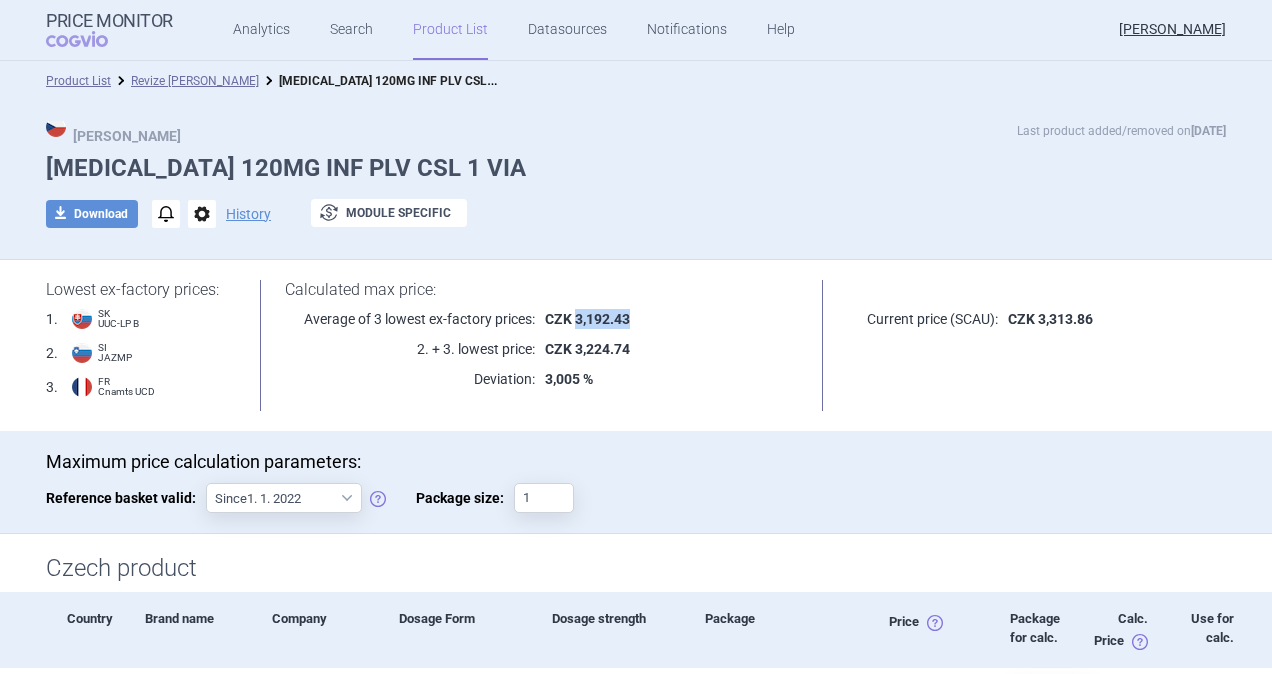 drag, startPoint x: 572, startPoint y: 320, endPoint x: 621, endPoint y: 325, distance: 49.25444 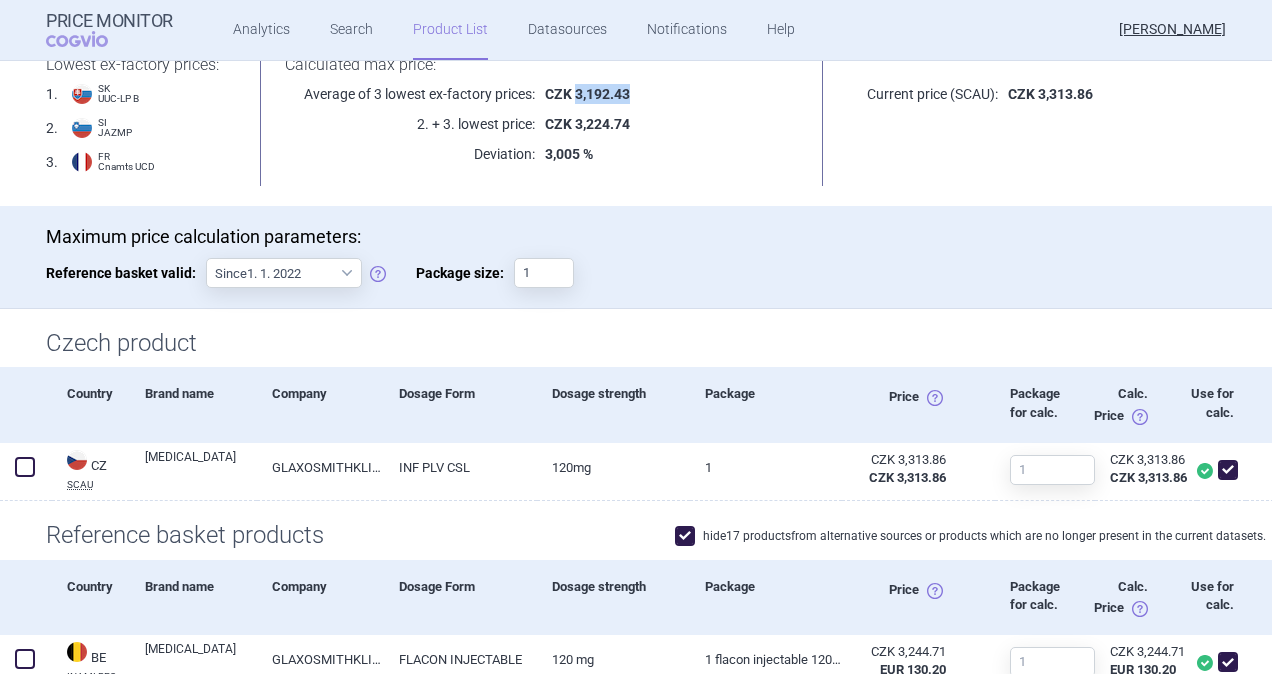 scroll, scrollTop: 0, scrollLeft: 0, axis: both 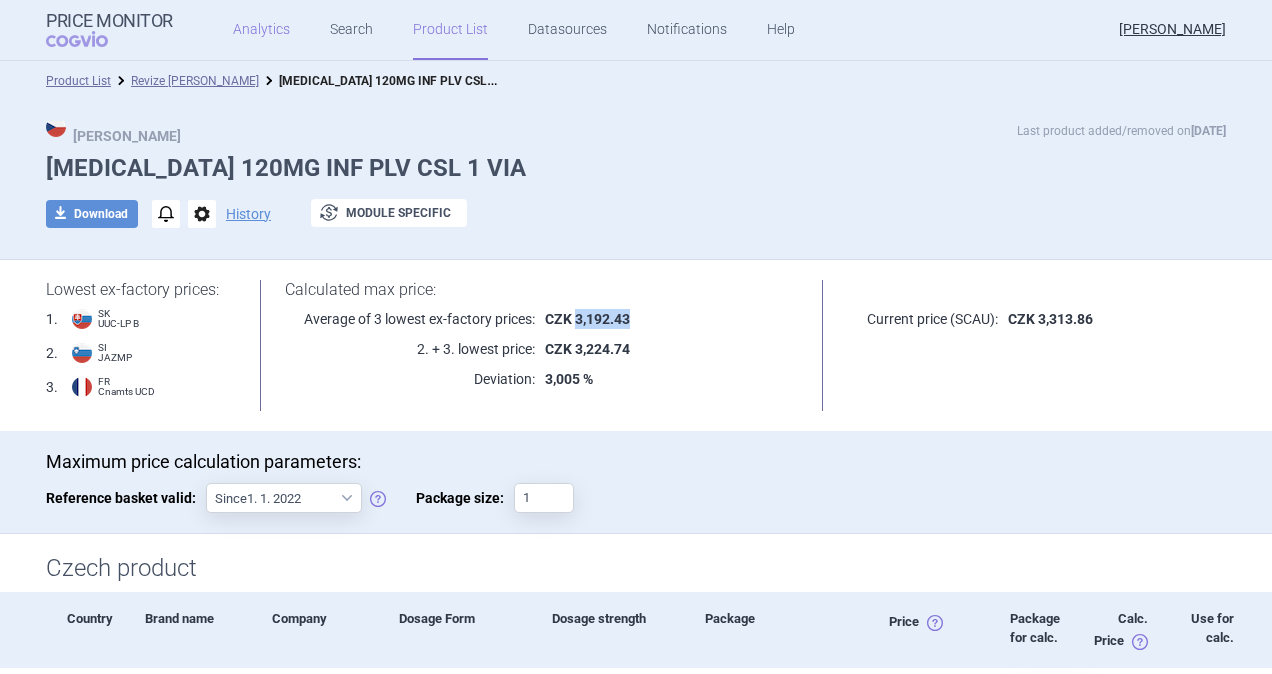 click on "Analytics" at bounding box center (261, 30) 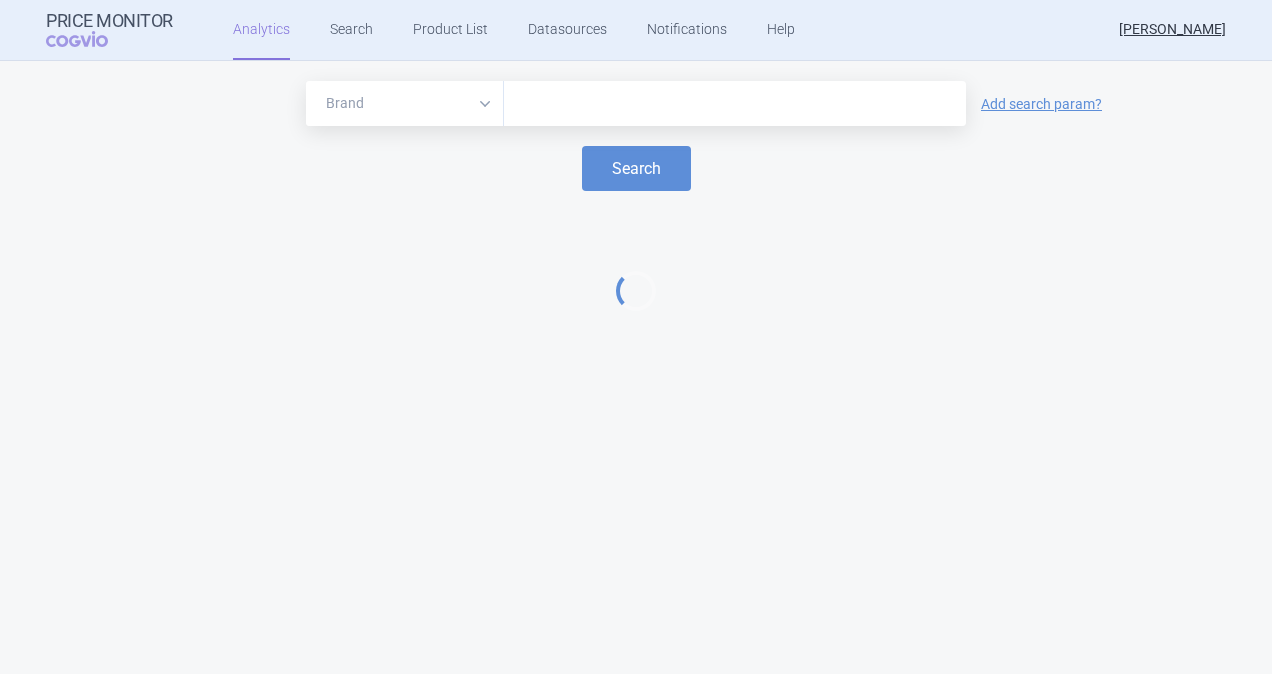 click at bounding box center [735, 104] 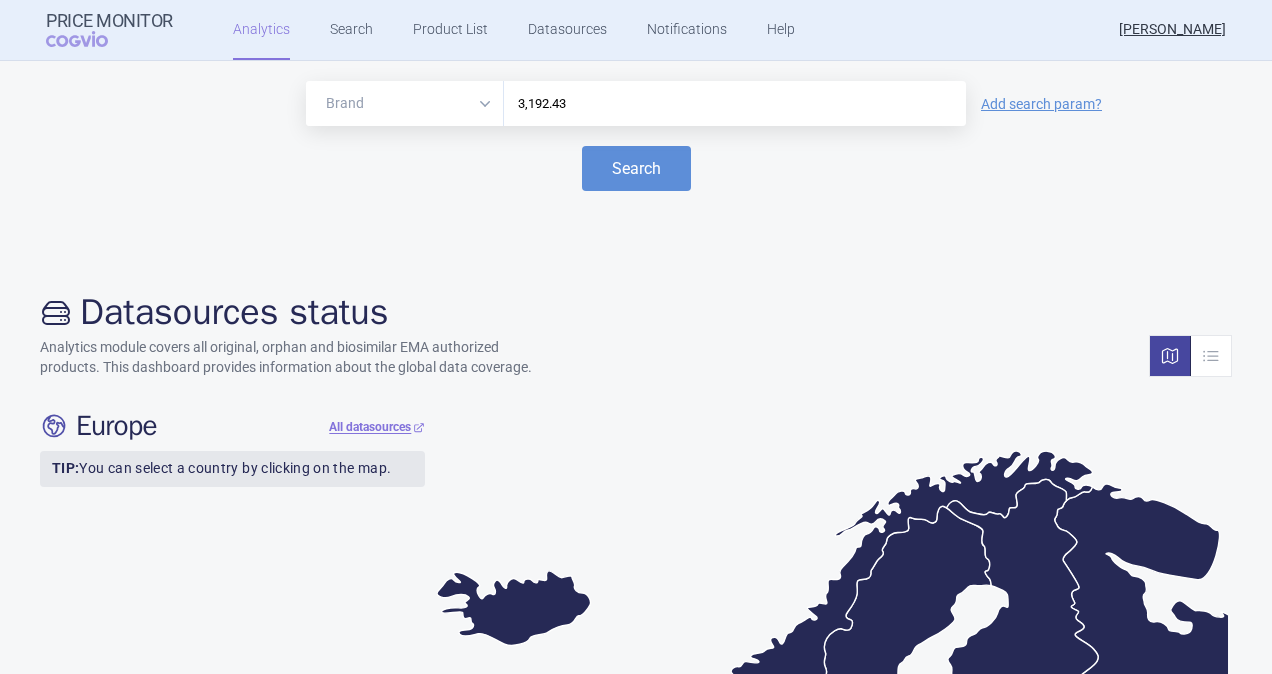 drag, startPoint x: 593, startPoint y: 110, endPoint x: 442, endPoint y: 110, distance: 151 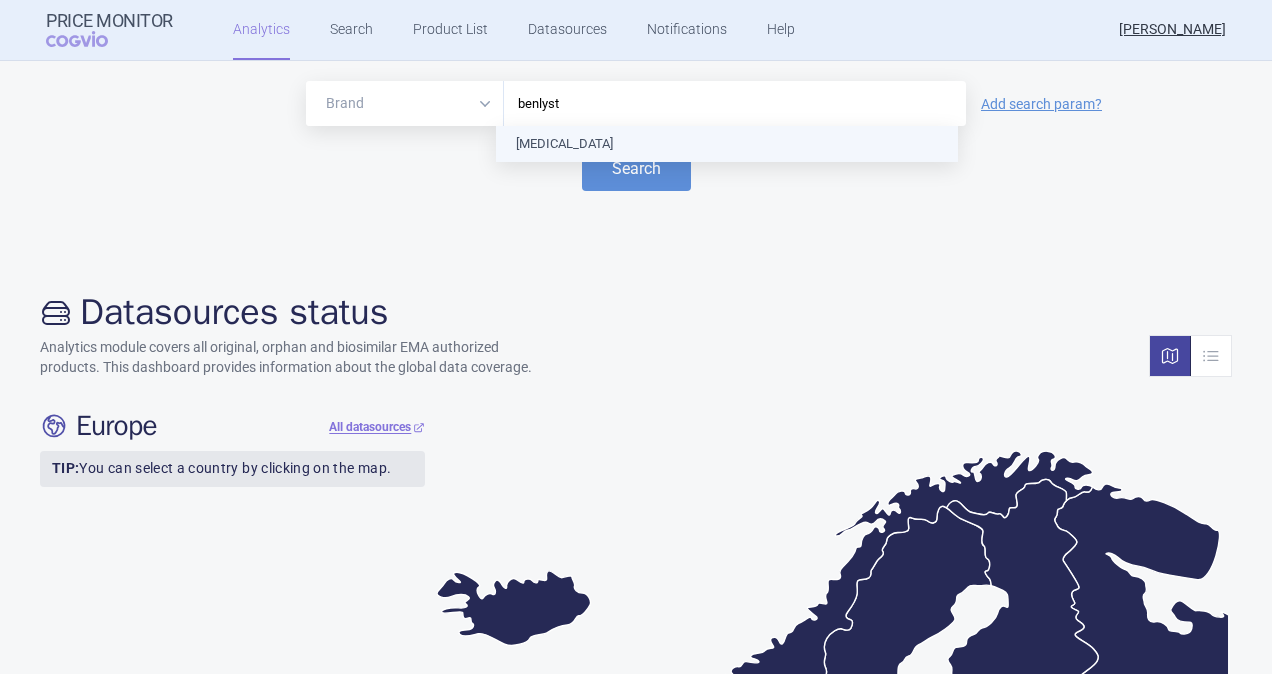type on "[MEDICAL_DATA]" 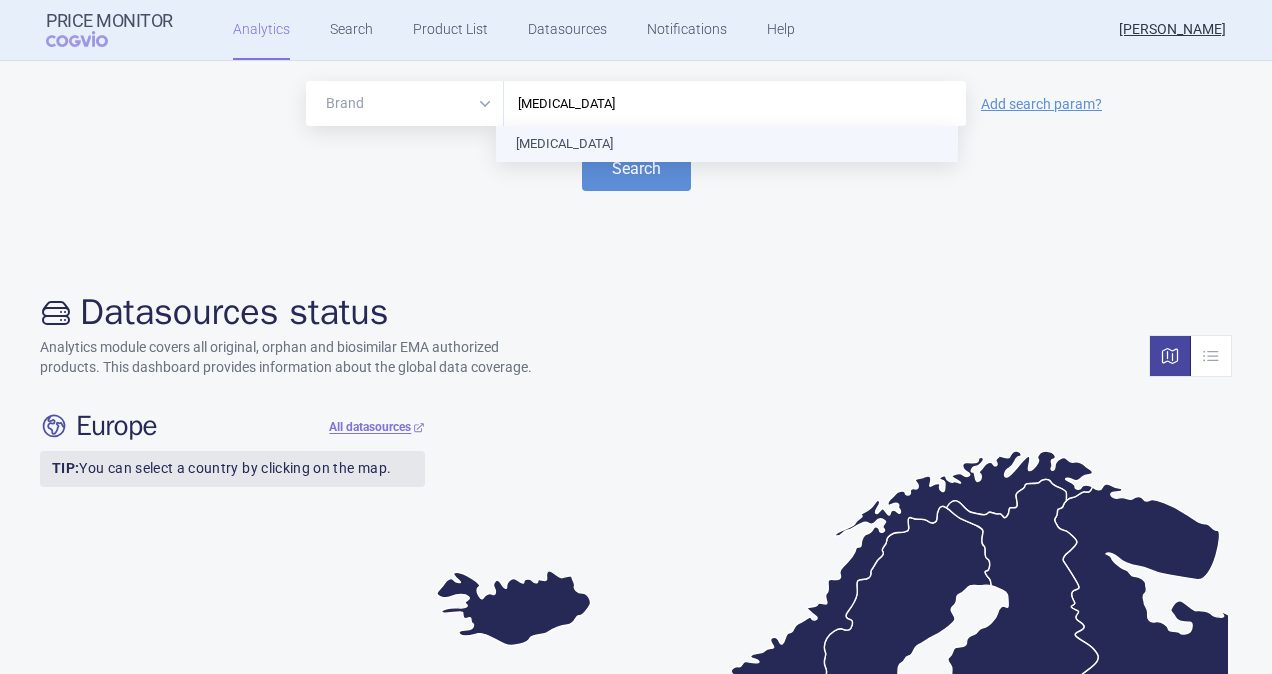 type 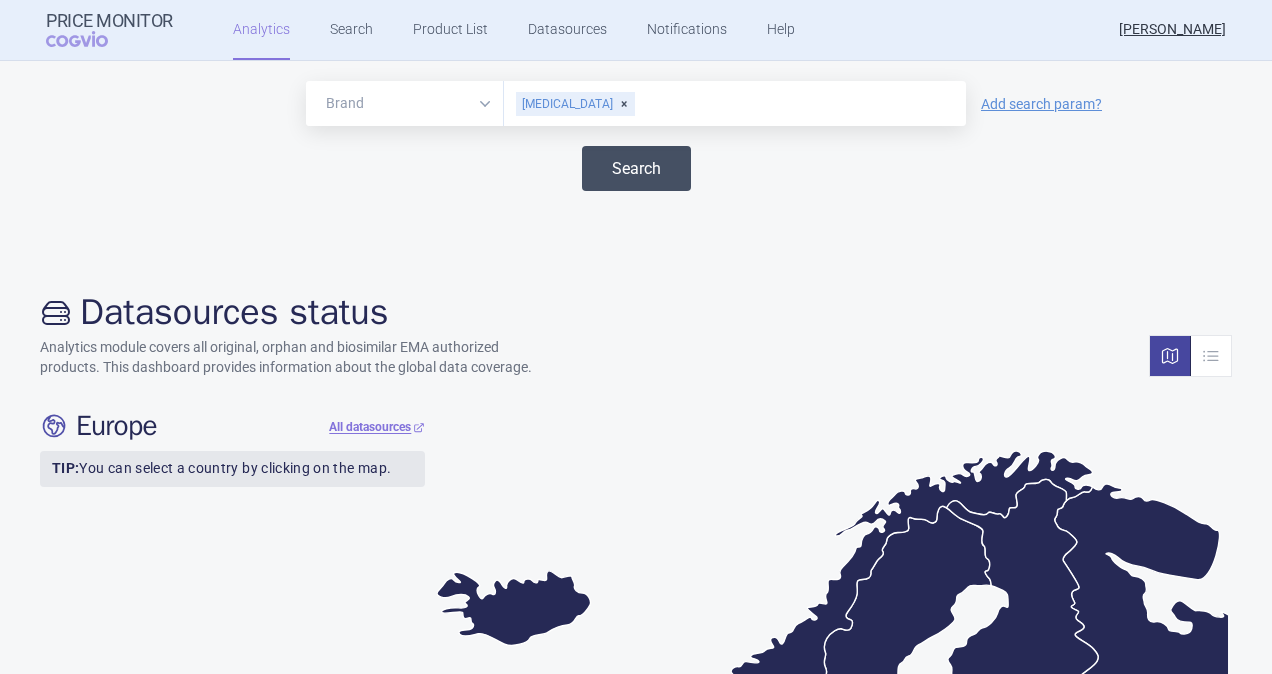 click on "Search" at bounding box center (636, 168) 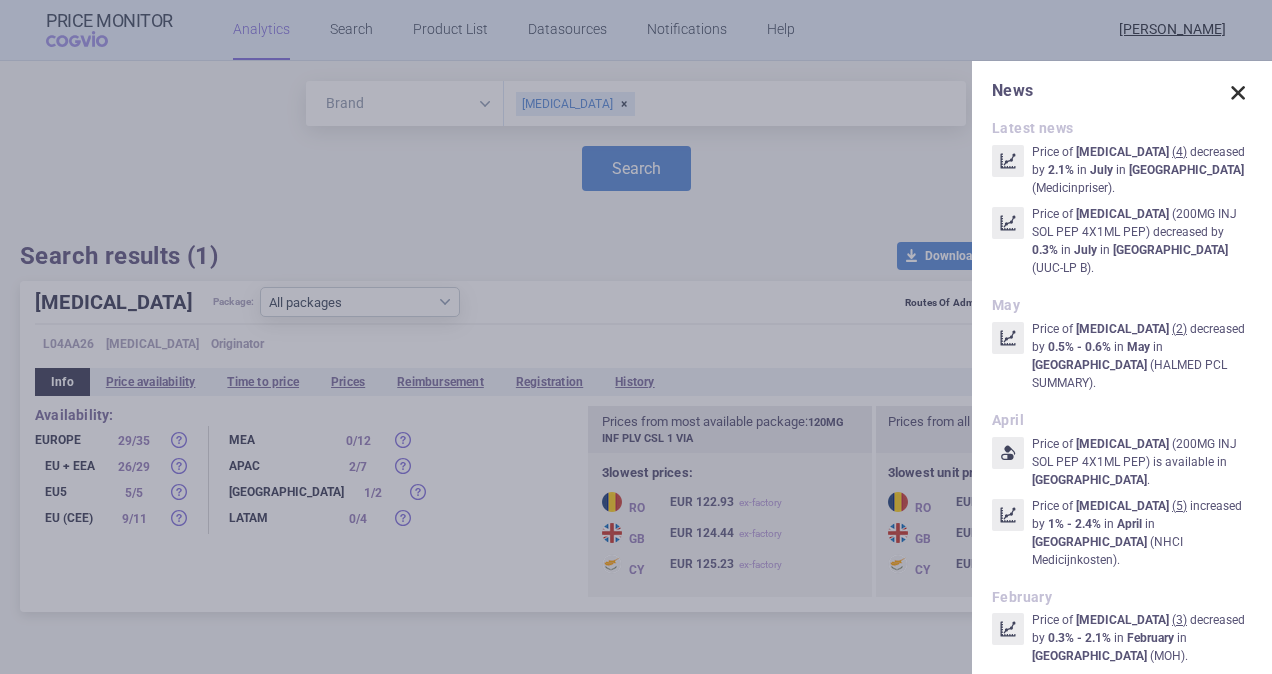 click at bounding box center (1238, 93) 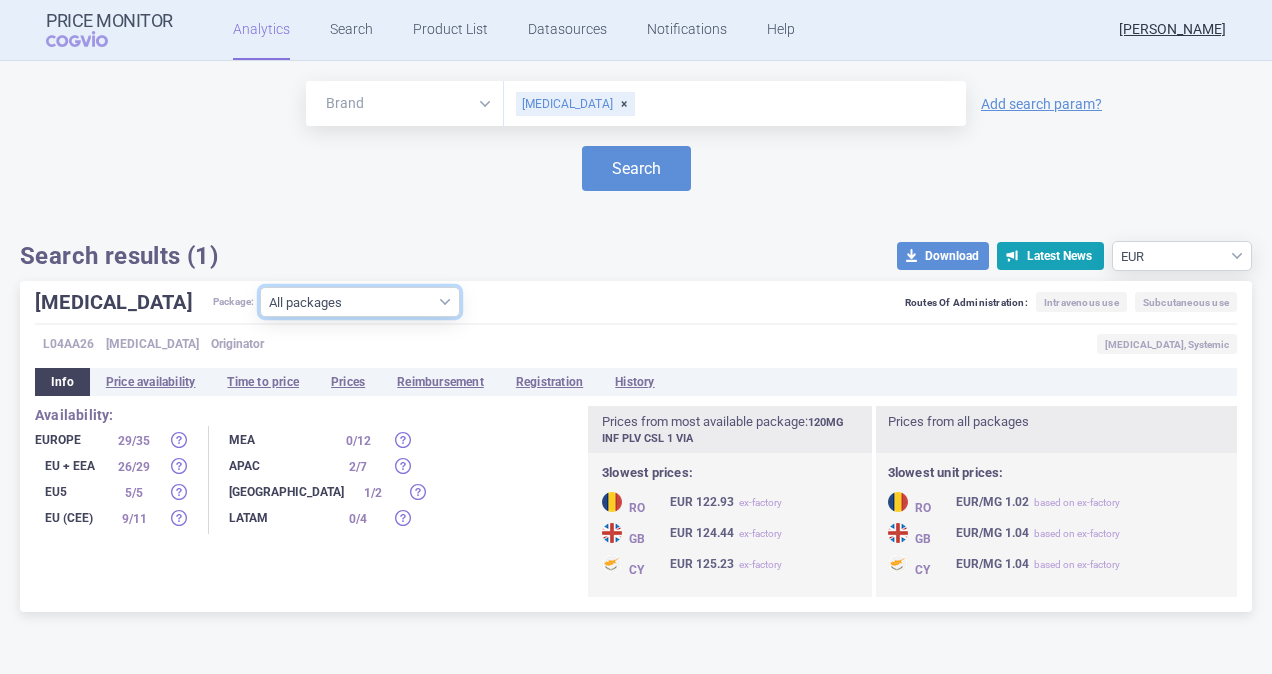 click on "All packages 120MG INF PLV CSL 1 VIA  ( 29 ) 200MG INJ SOL ISP 1X1ML ISP  ( 0 ) 200MG INJ SOL ISP 4X1ML ISP  ( 0 ) 200MG INJ SOL PEP 12(3X4)X1ML PEP  ( 5 ) 200MG INJ SOL PEP 1X1ML PEP  ( 9 ) 200MG INJ SOL PEP 4X1ML PEP  ( 21 ) 200MG INJ SOL PEP PEP  ( 0 ) 400MG INF PLV CSL 1 VIA  ( 28 )" at bounding box center [360, 302] 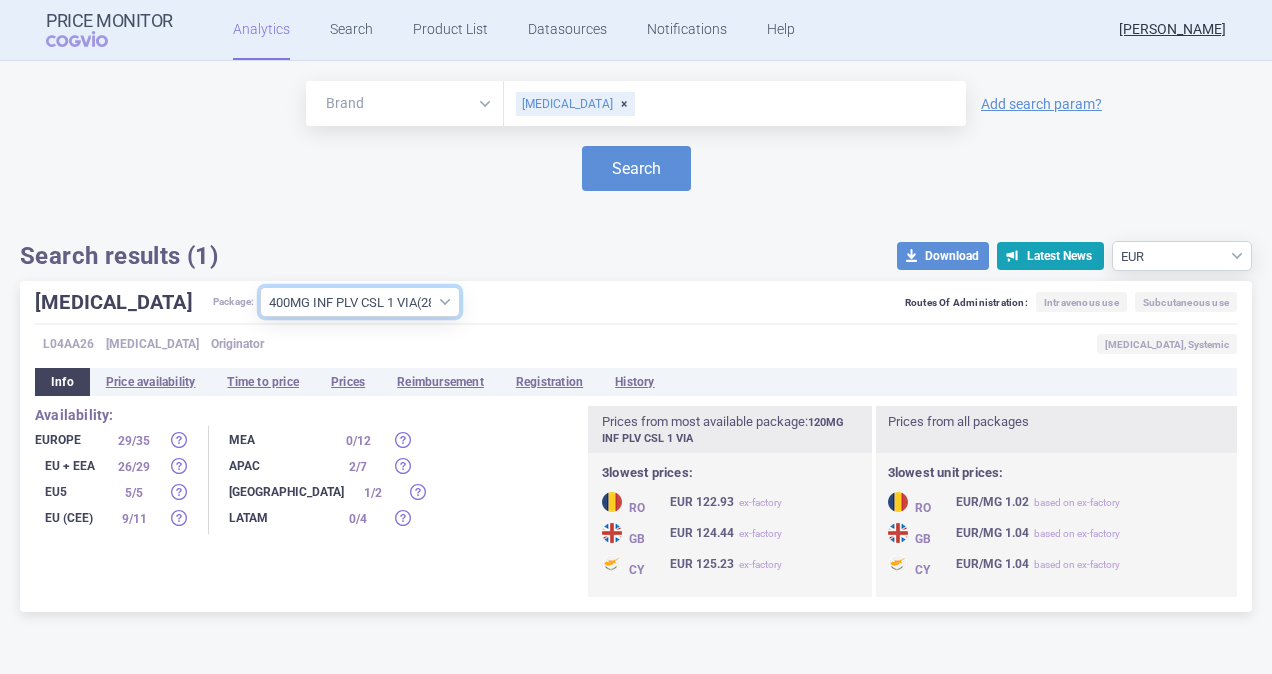 click on "All packages 120MG INF PLV CSL 1 VIA  ( 29 ) 200MG INJ SOL ISP 1X1ML ISP  ( 0 ) 200MG INJ SOL ISP 4X1ML ISP  ( 0 ) 200MG INJ SOL PEP 12(3X4)X1ML PEP  ( 5 ) 200MG INJ SOL PEP 1X1ML PEP  ( 9 ) 200MG INJ SOL PEP 4X1ML PEP  ( 21 ) 200MG INJ SOL PEP PEP  ( 0 ) 400MG INF PLV CSL 1 VIA  ( 28 )" at bounding box center [360, 302] 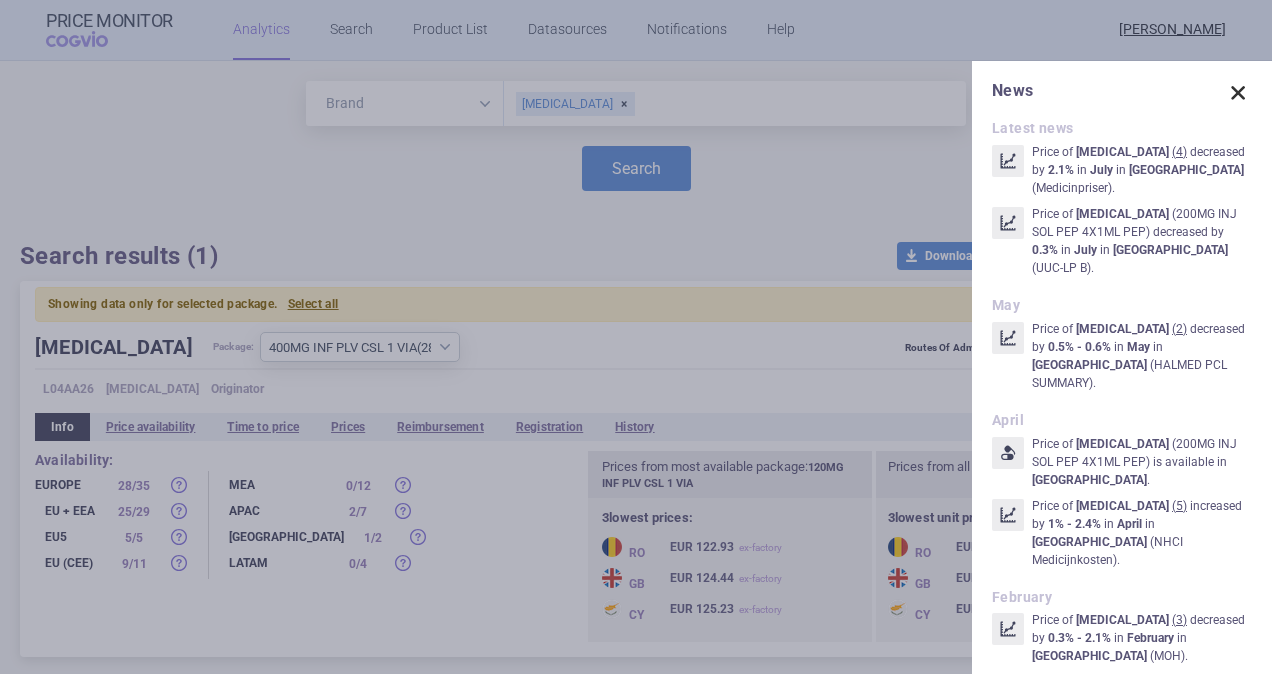 click at bounding box center (1238, 93) 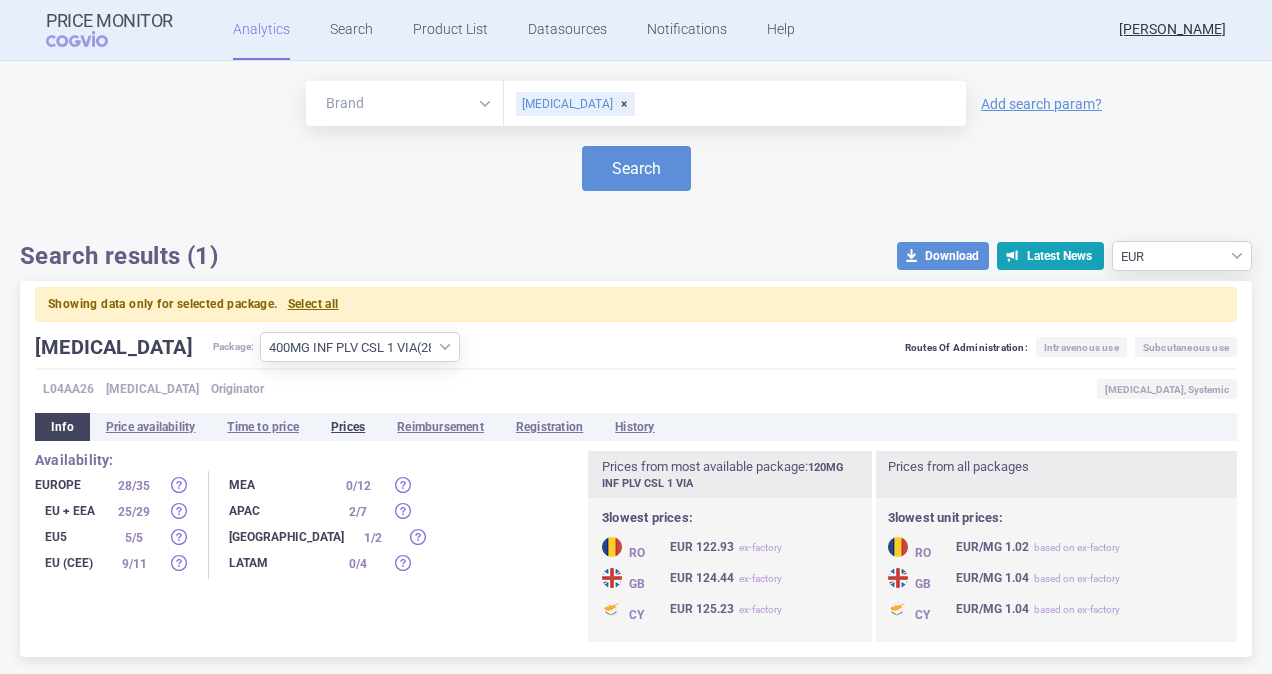 click on "Prices" at bounding box center (348, 427) 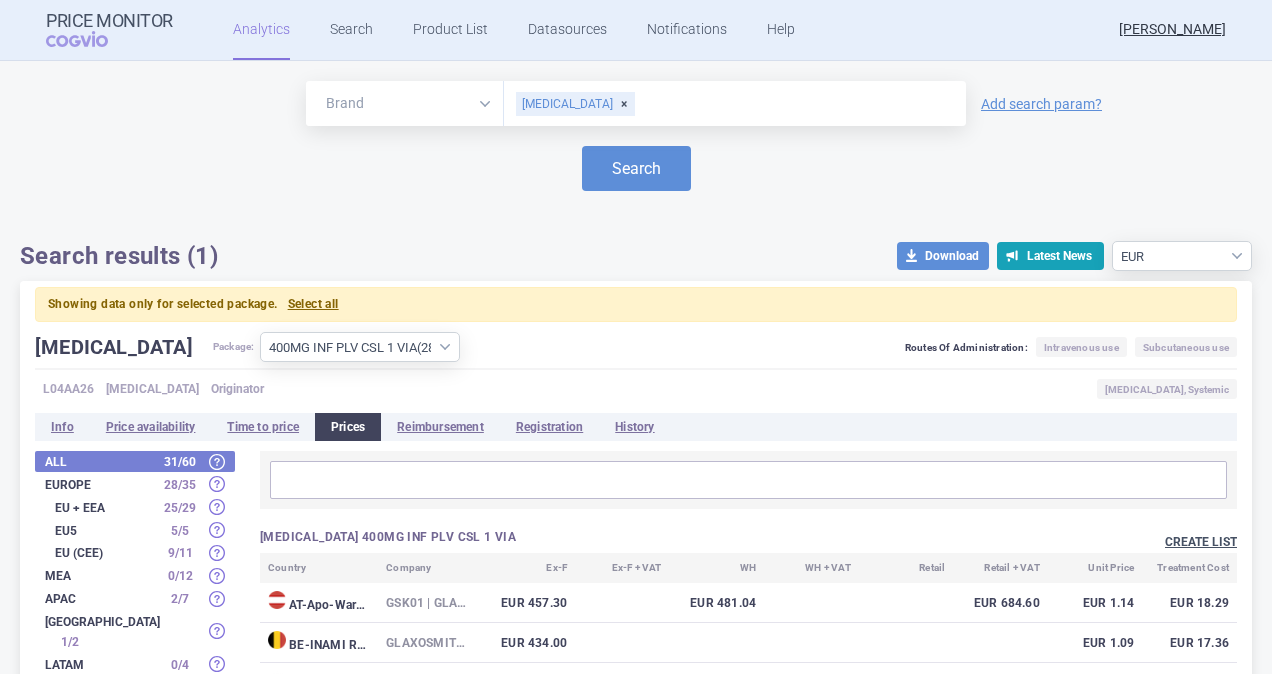 click on "Create list" at bounding box center [1201, 542] 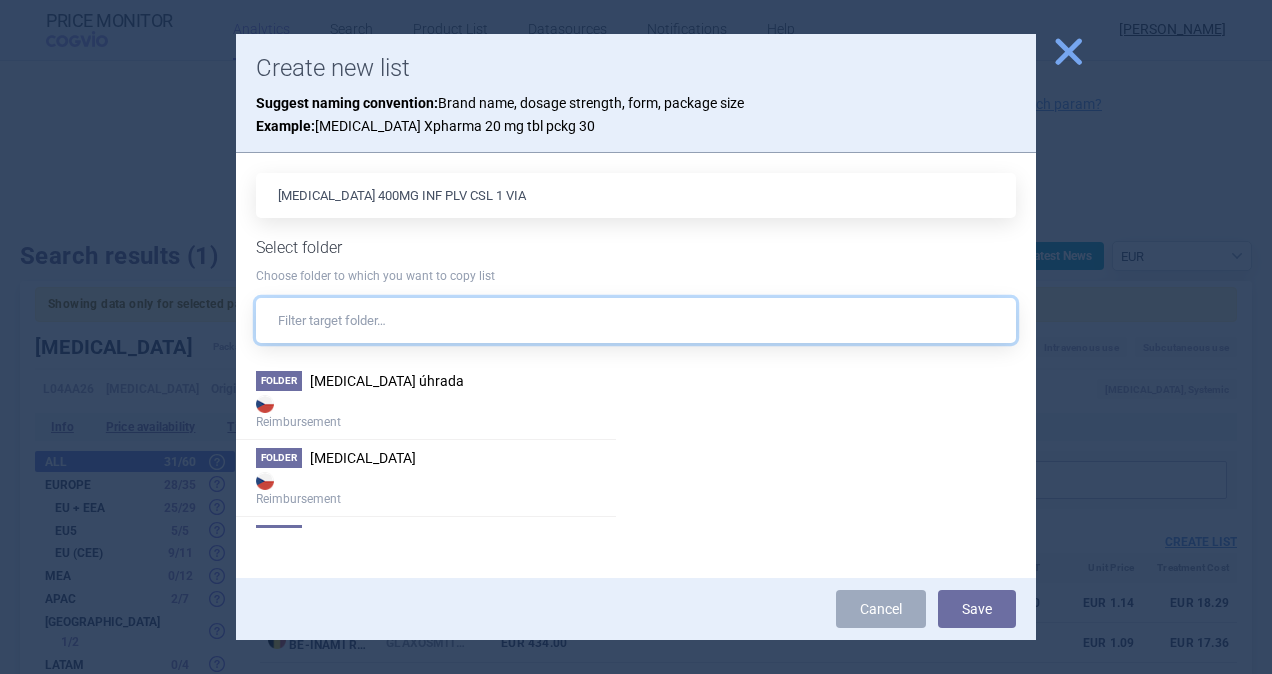 click at bounding box center [636, 320] 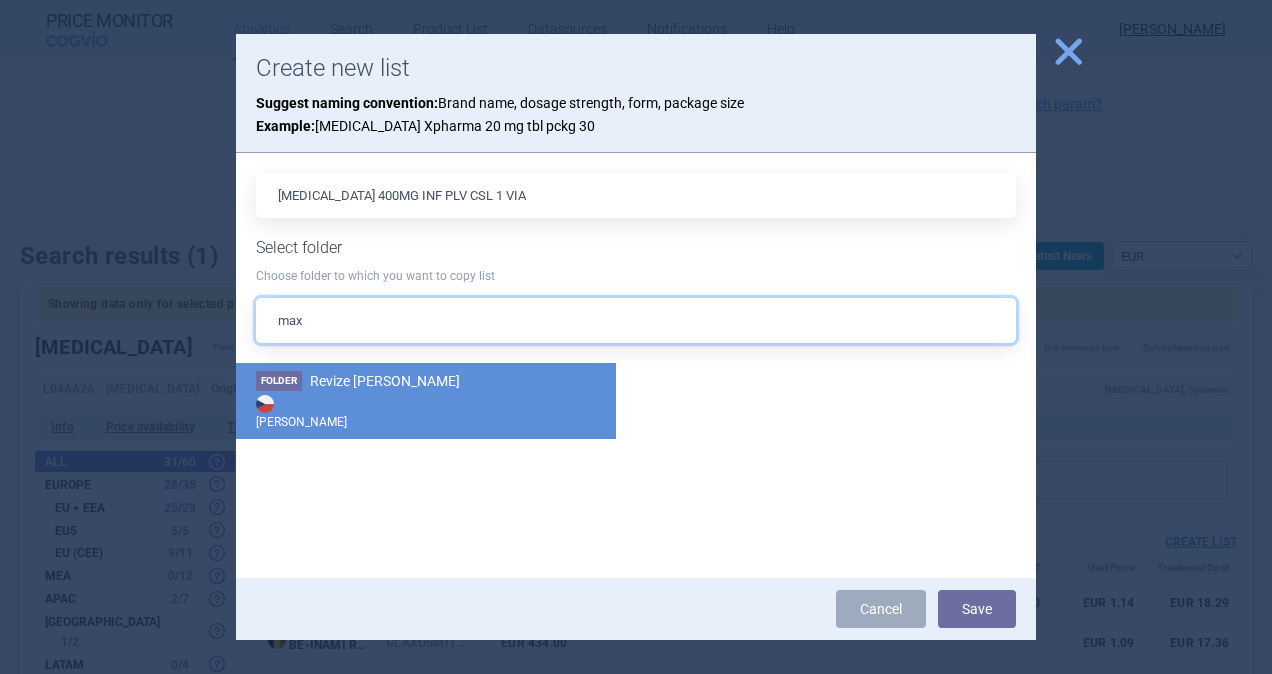 type on "max" 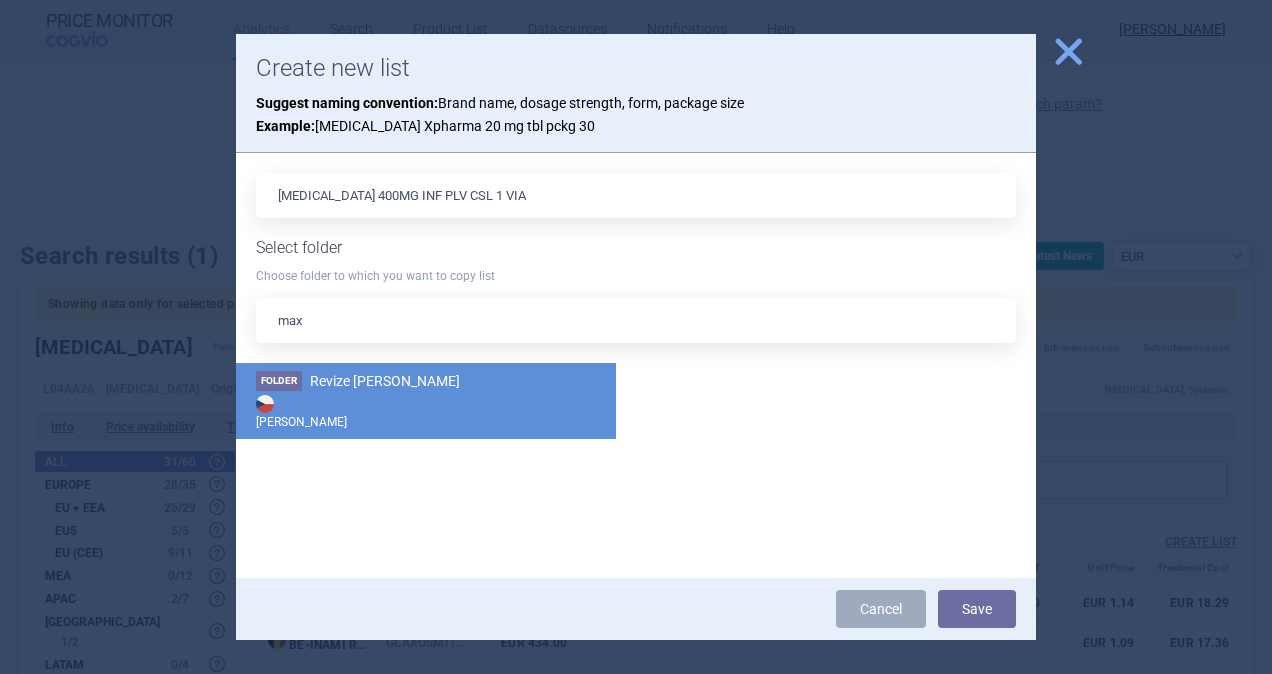 click on "Revize [PERSON_NAME]" at bounding box center (385, 381) 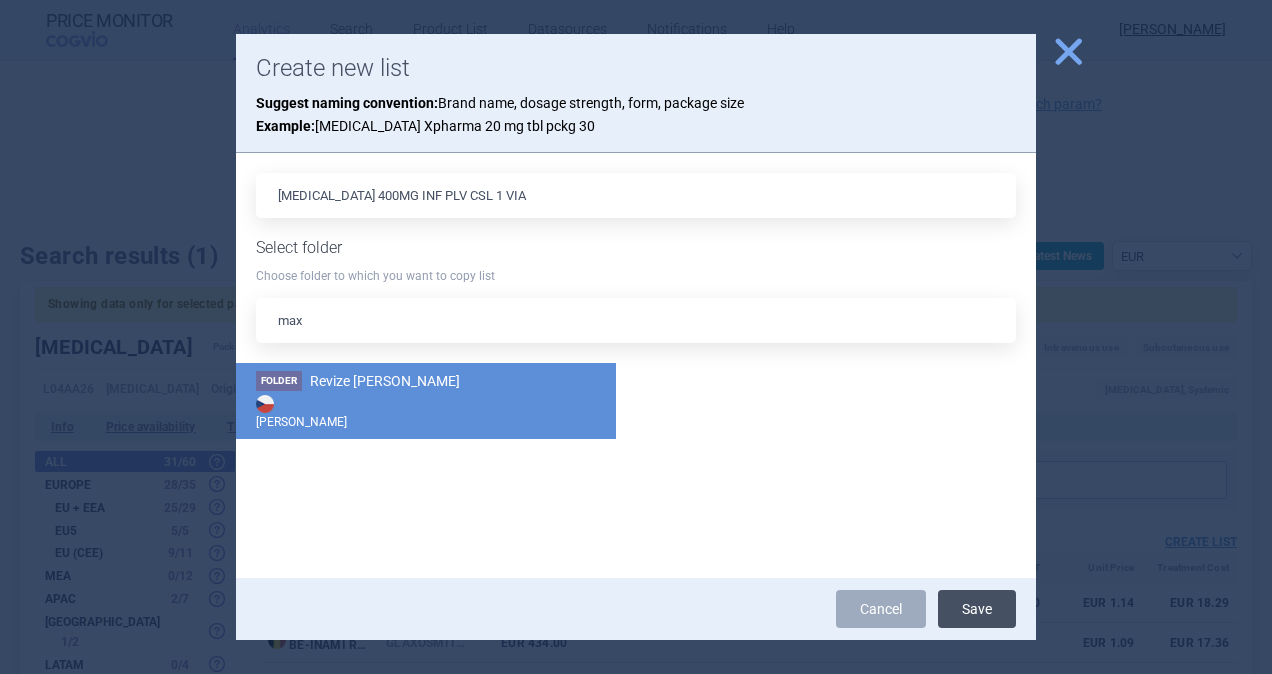 click on "Save" at bounding box center (977, 609) 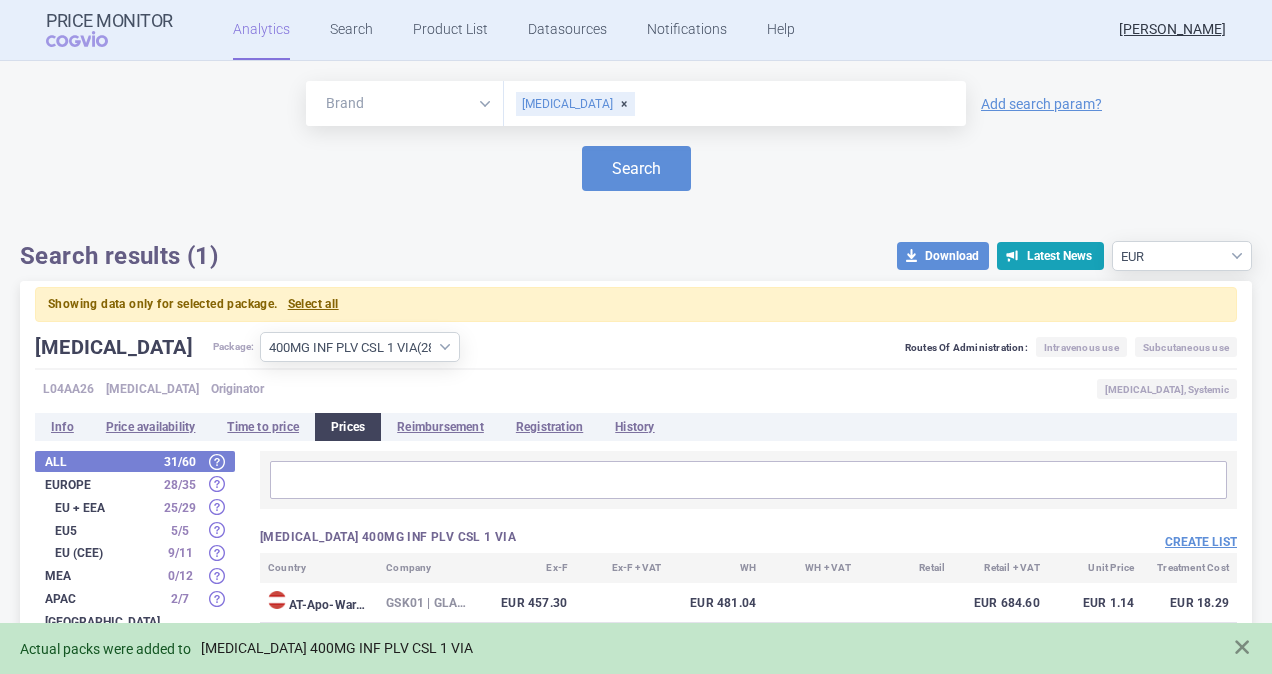 click on "[MEDICAL_DATA] 400MG INF PLV CSL 1 VIA" at bounding box center (337, 648) 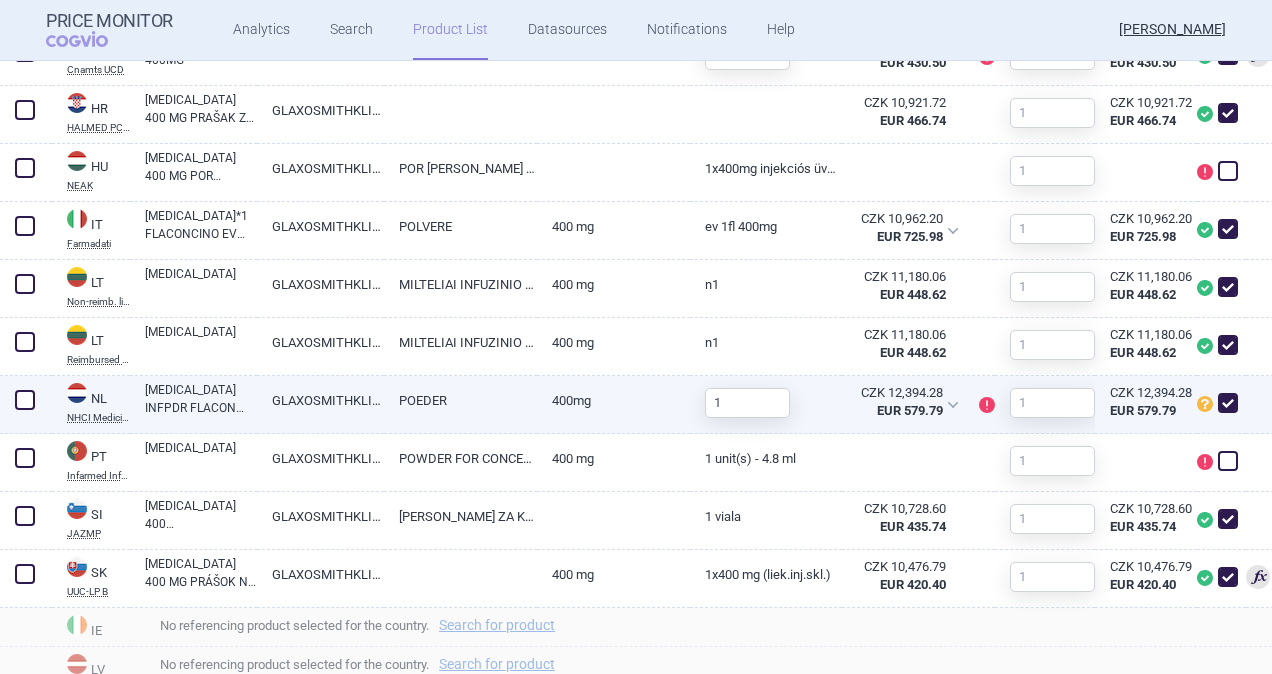 scroll, scrollTop: 1300, scrollLeft: 0, axis: vertical 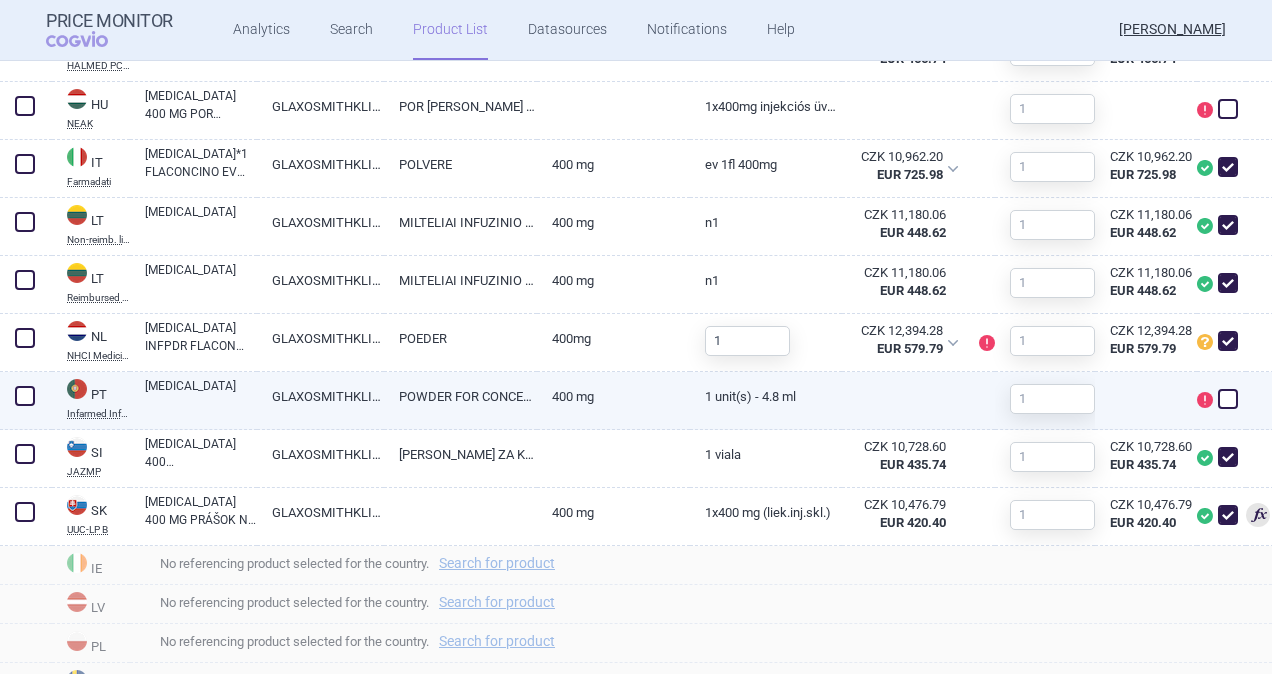 click at bounding box center [25, 396] 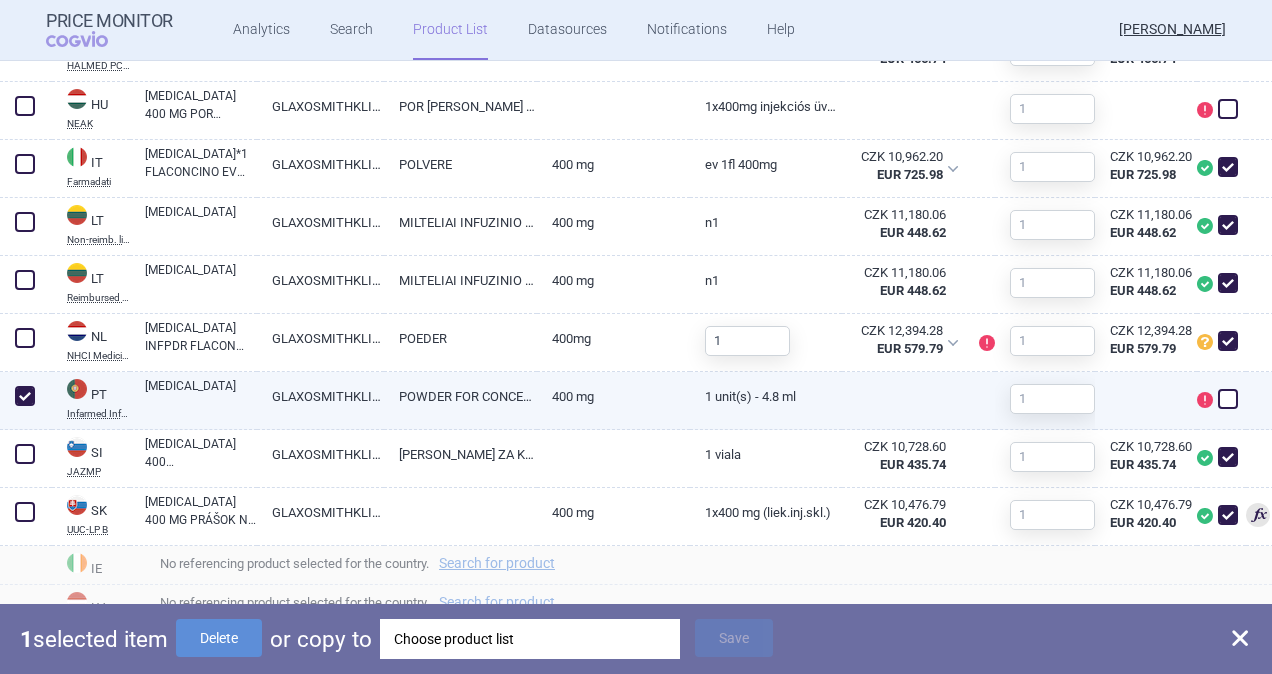 checkbox on "true" 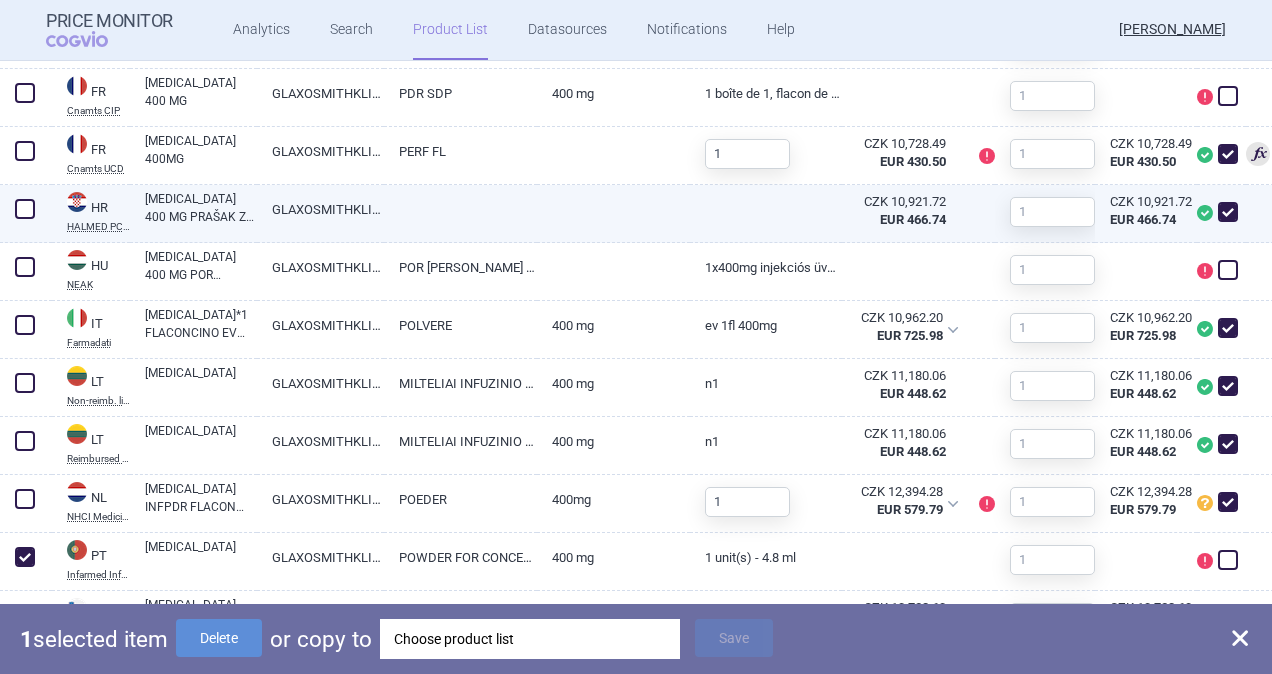 scroll, scrollTop: 1100, scrollLeft: 0, axis: vertical 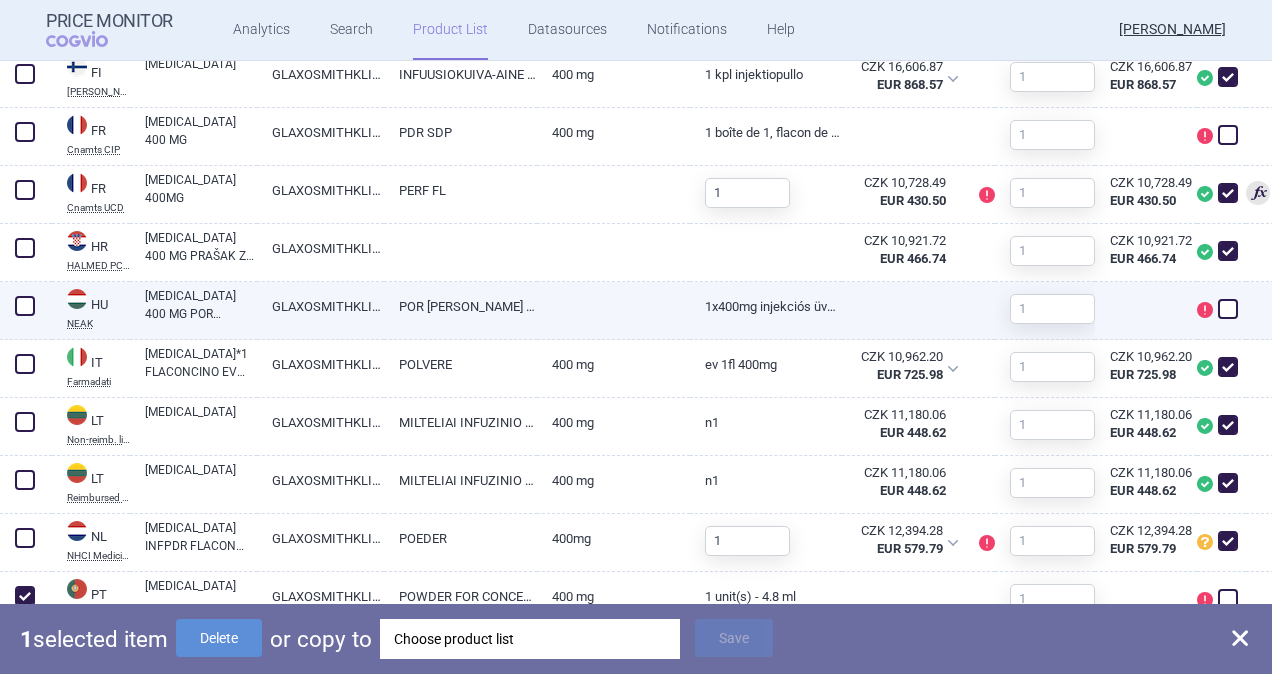 click at bounding box center [25, 306] 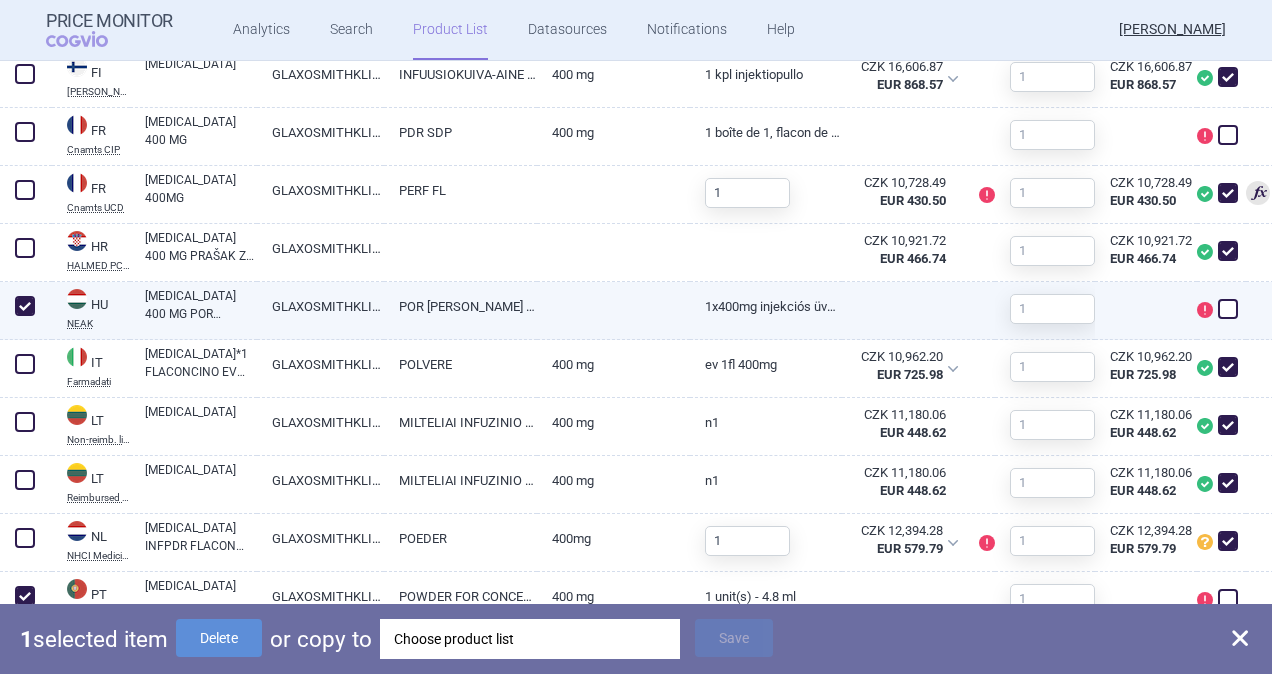 checkbox on "true" 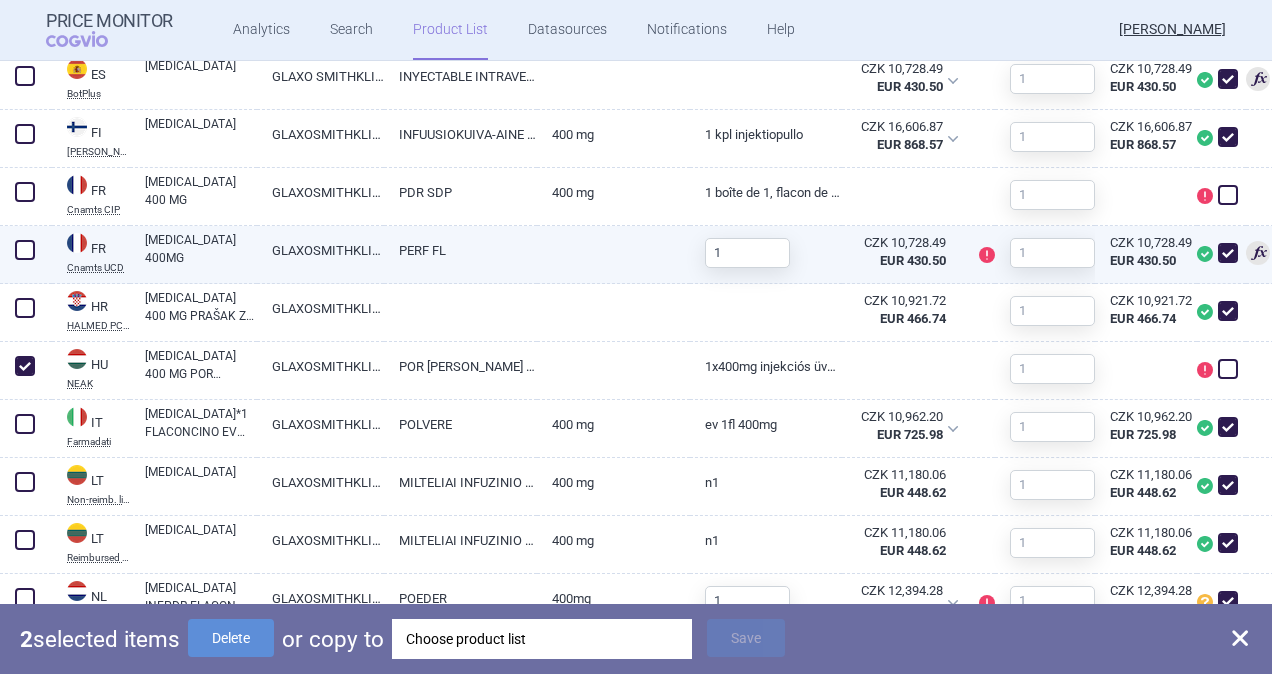 scroll, scrollTop: 1000, scrollLeft: 0, axis: vertical 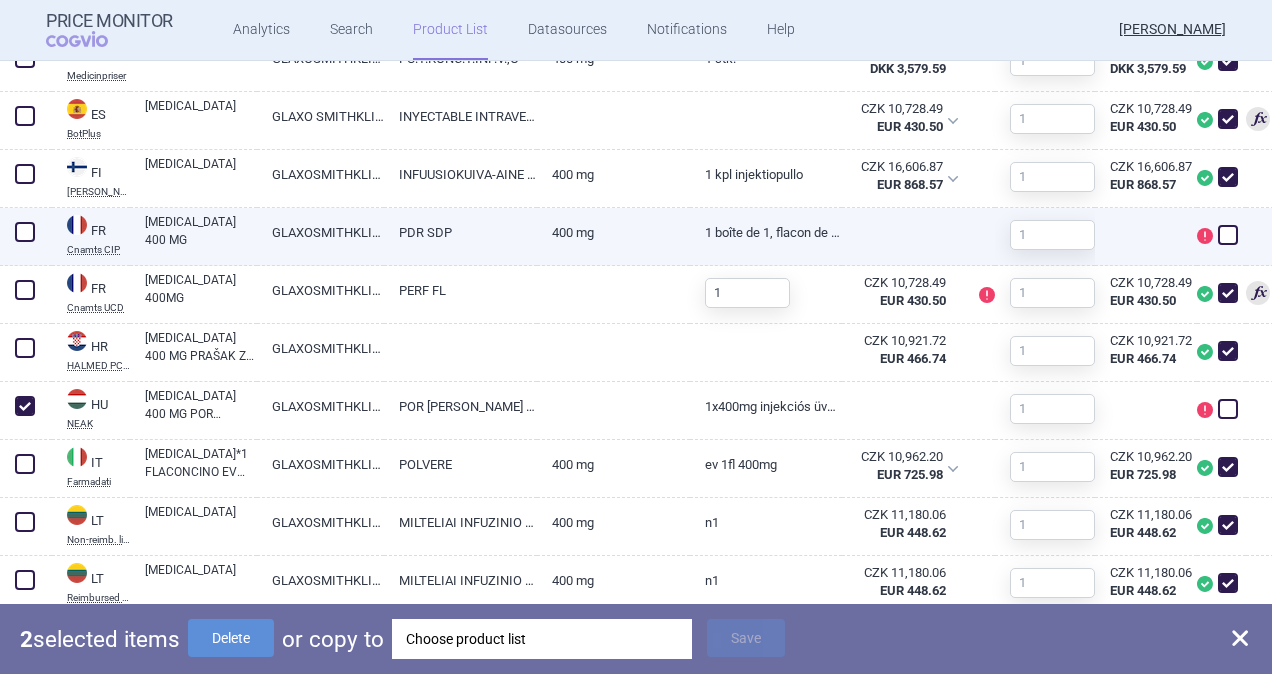 click at bounding box center [25, 232] 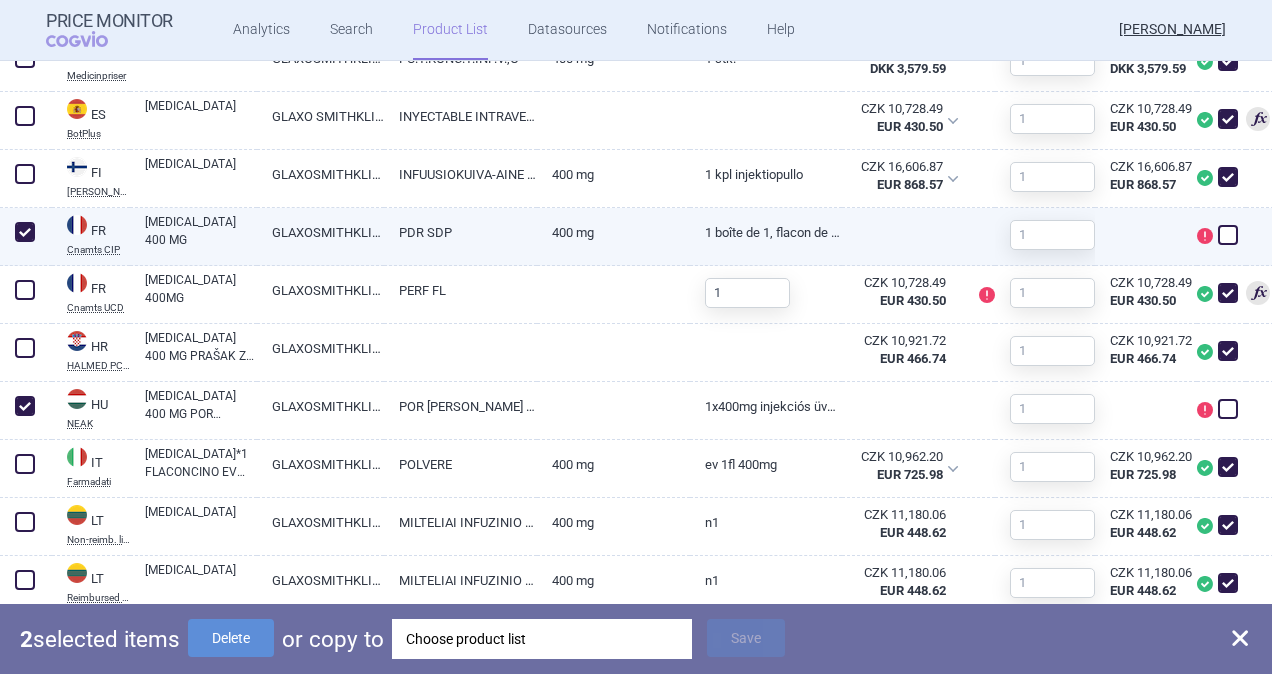 checkbox on "true" 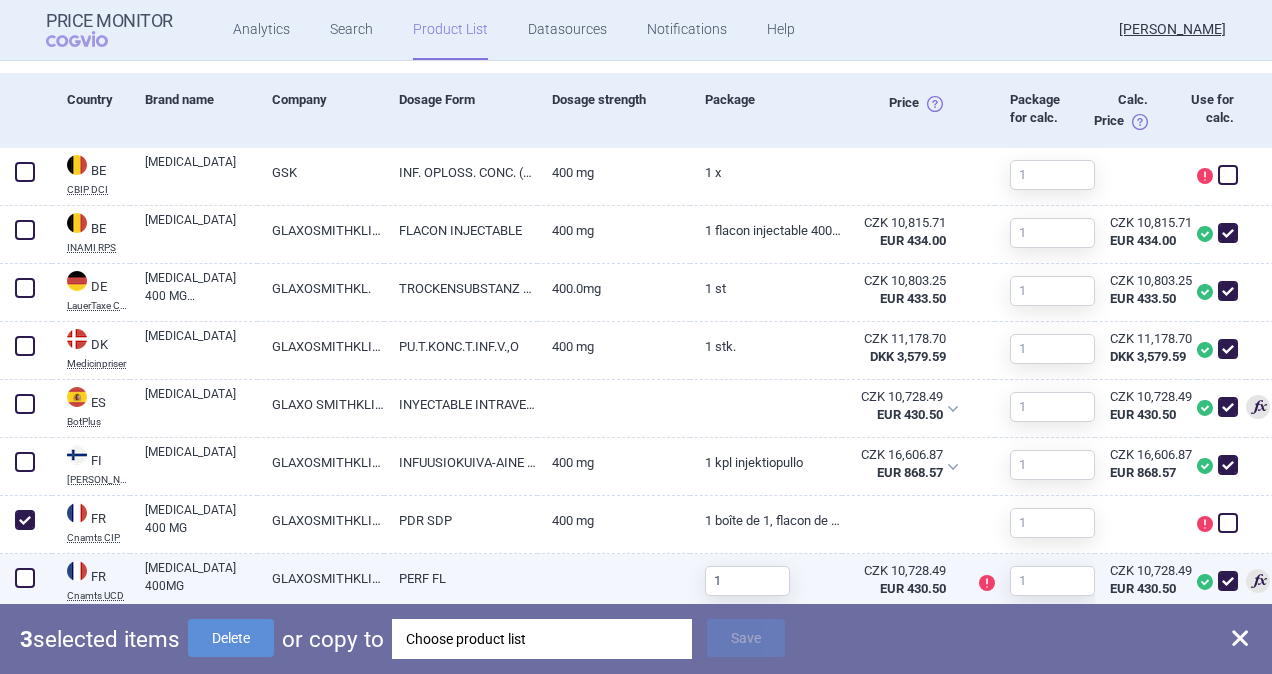 scroll, scrollTop: 700, scrollLeft: 0, axis: vertical 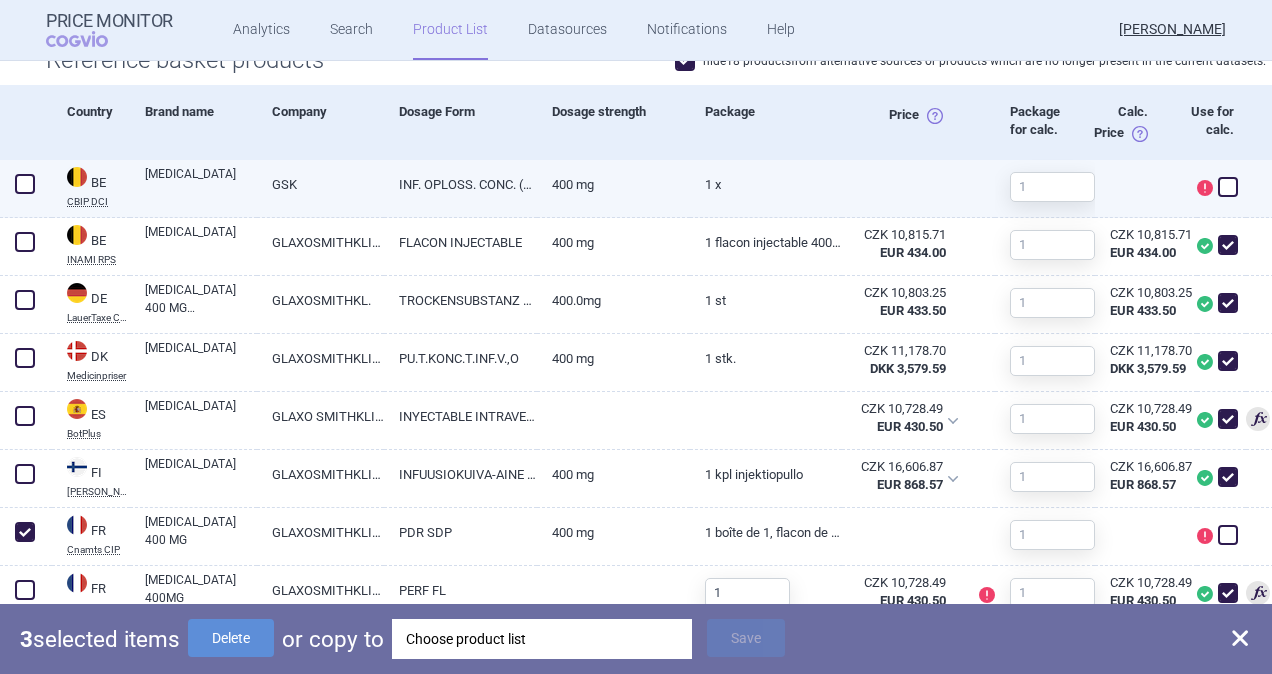 click at bounding box center (25, 184) 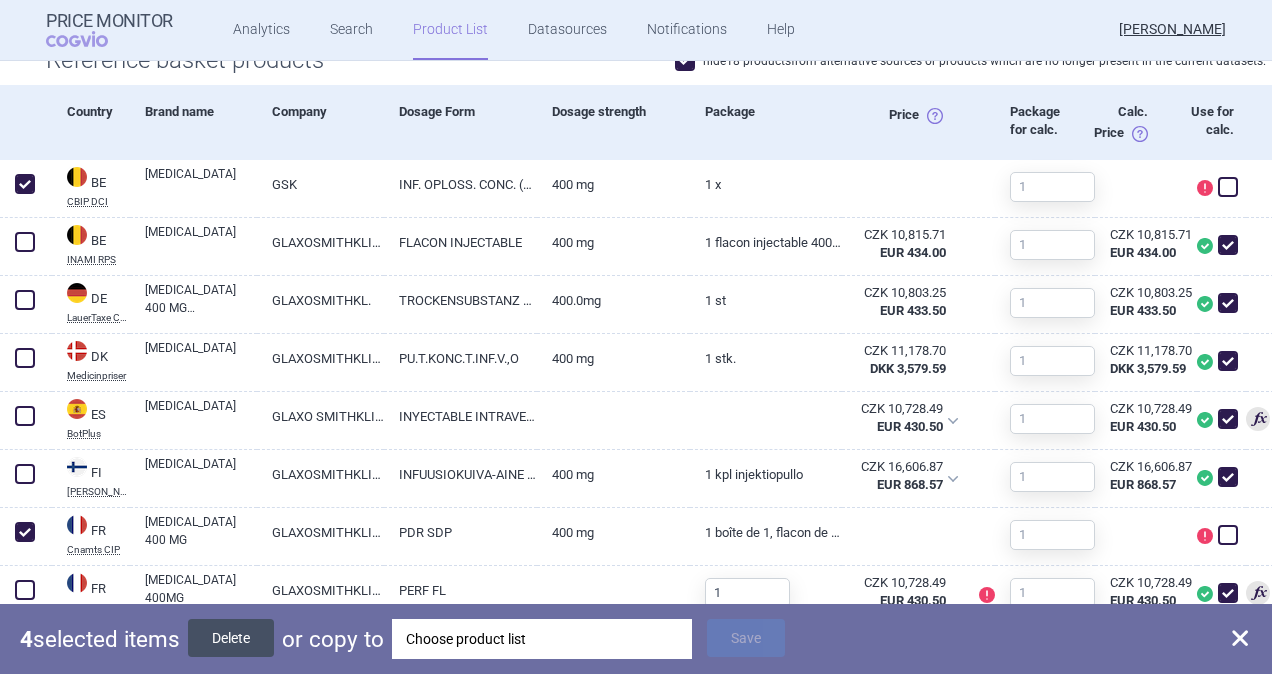click on "Delete" at bounding box center [231, 638] 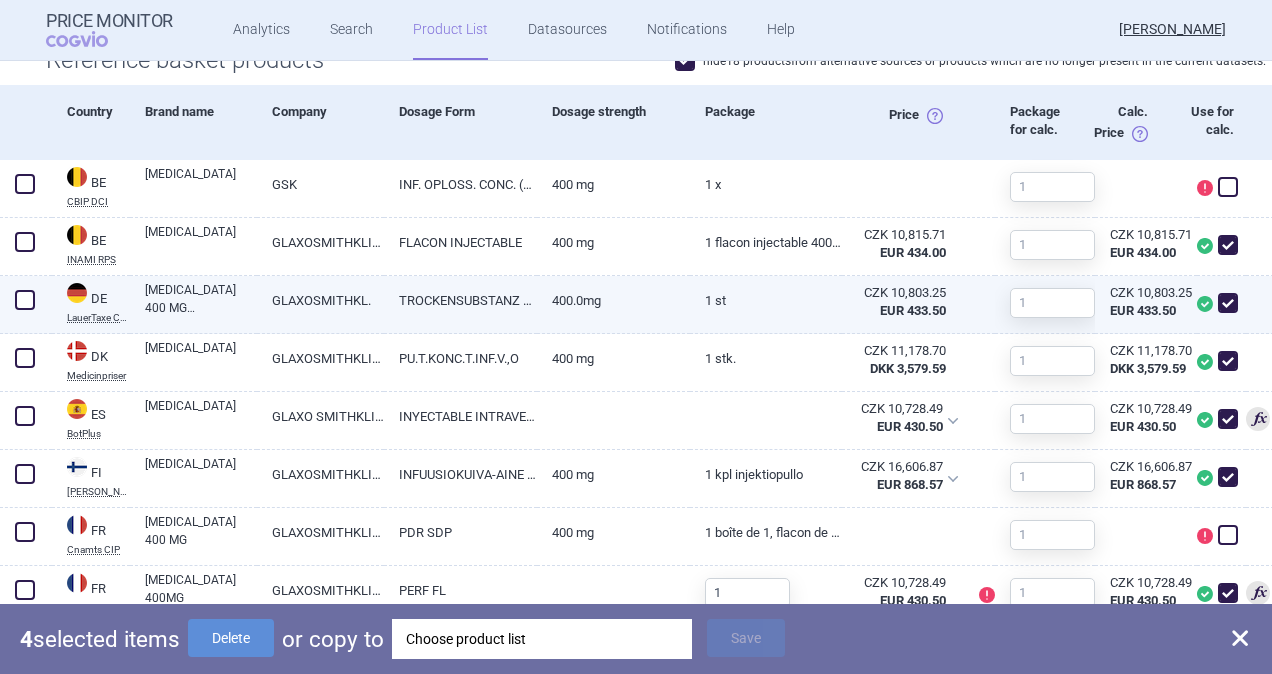checkbox on "false" 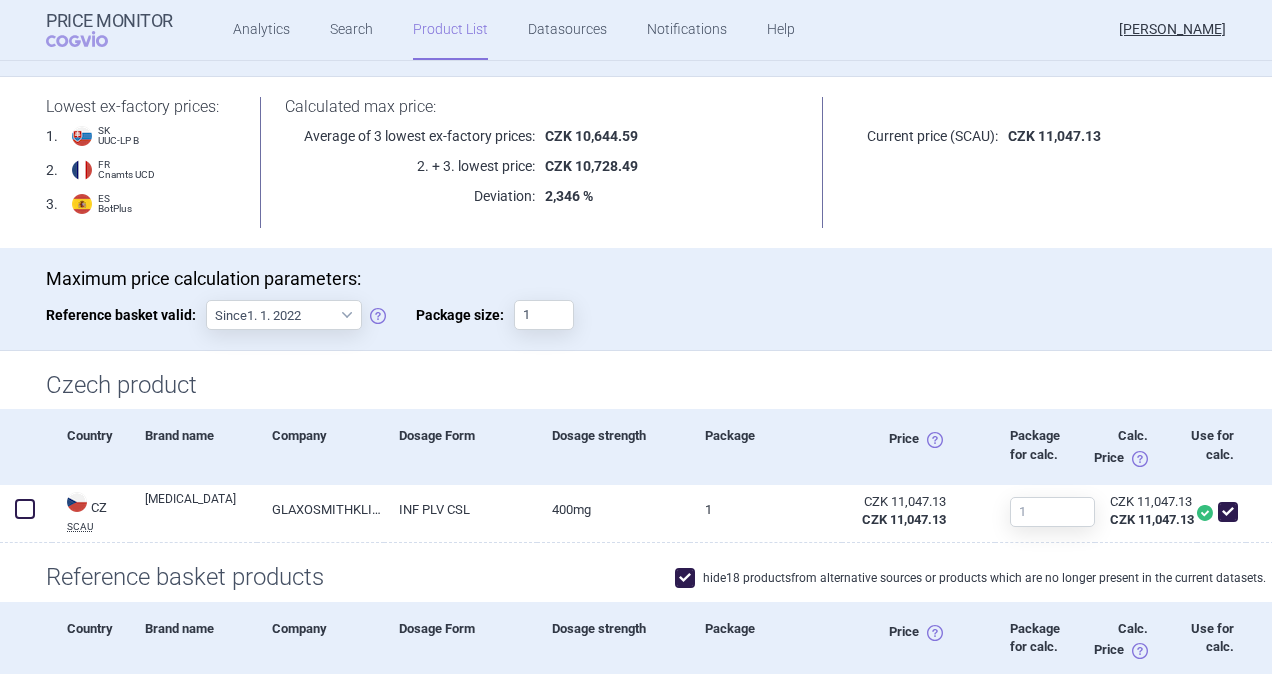 scroll, scrollTop: 100, scrollLeft: 0, axis: vertical 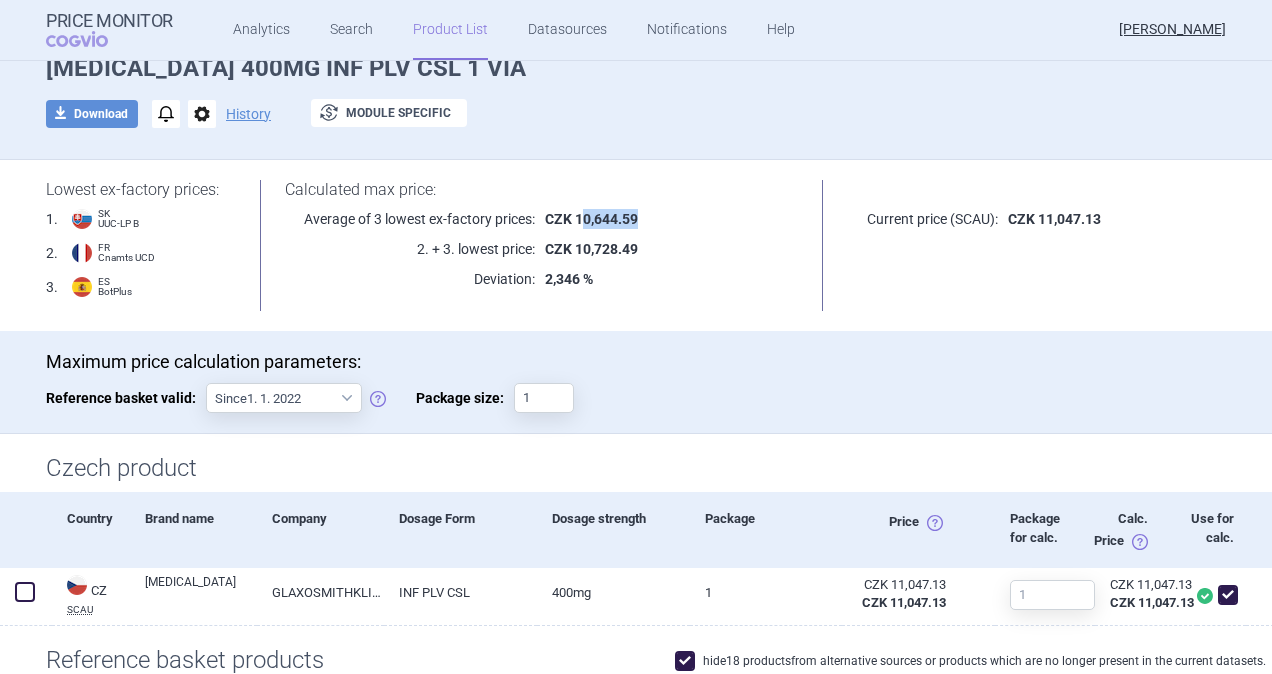 drag, startPoint x: 576, startPoint y: 220, endPoint x: 636, endPoint y: 218, distance: 60.033325 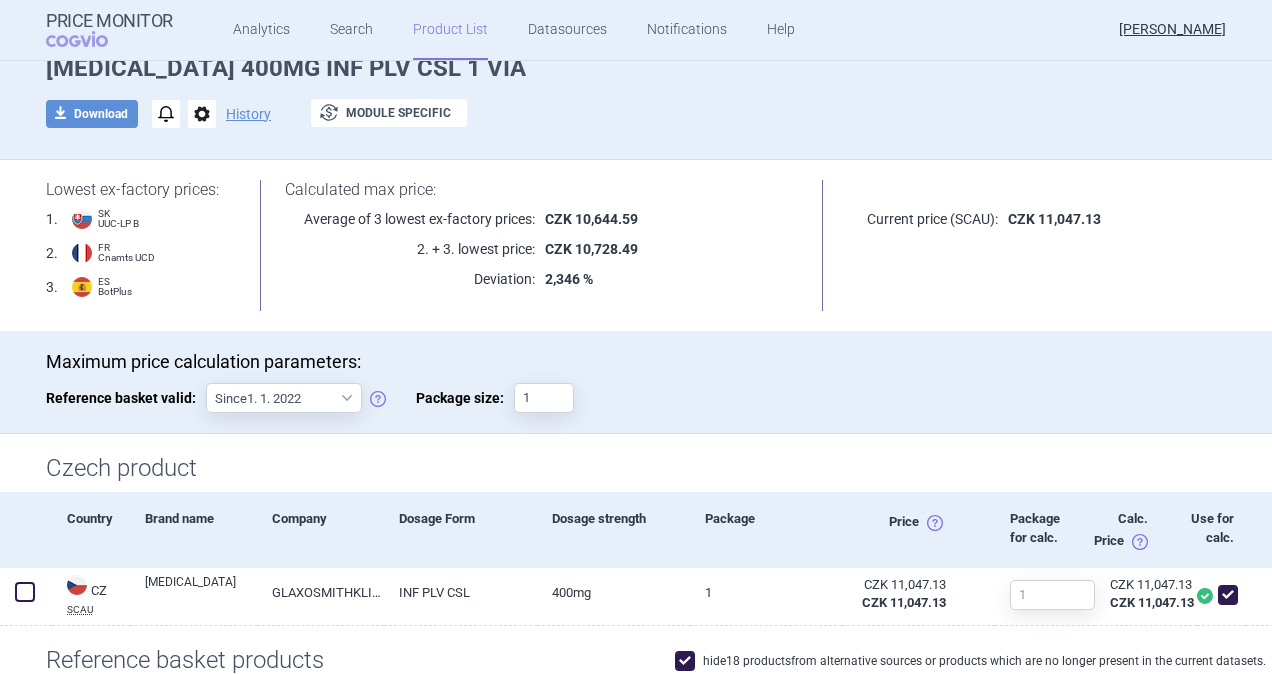click on "CZK 10,728.49" at bounding box center [667, 249] 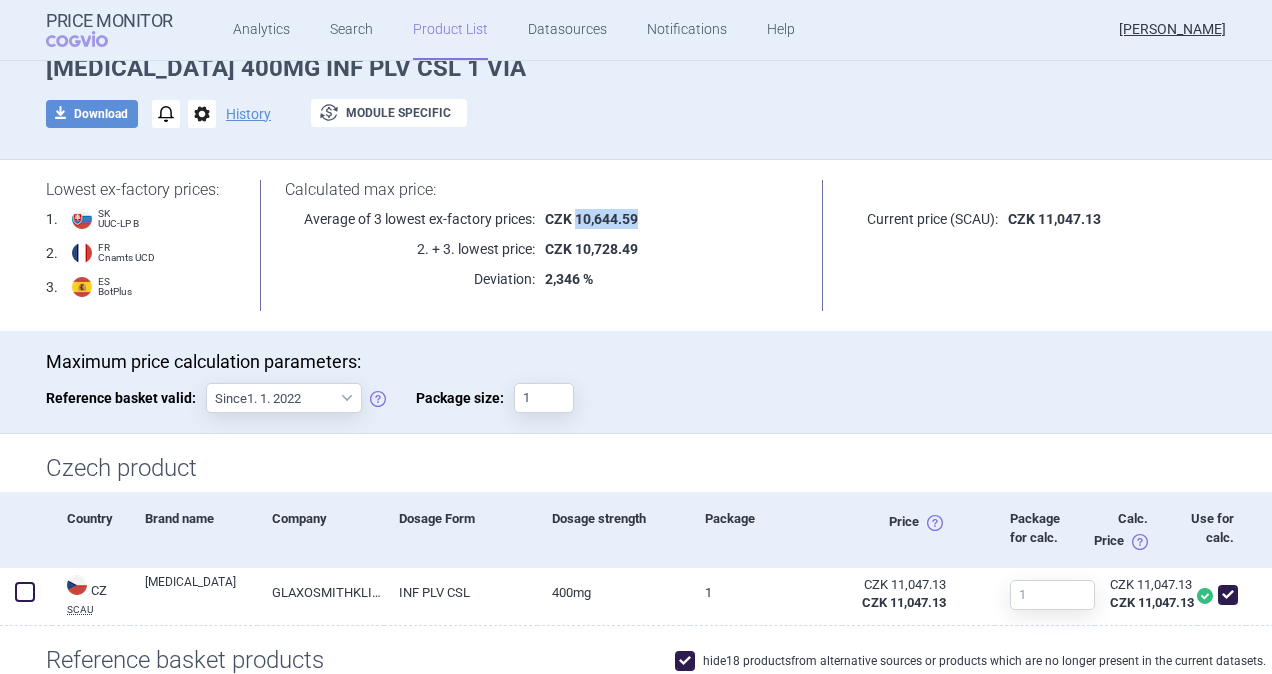 drag, startPoint x: 568, startPoint y: 214, endPoint x: 632, endPoint y: 220, distance: 64.28063 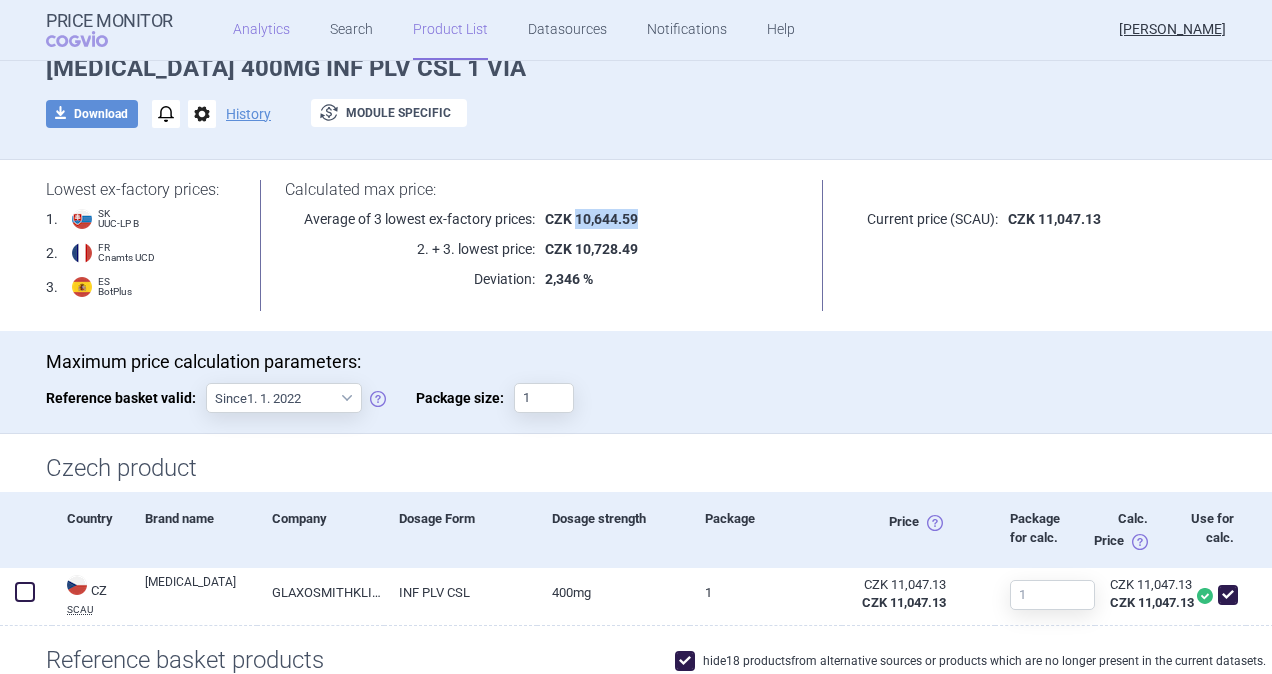 click on "Analytics" at bounding box center (261, 30) 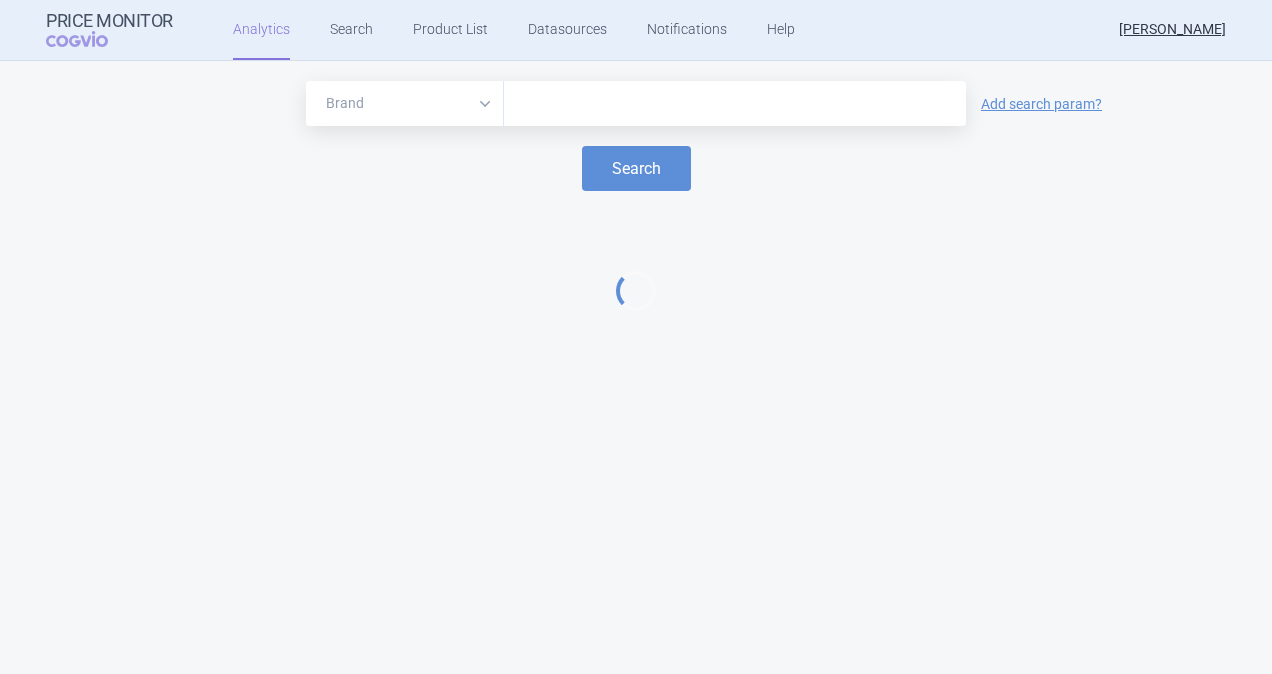 click at bounding box center (735, 104) 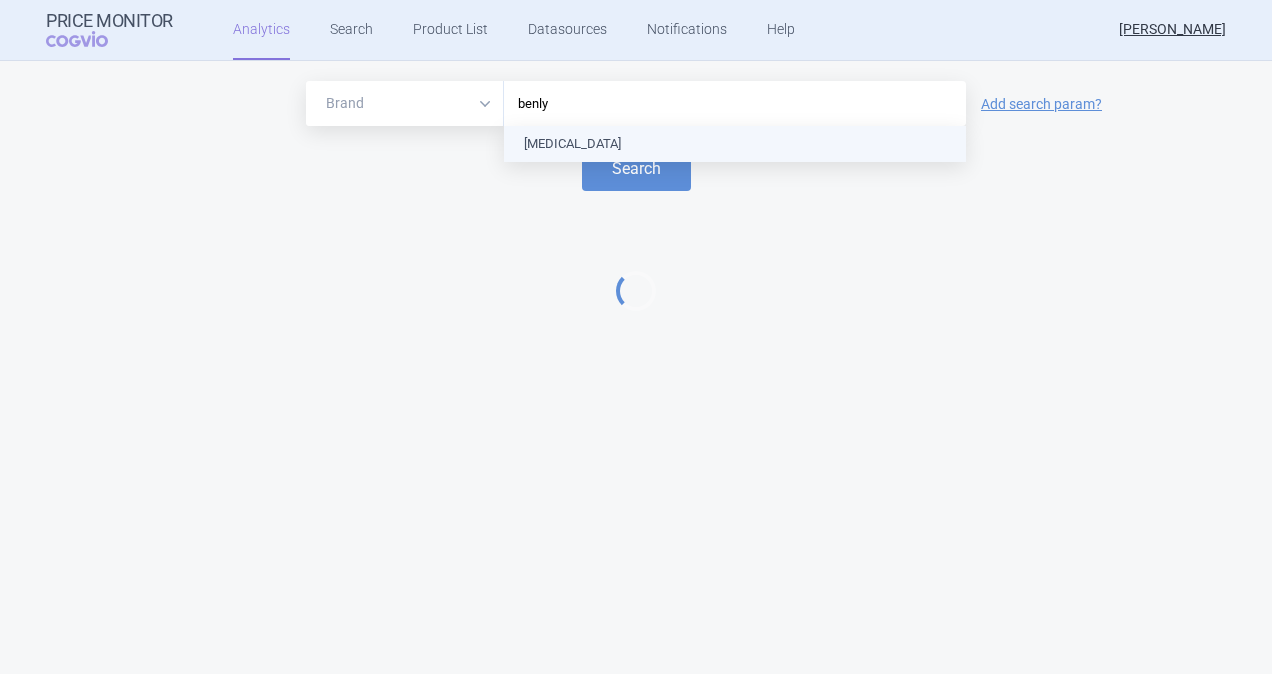 type on "benlys" 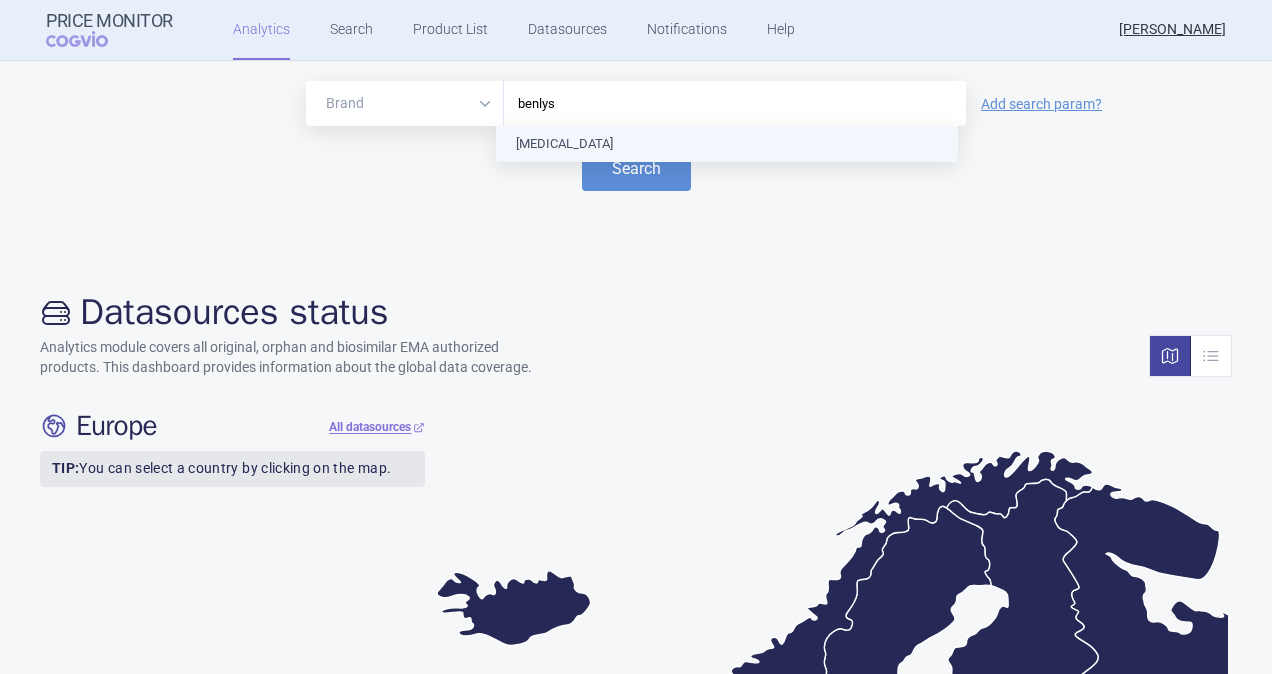 type 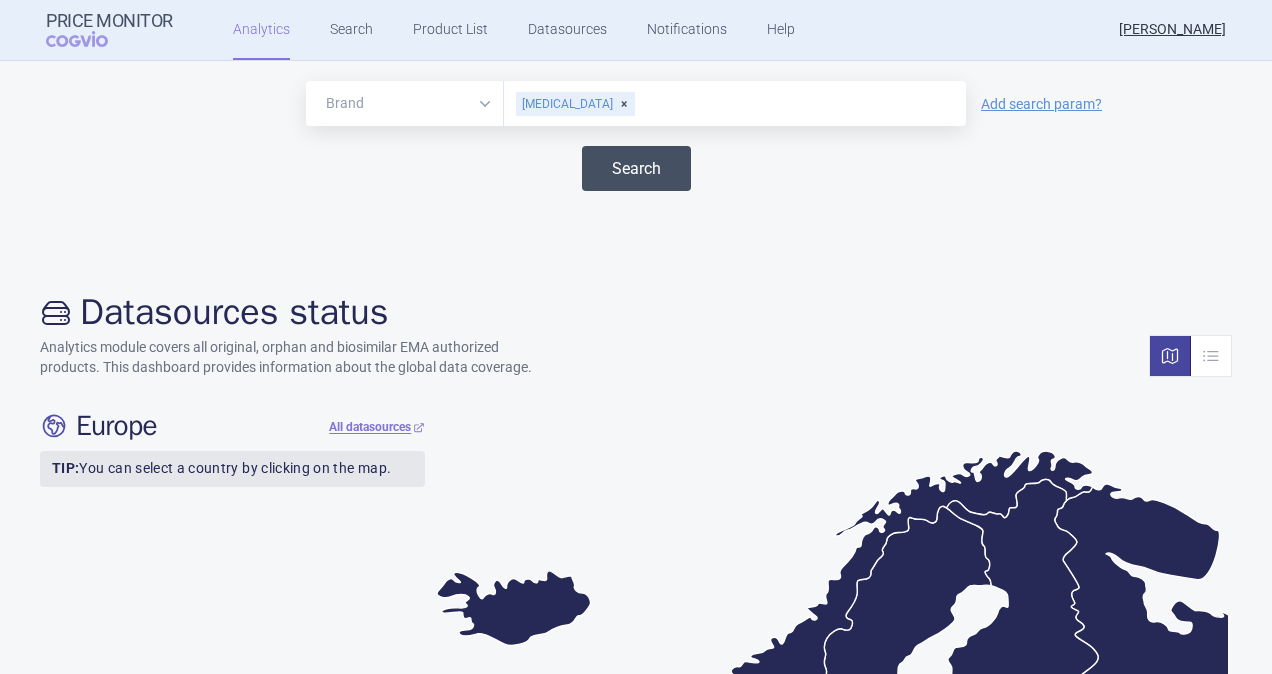 click on "Search" at bounding box center [636, 168] 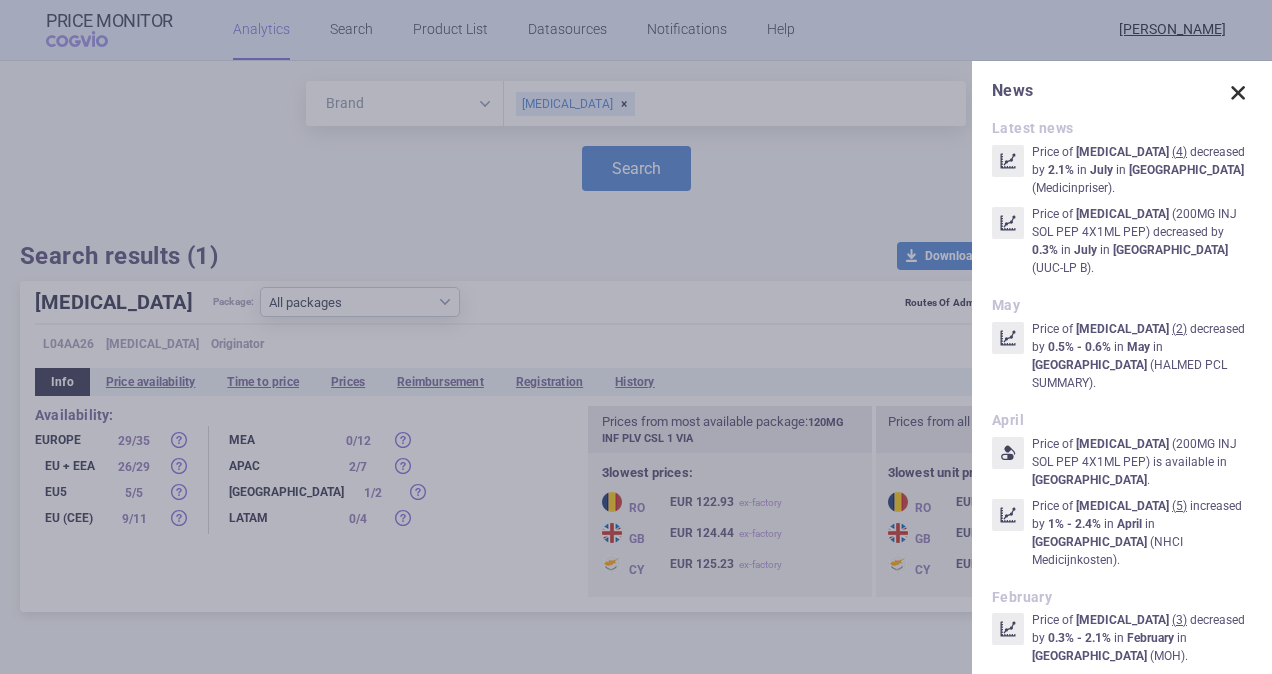 click at bounding box center (1238, 93) 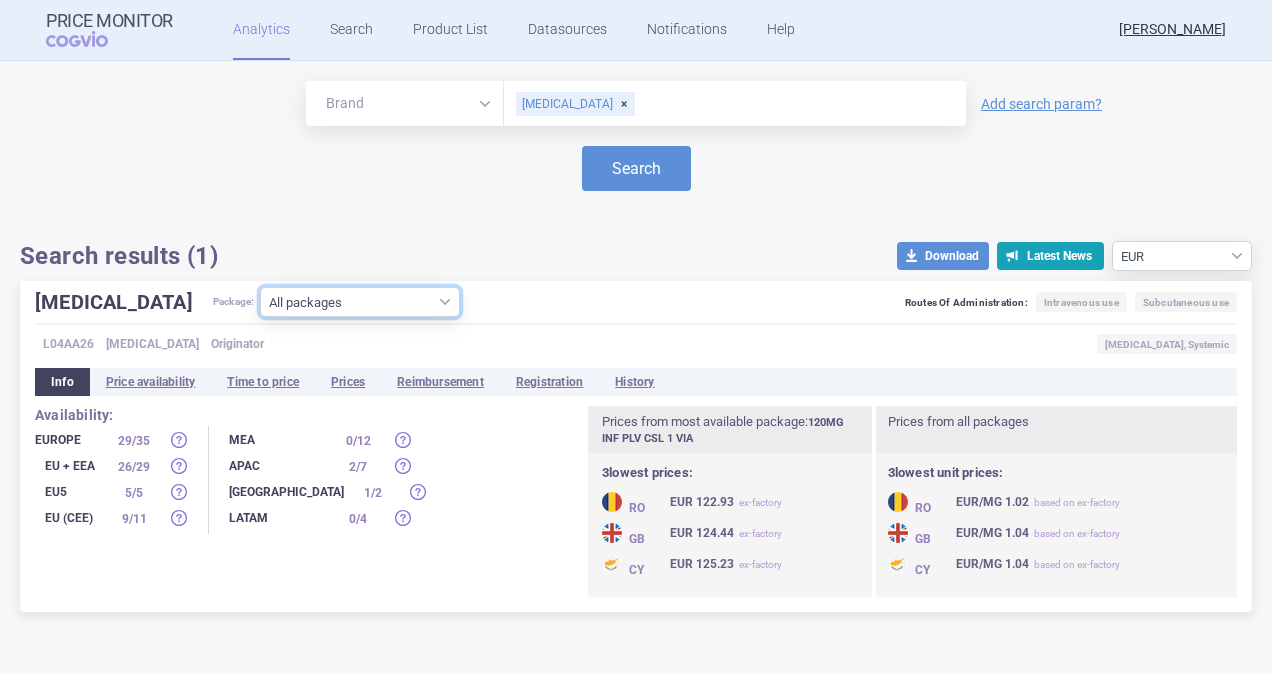 click on "All packages 120MG INF PLV CSL 1 VIA  ( 29 ) 200MG INJ SOL ISP 1X1ML ISP  ( 0 ) 200MG INJ SOL ISP 4X1ML ISP  ( 0 ) 200MG INJ SOL PEP 12(3X4)X1ML PEP  ( 5 ) 200MG INJ SOL PEP 1X1ML PEP  ( 9 ) 200MG INJ SOL PEP 4X1ML PEP  ( 21 ) 200MG INJ SOL PEP PEP  ( 0 ) 400MG INF PLV CSL 1 VIA  ( 28 )" at bounding box center [360, 302] 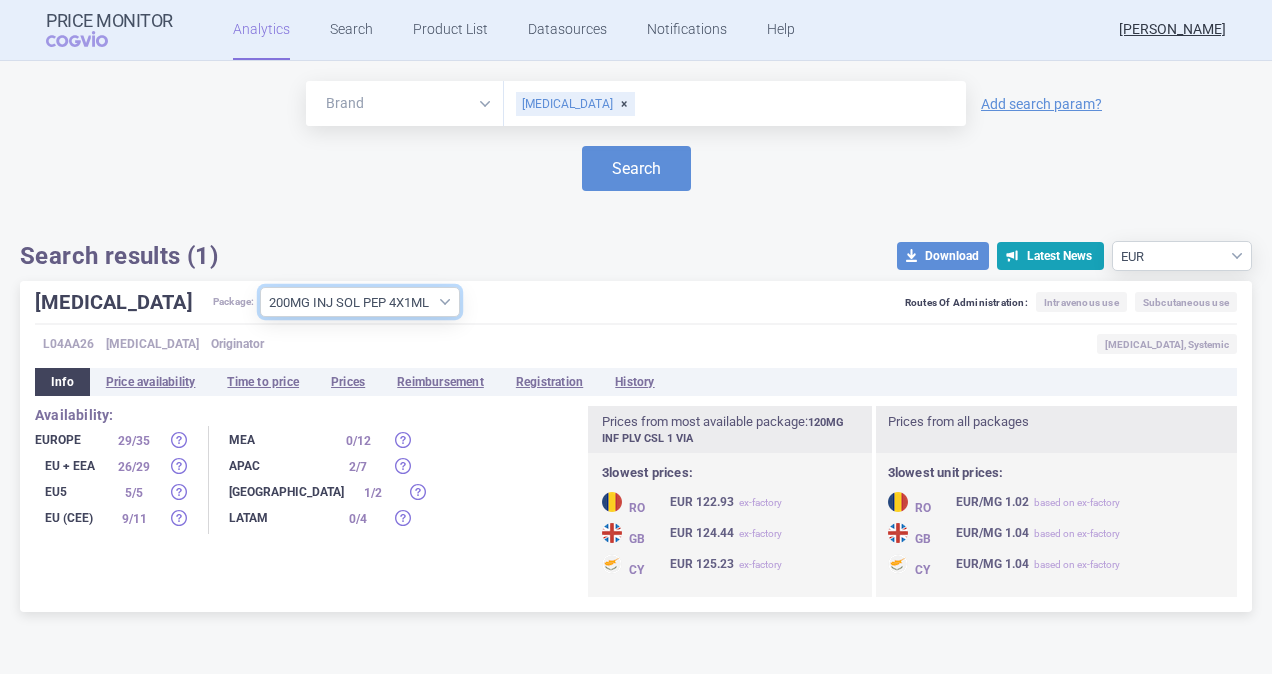 click on "All packages 120MG INF PLV CSL 1 VIA  ( 29 ) 200MG INJ SOL ISP 1X1ML ISP  ( 0 ) 200MG INJ SOL ISP 4X1ML ISP  ( 0 ) 200MG INJ SOL PEP 12(3X4)X1ML PEP  ( 5 ) 200MG INJ SOL PEP 1X1ML PEP  ( 9 ) 200MG INJ SOL PEP 4X1ML PEP  ( 21 ) 200MG INJ SOL PEP PEP  ( 0 ) 400MG INF PLV CSL 1 VIA  ( 28 )" at bounding box center [360, 302] 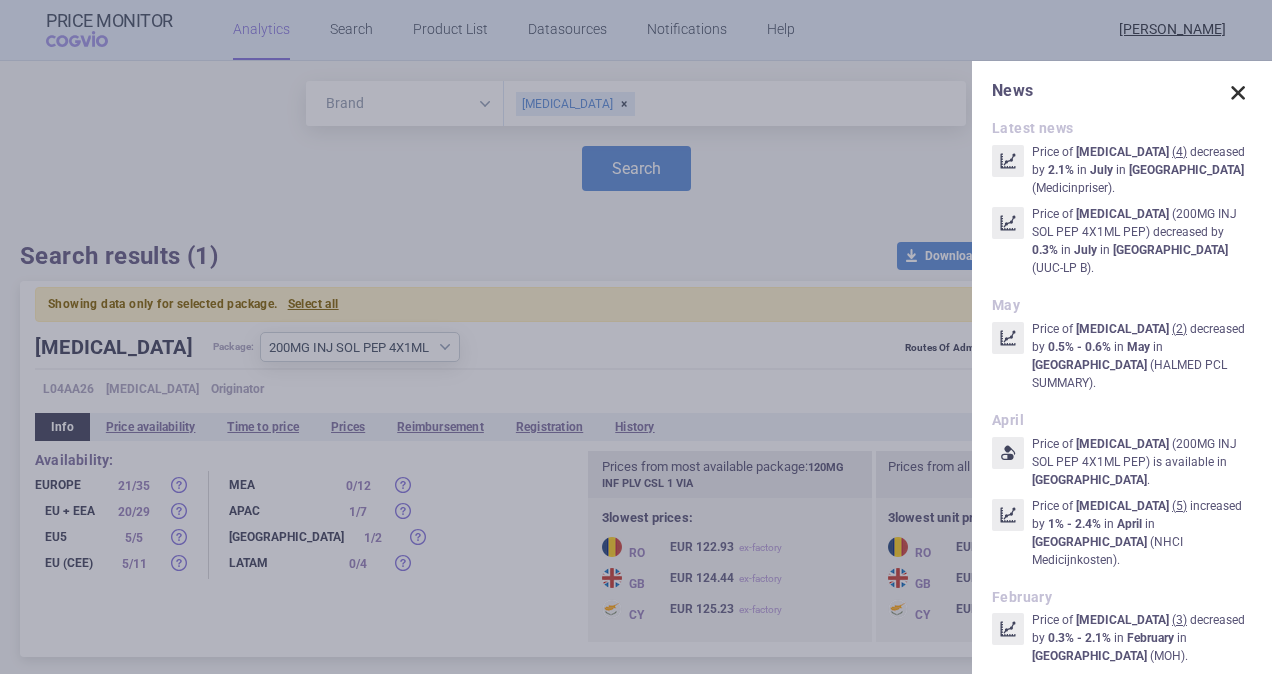click at bounding box center (1238, 93) 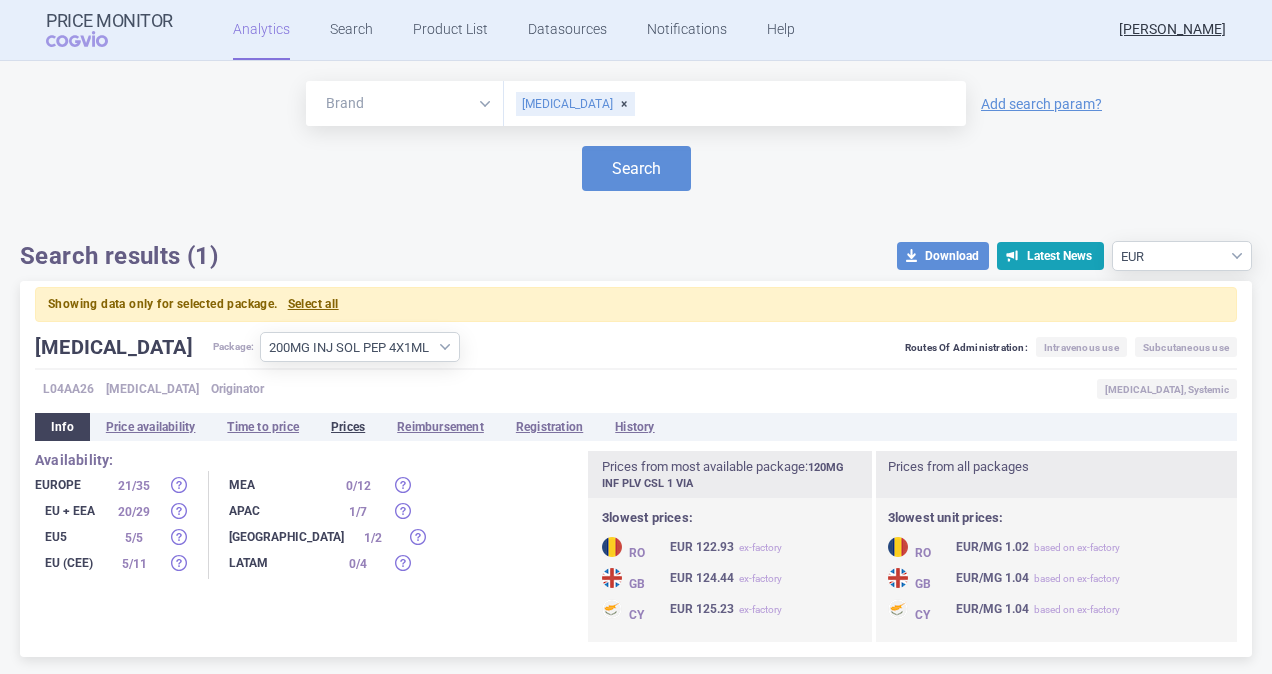 click on "Prices" at bounding box center [348, 427] 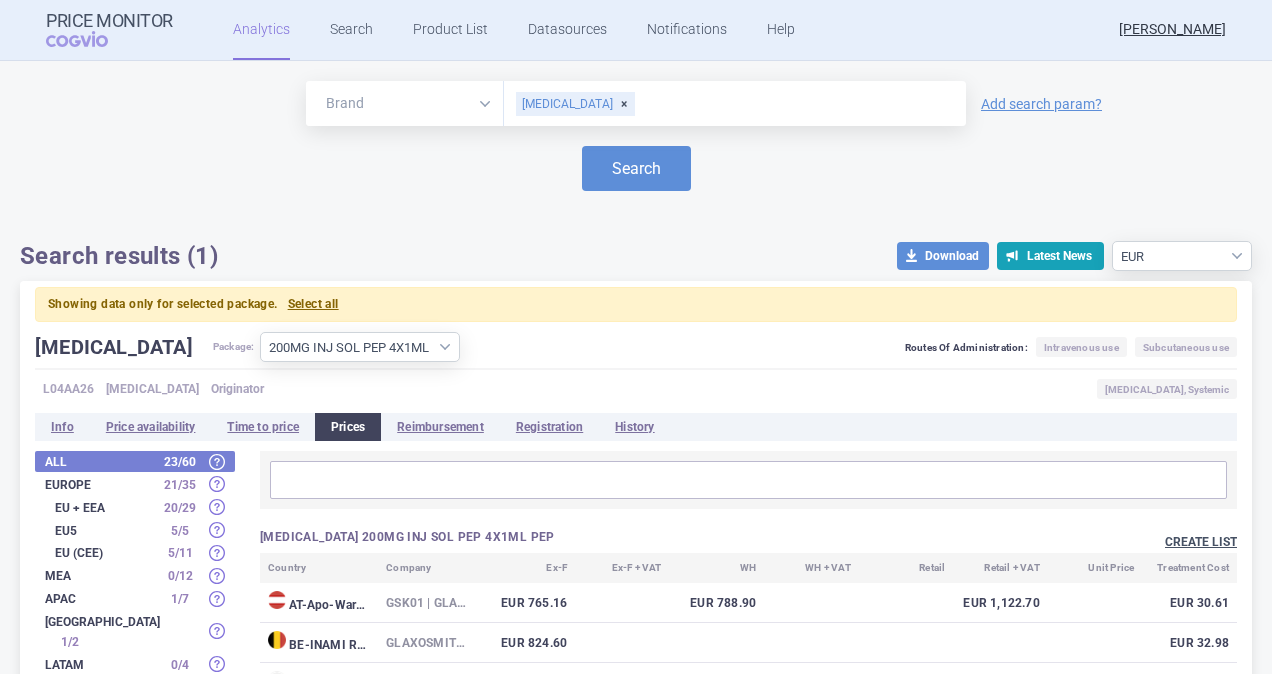 click on "Create list" at bounding box center (1201, 542) 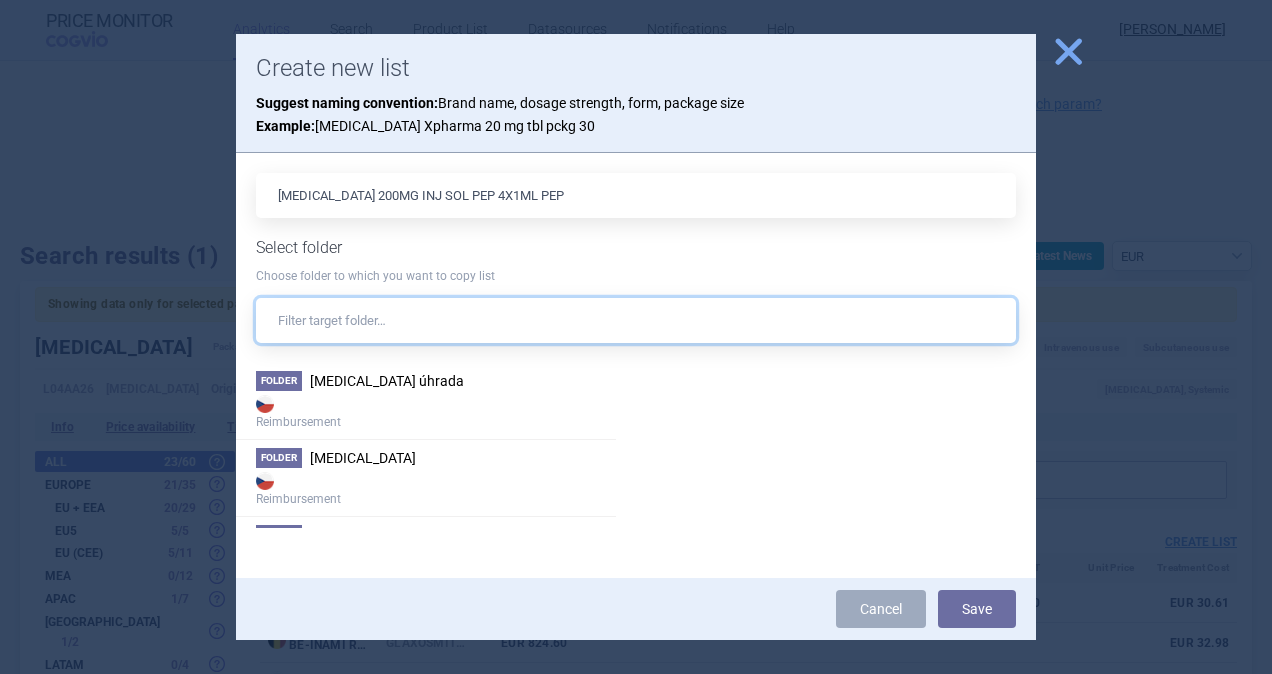click at bounding box center (636, 320) 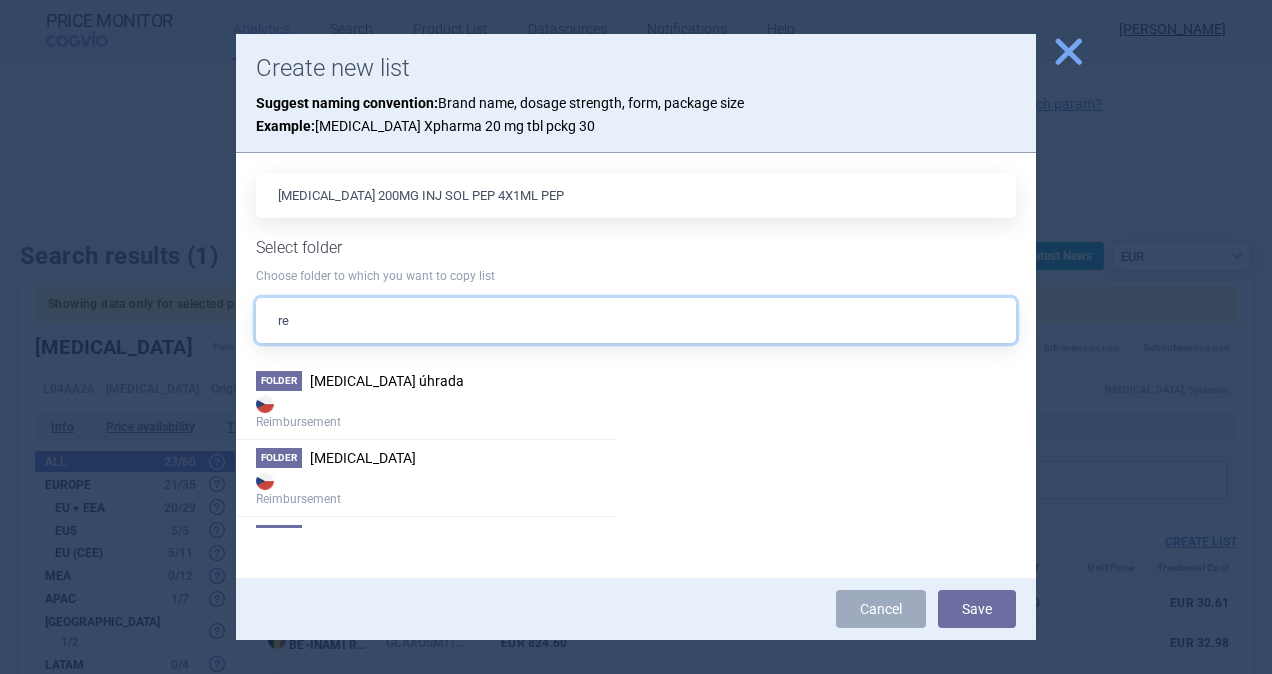type on "r" 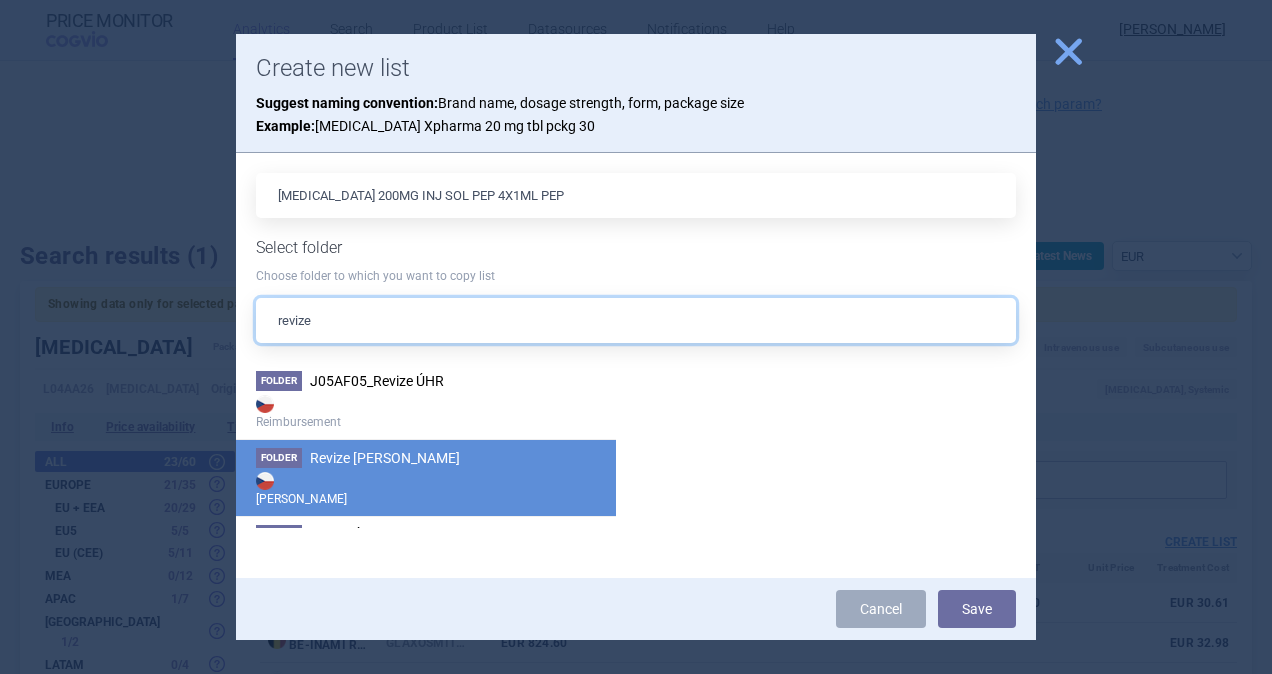 type on "revize" 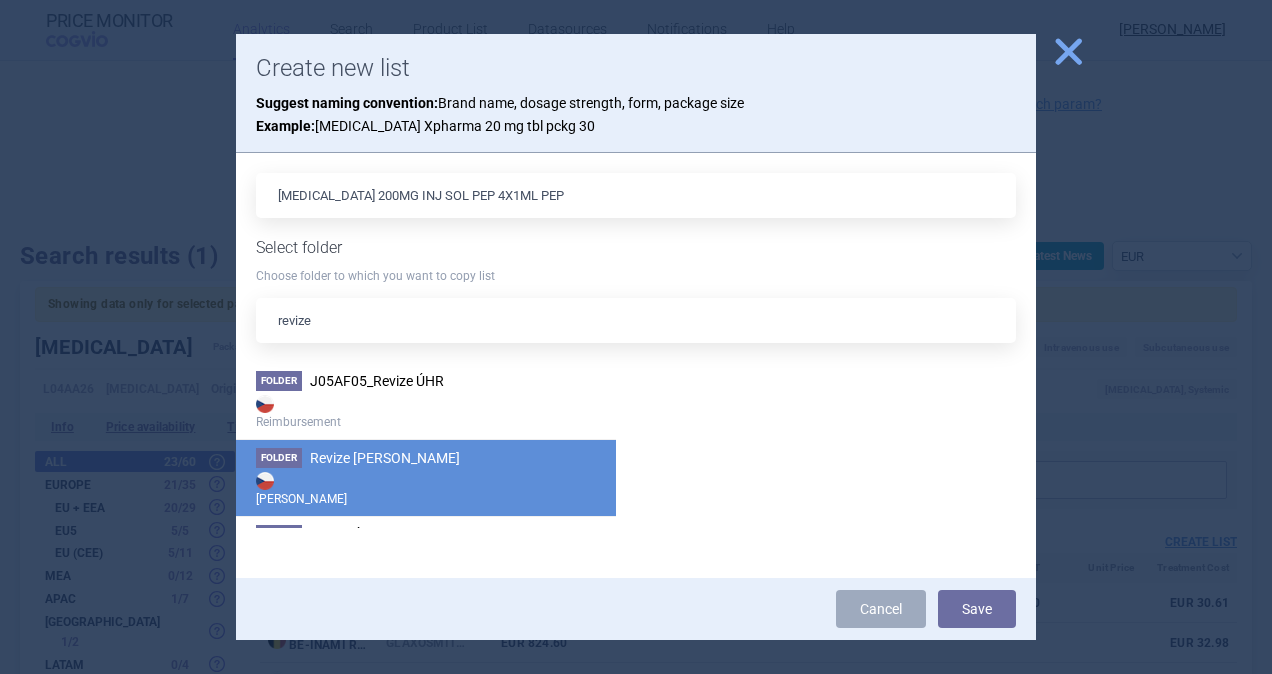 click on "Folder Revize Max Price  Max Price" at bounding box center (426, 477) 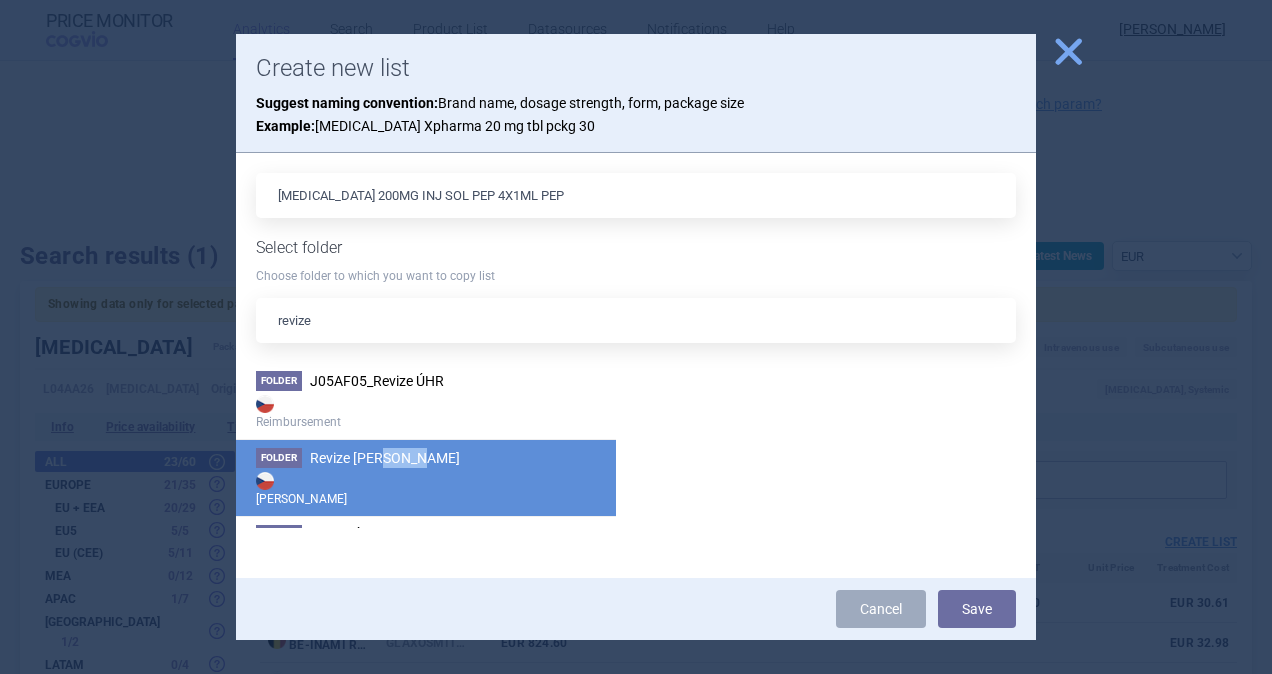 click on "Revize [PERSON_NAME]" at bounding box center (385, 458) 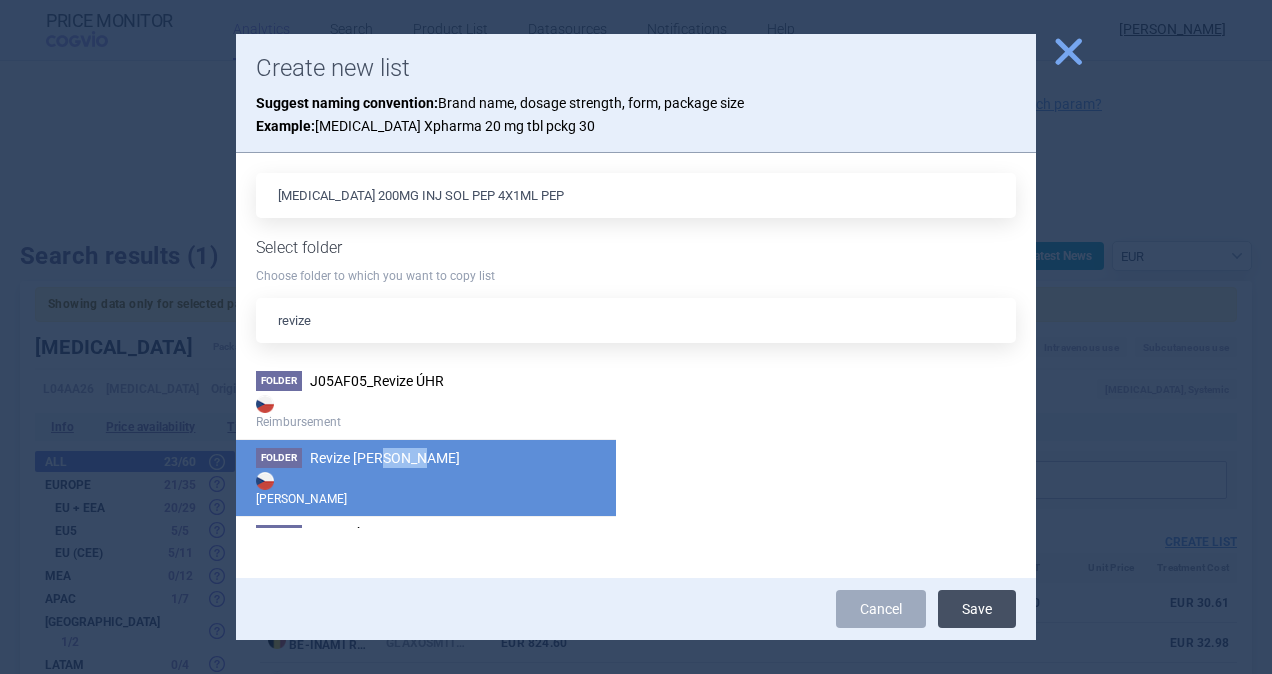 click on "Save" at bounding box center (977, 609) 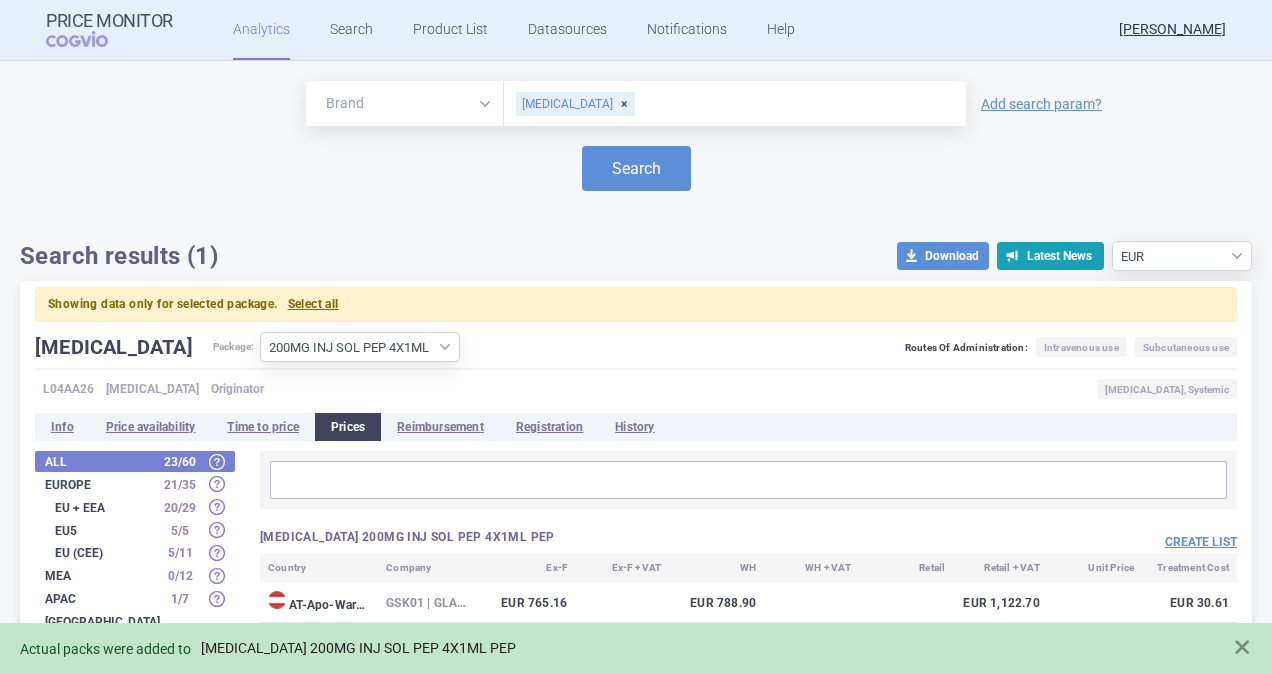 click on "[MEDICAL_DATA] 200MG INJ SOL PEP 4X1ML PEP" at bounding box center [358, 648] 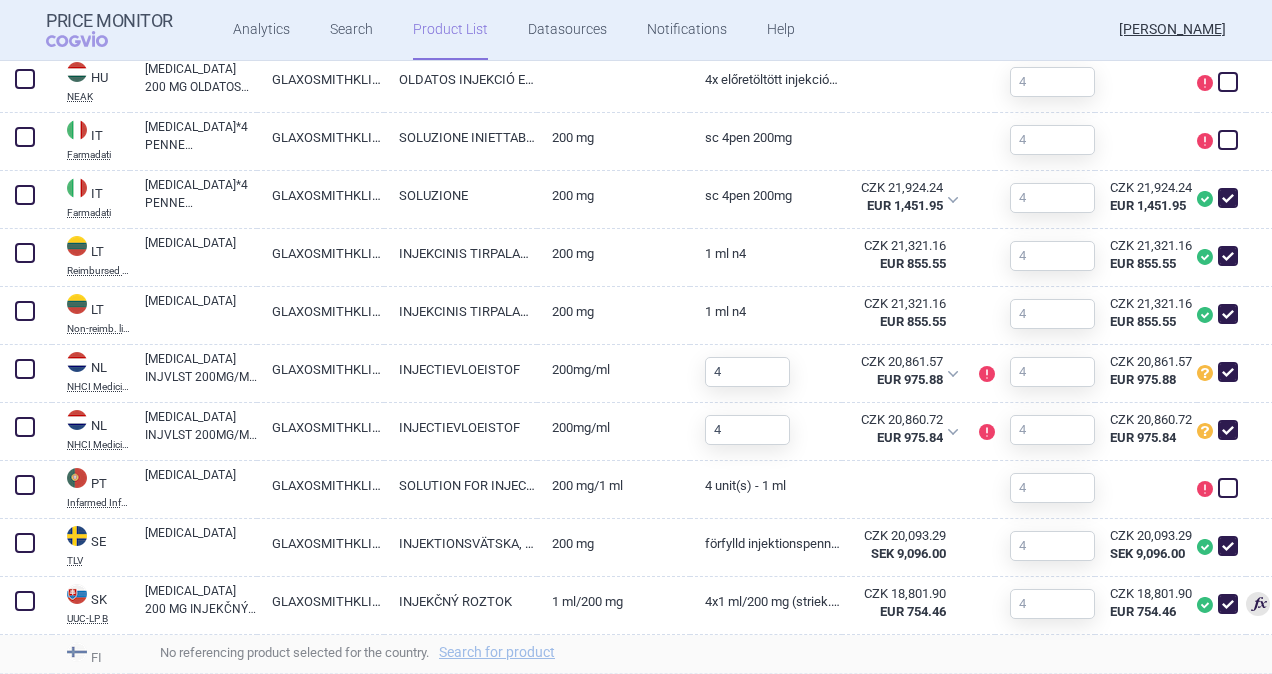 scroll, scrollTop: 1200, scrollLeft: 0, axis: vertical 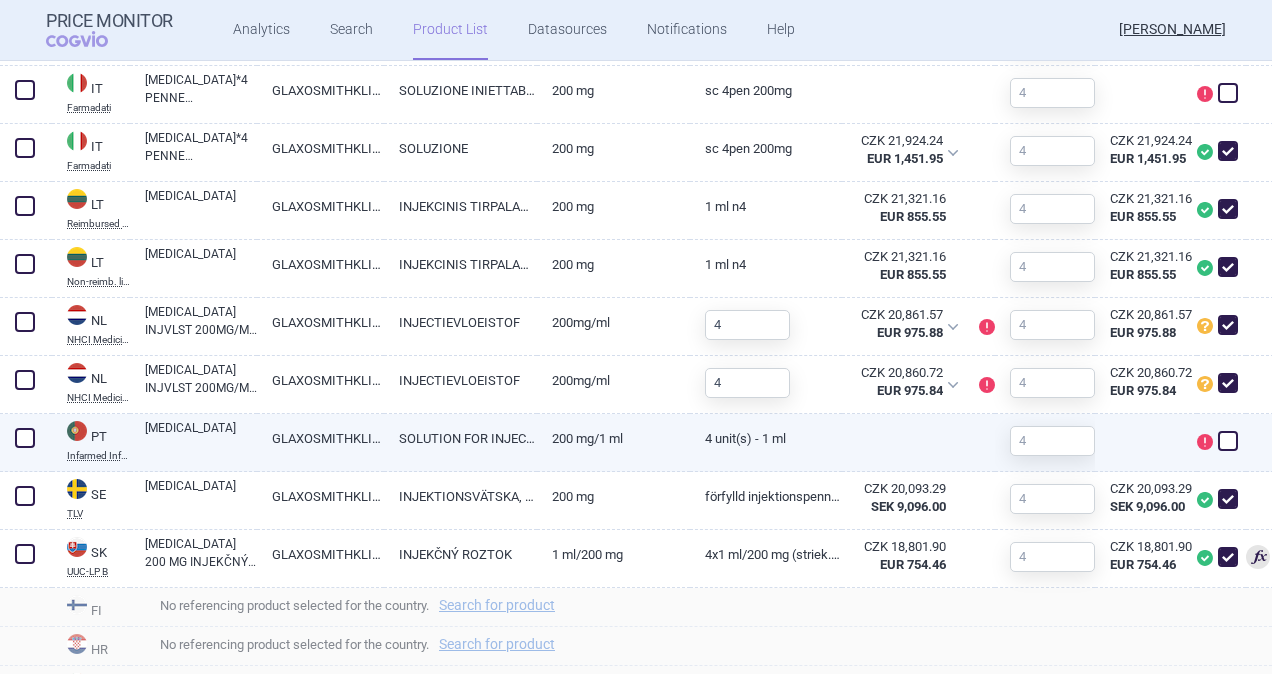 click at bounding box center [25, 438] 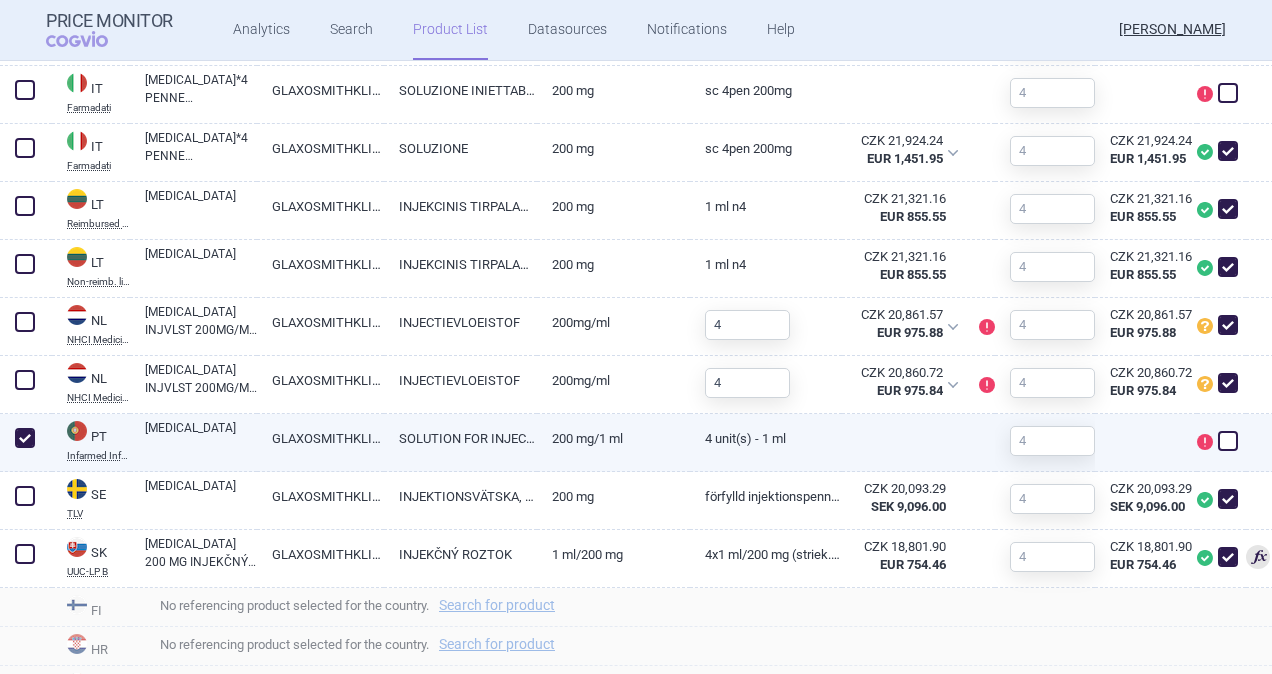 checkbox on "true" 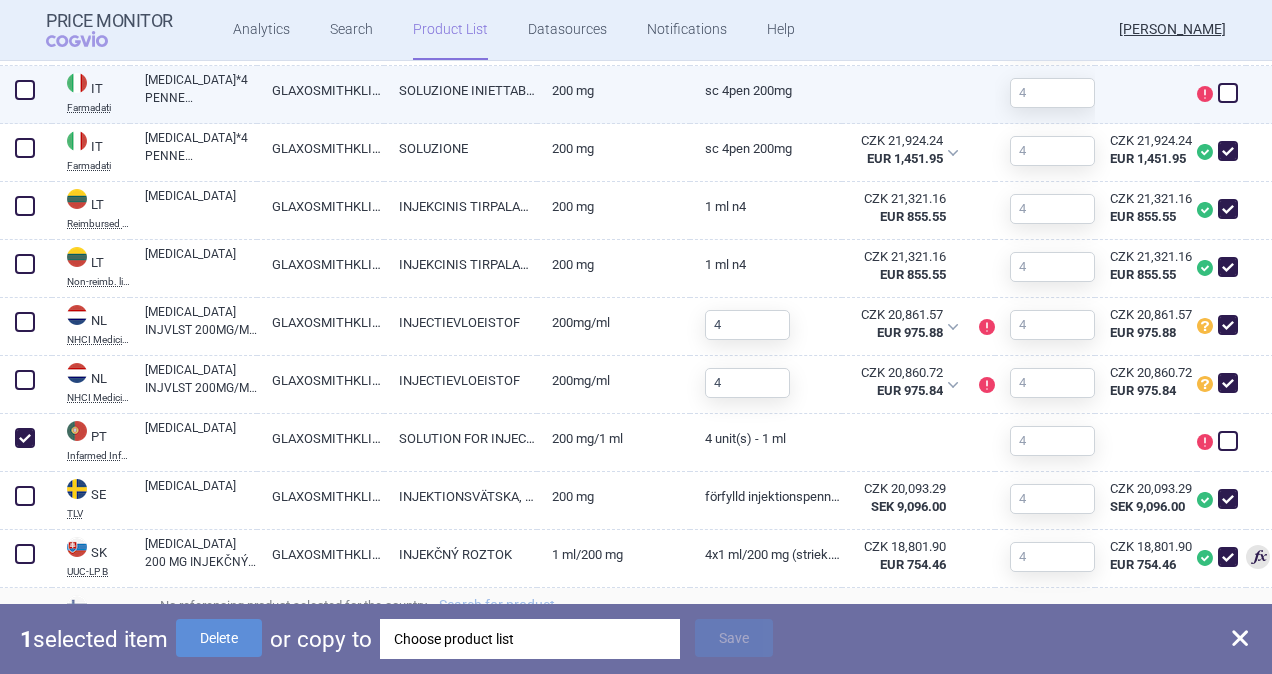 click at bounding box center (26, 95) 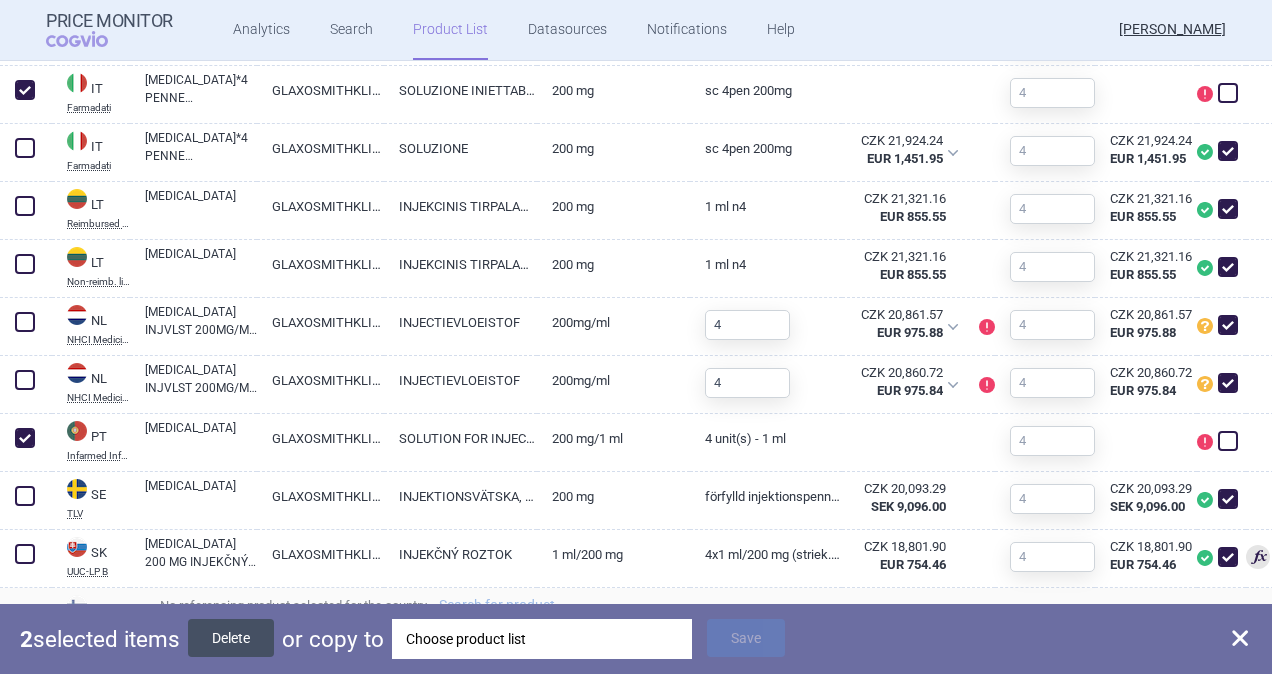 click on "Delete" at bounding box center [231, 638] 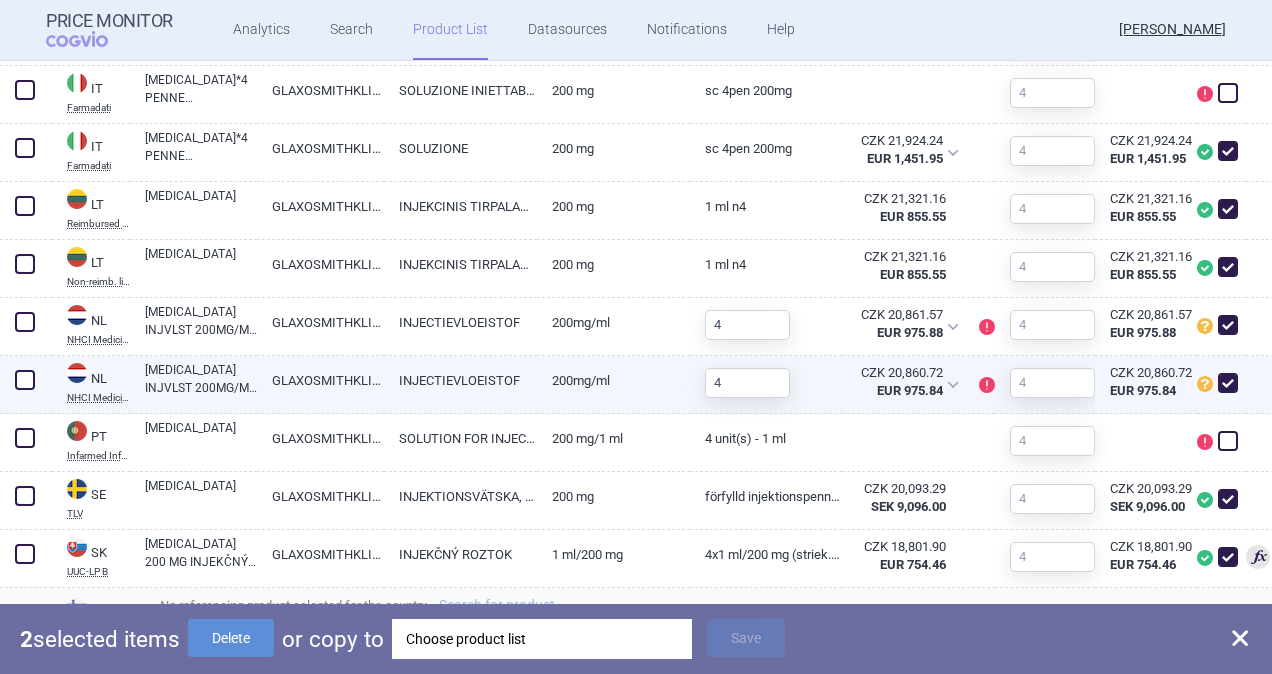 checkbox on "false" 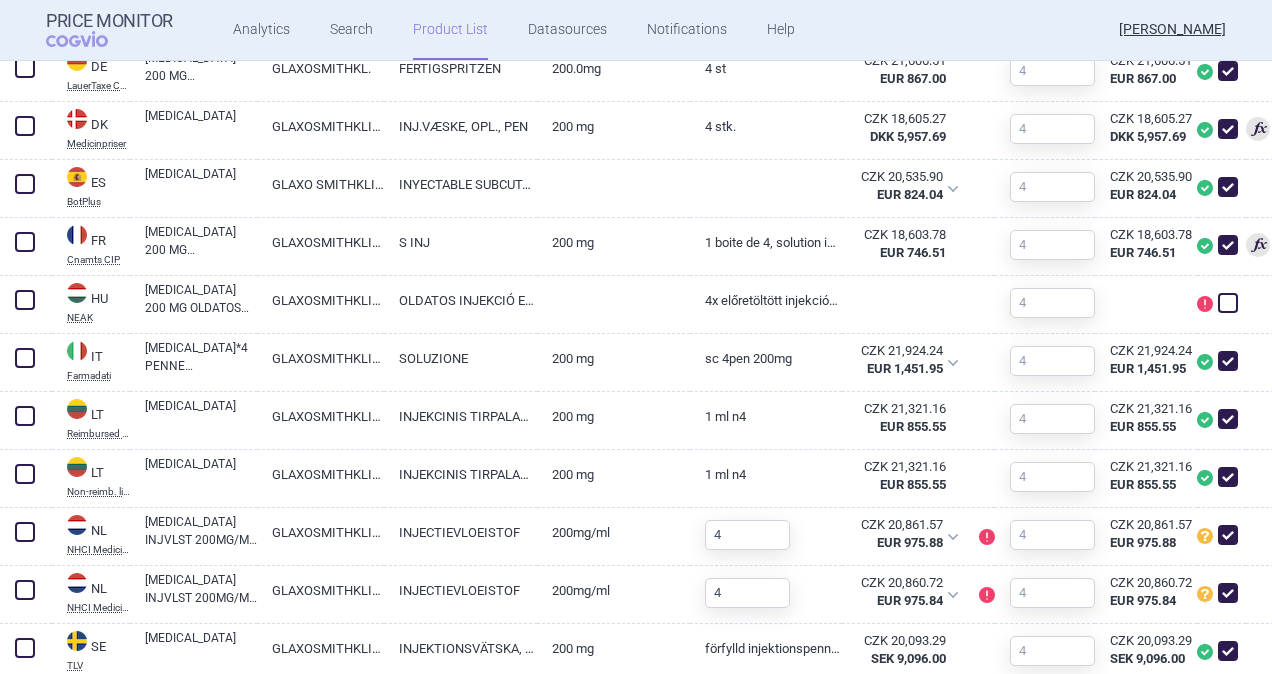 scroll, scrollTop: 900, scrollLeft: 0, axis: vertical 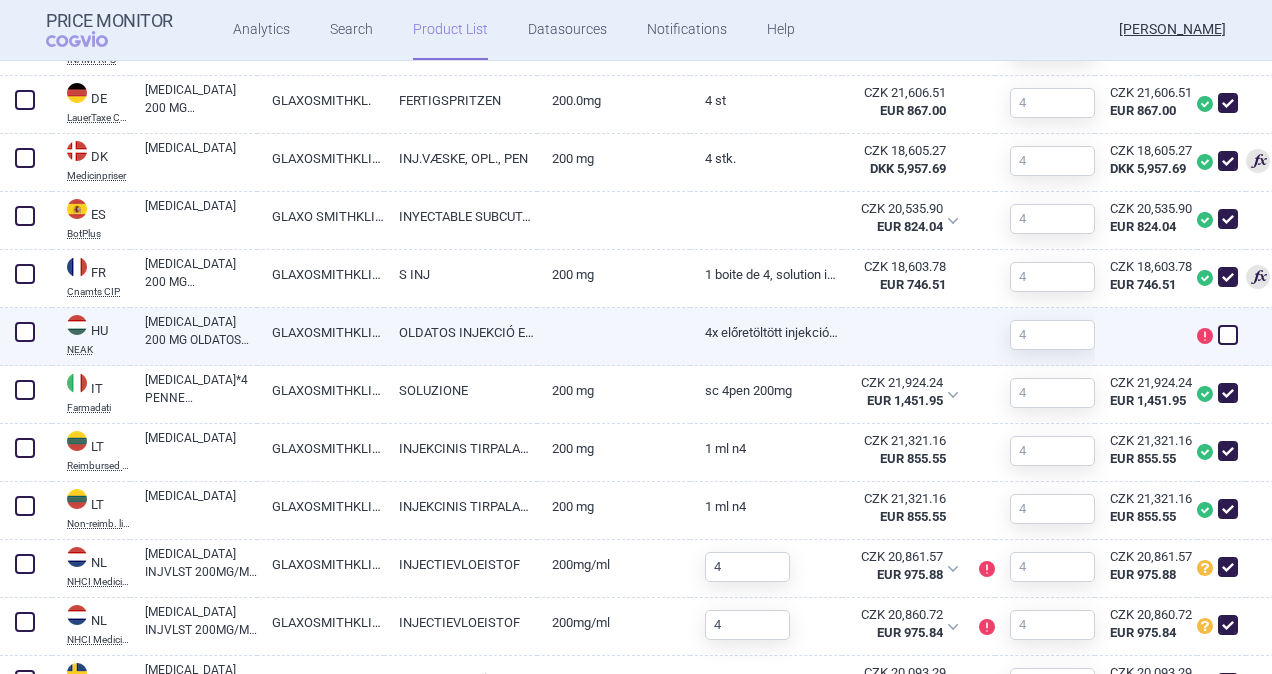 click at bounding box center (25, 332) 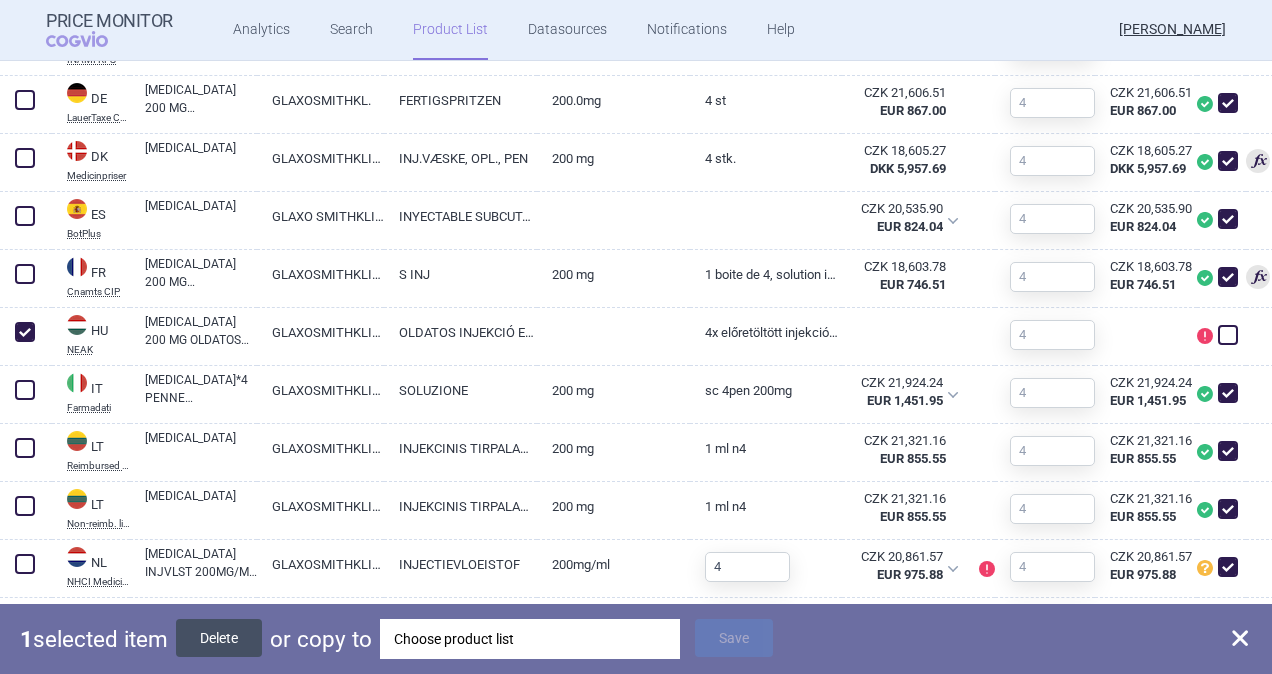 click on "Delete" at bounding box center (219, 638) 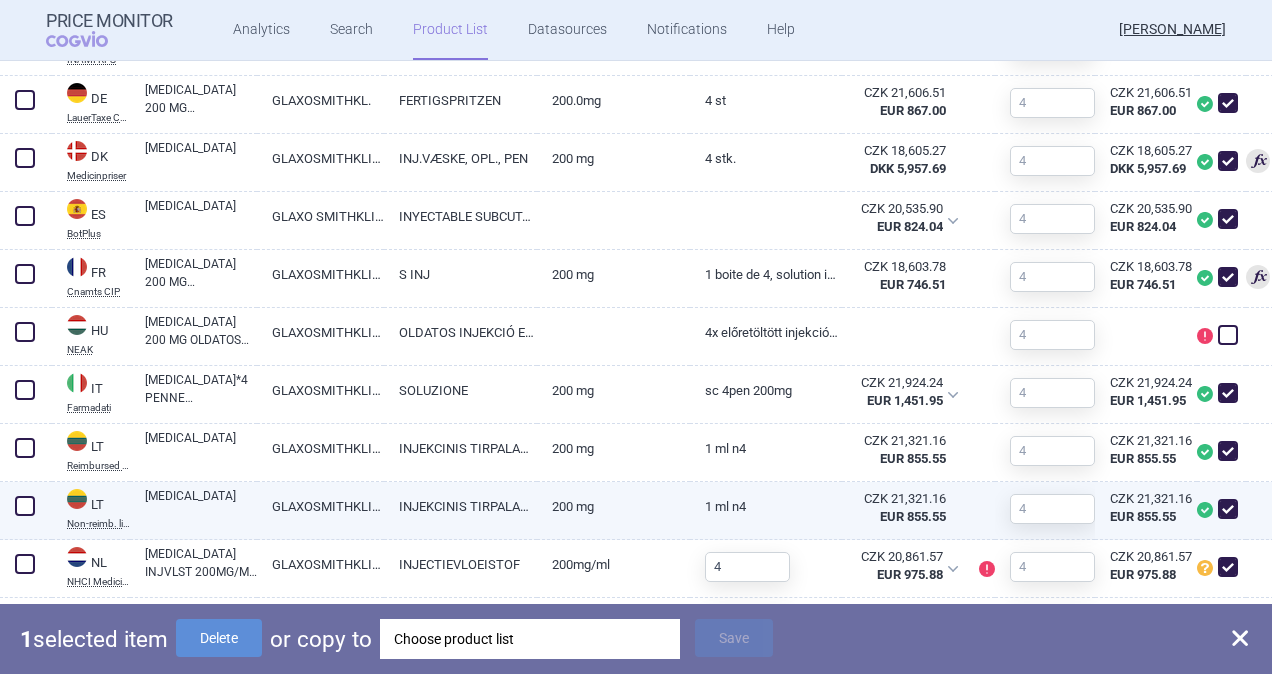 checkbox on "false" 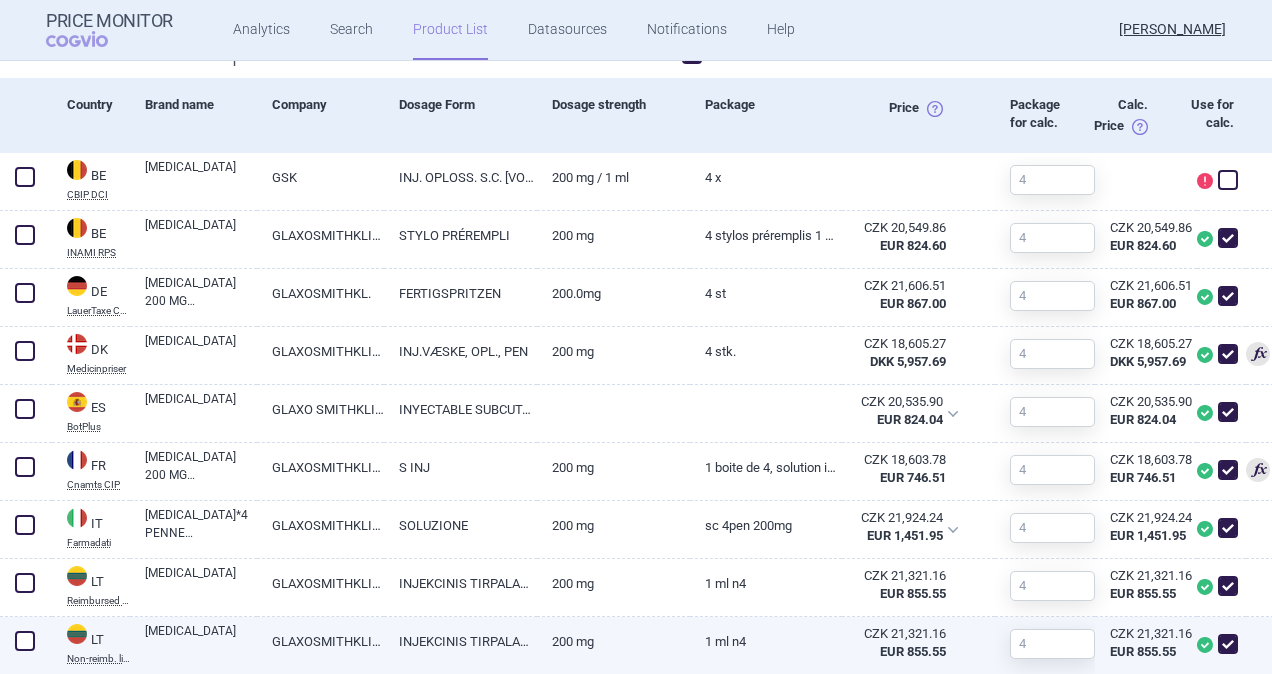 scroll, scrollTop: 400, scrollLeft: 0, axis: vertical 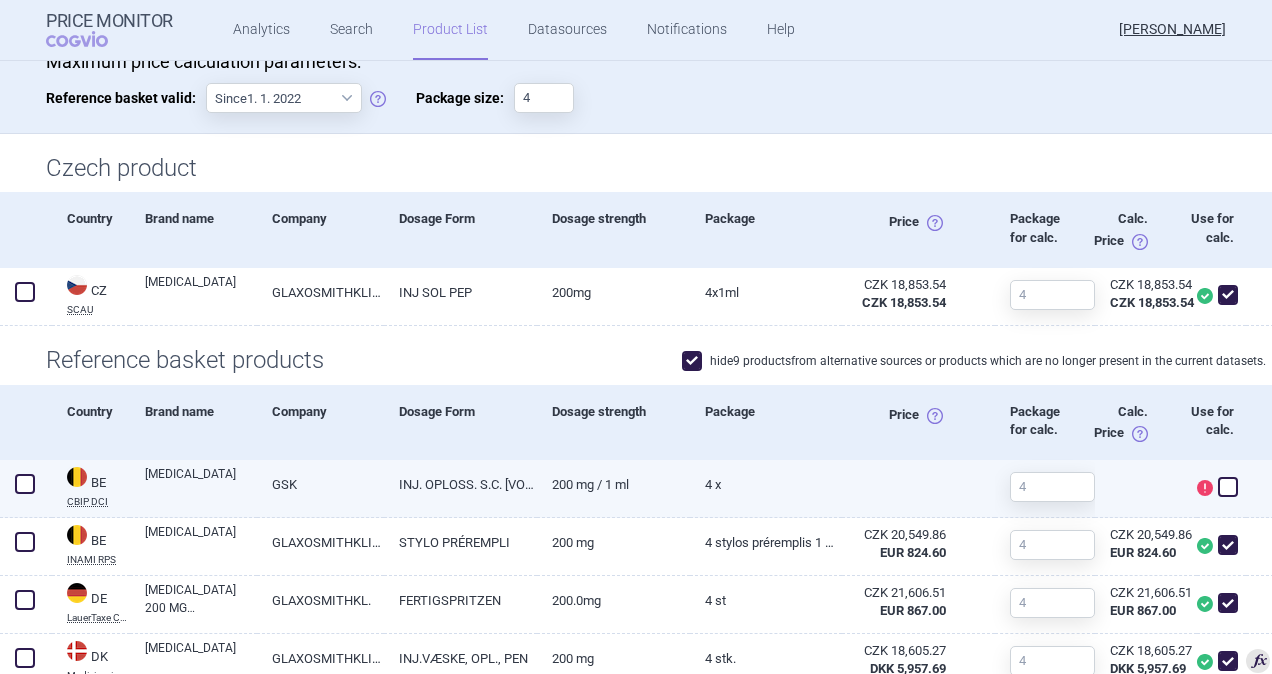 click at bounding box center [25, 484] 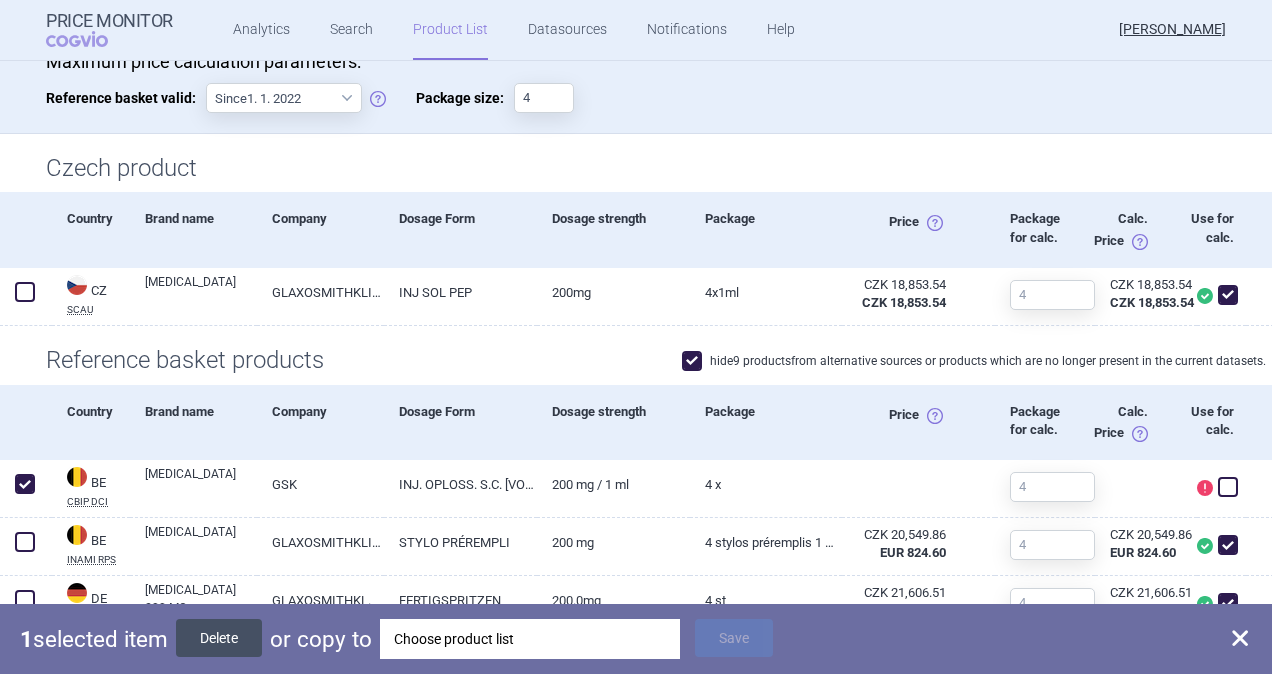 click on "Delete" at bounding box center [219, 638] 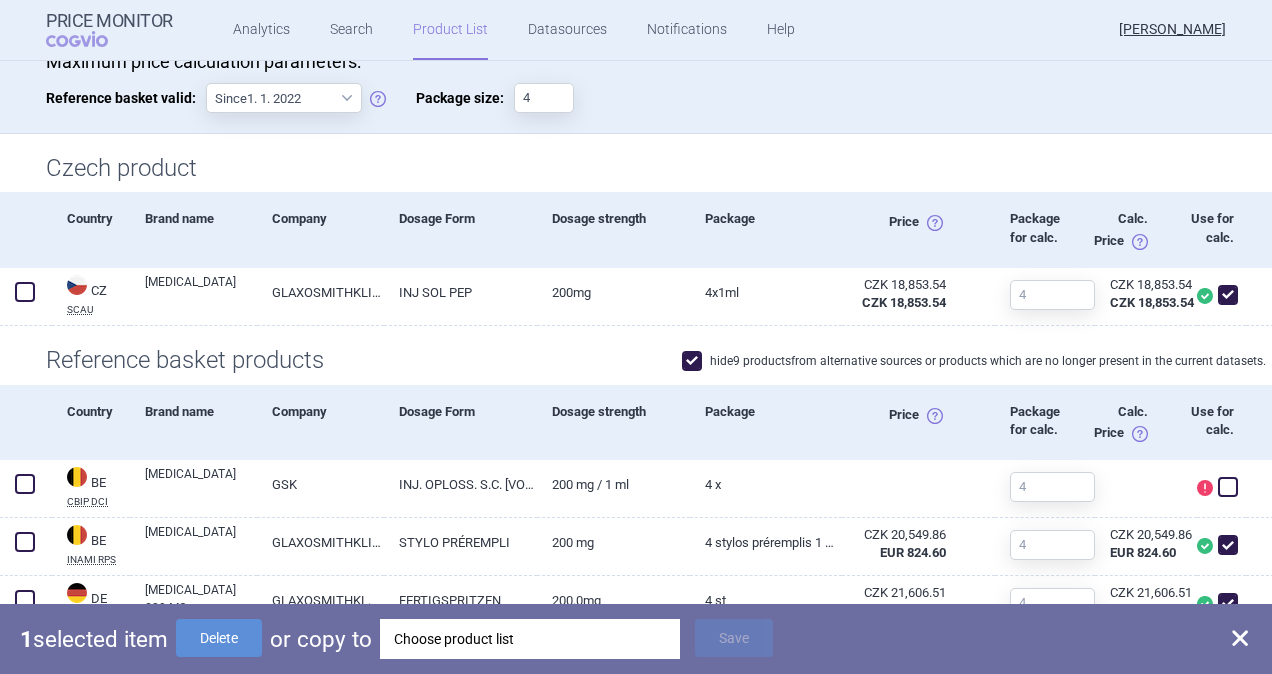 checkbox on "false" 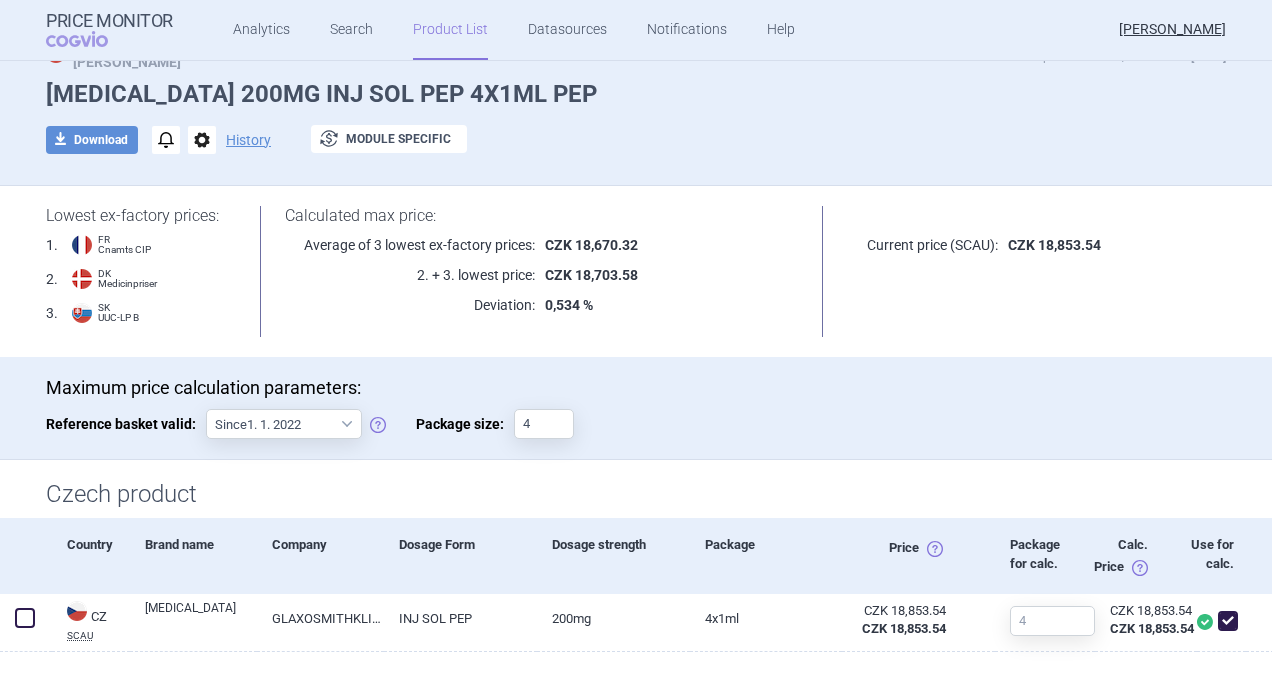 scroll, scrollTop: 0, scrollLeft: 0, axis: both 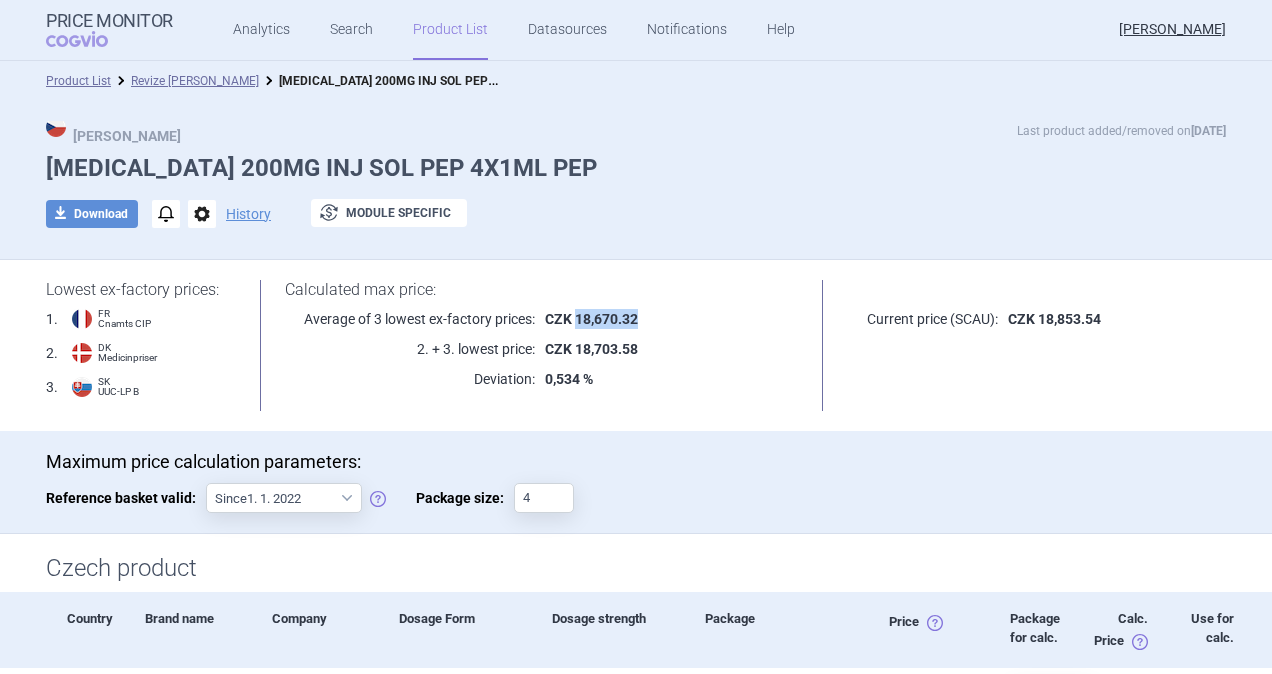 drag, startPoint x: 572, startPoint y: 318, endPoint x: 628, endPoint y: 326, distance: 56.568542 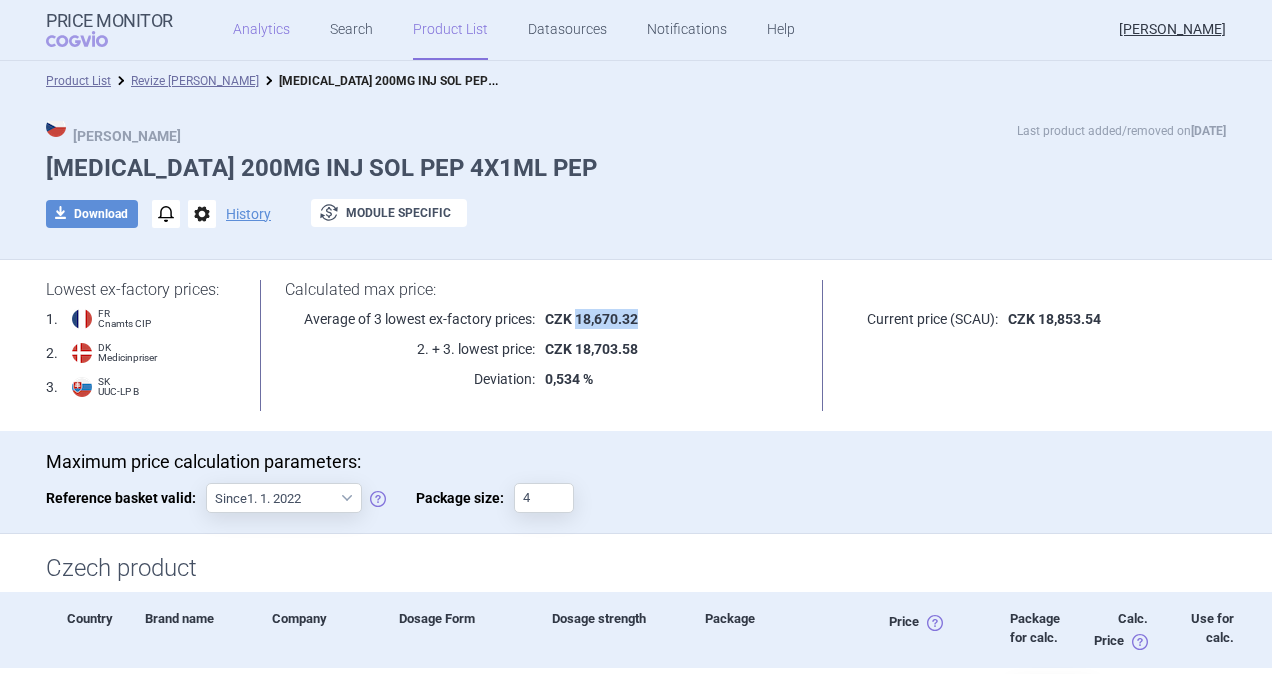 click on "Analytics" at bounding box center [261, 30] 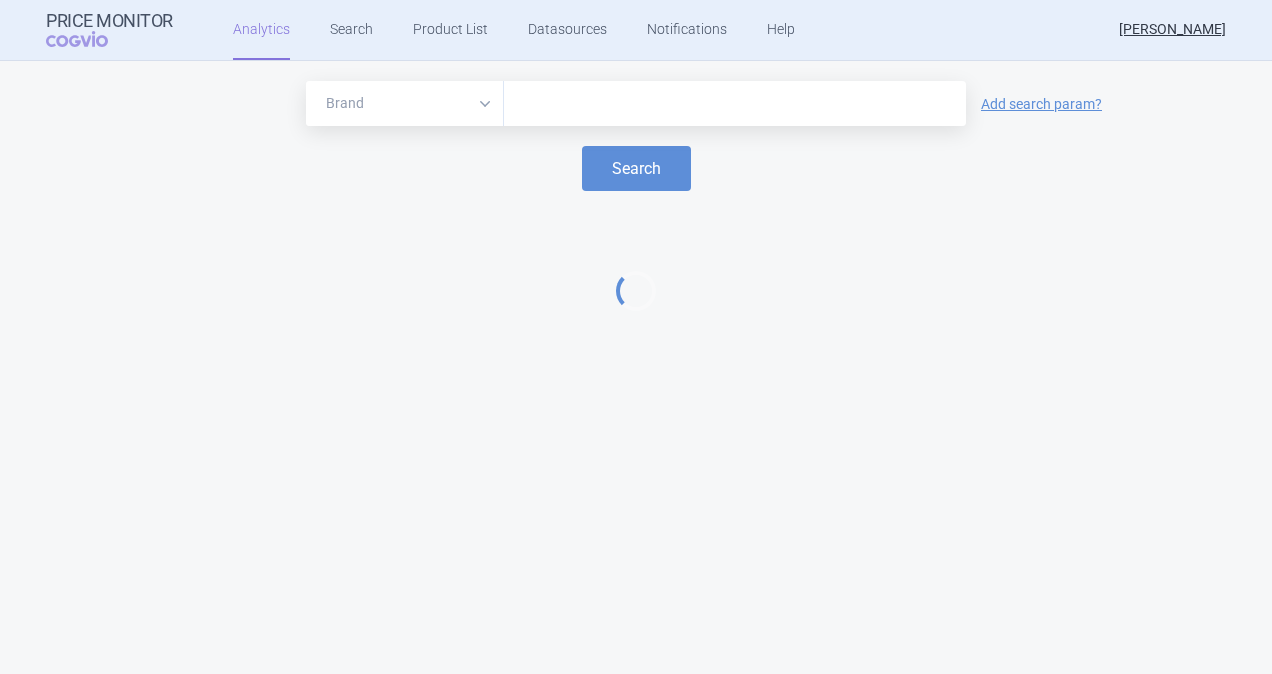 click at bounding box center (735, 104) 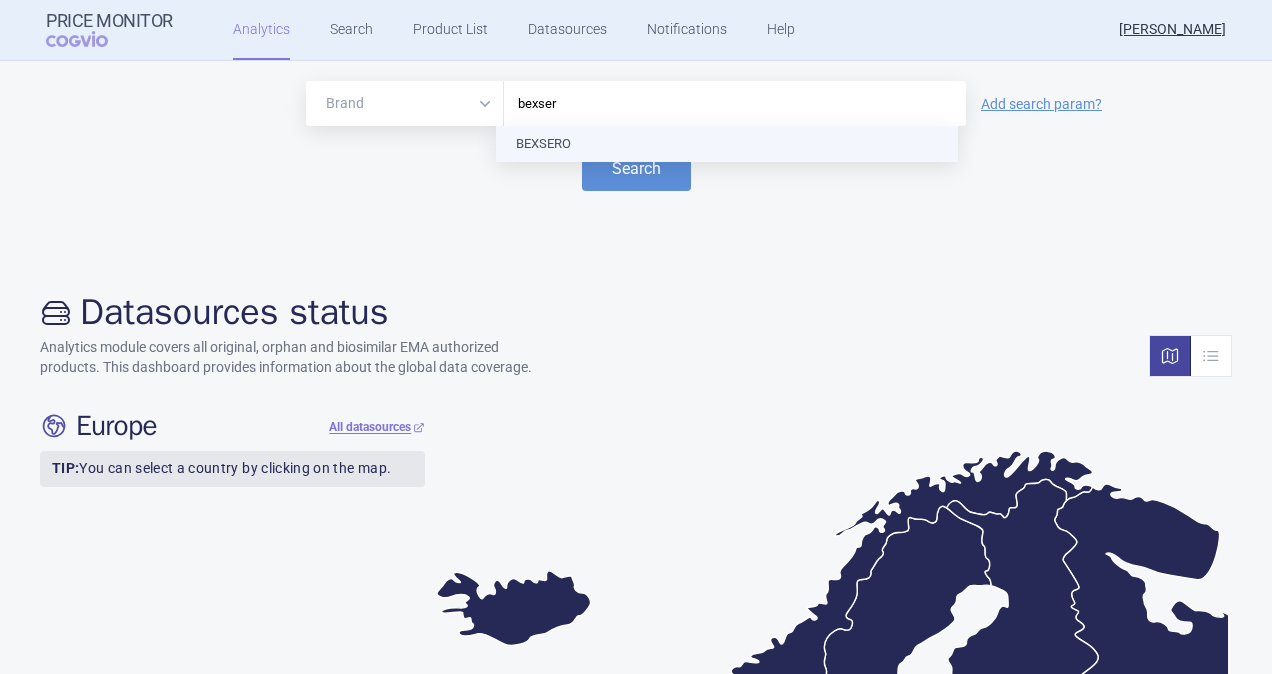 type on "bexsero" 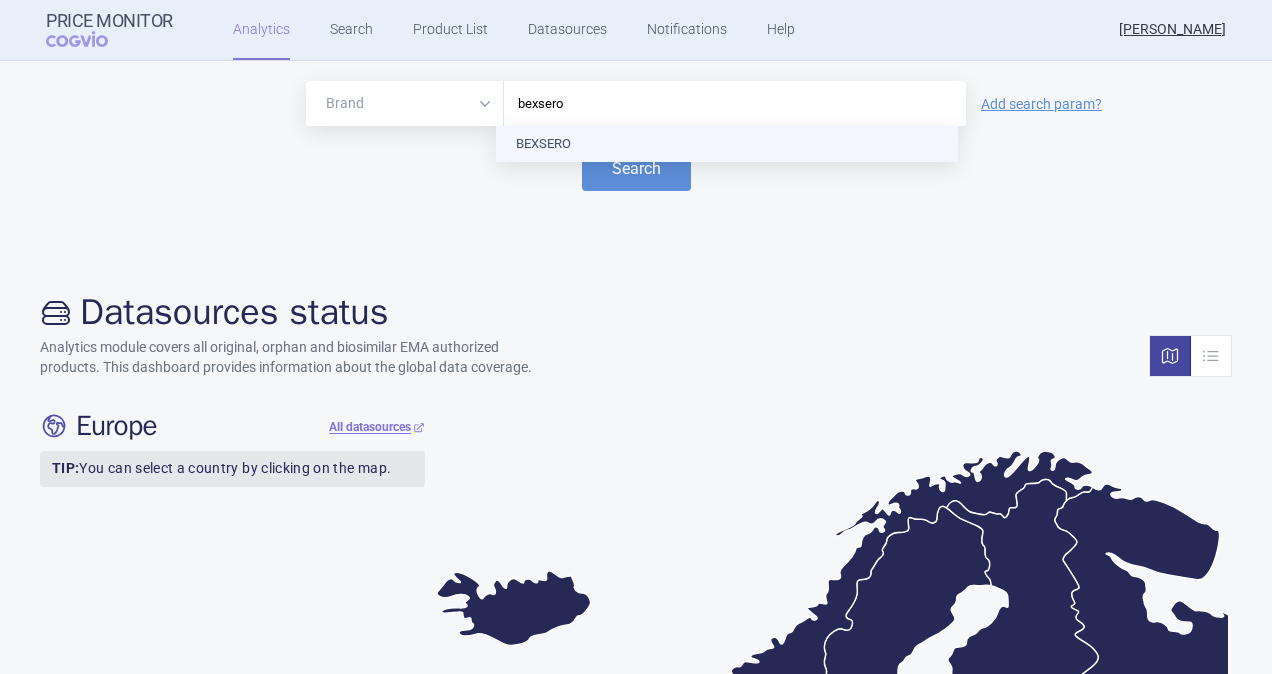 type 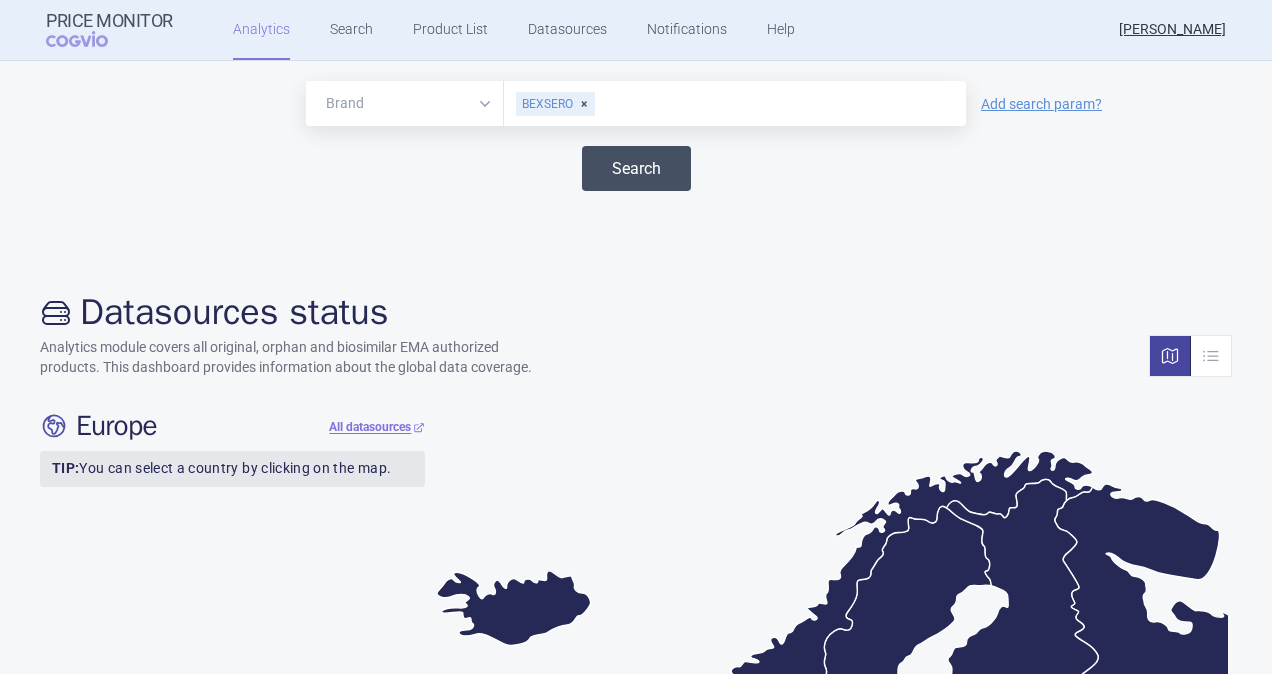 click on "Search" at bounding box center (636, 168) 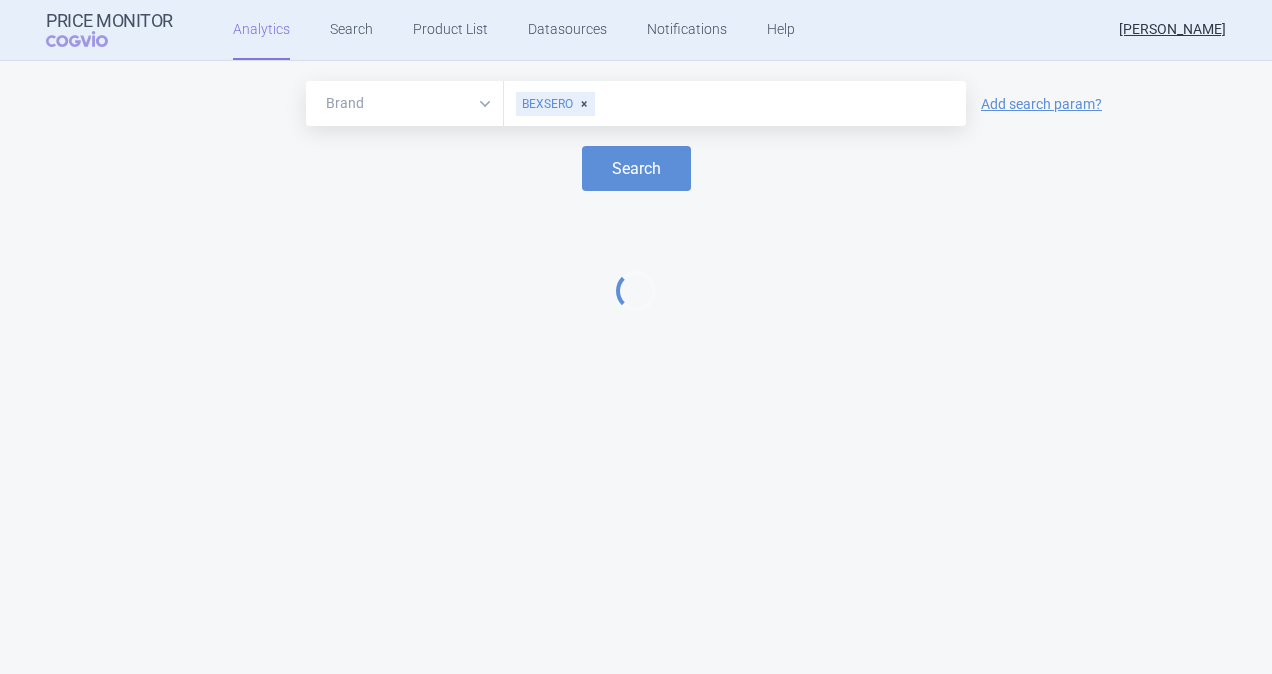 select on "EUR" 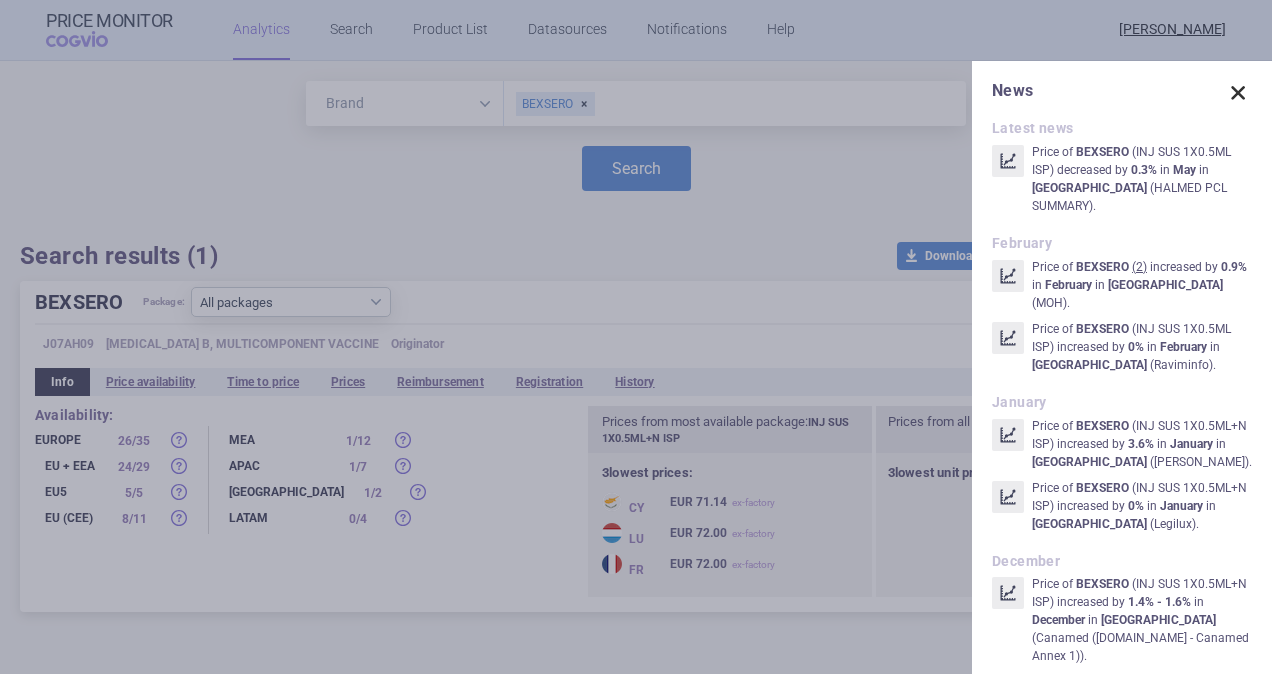 click at bounding box center [1238, 93] 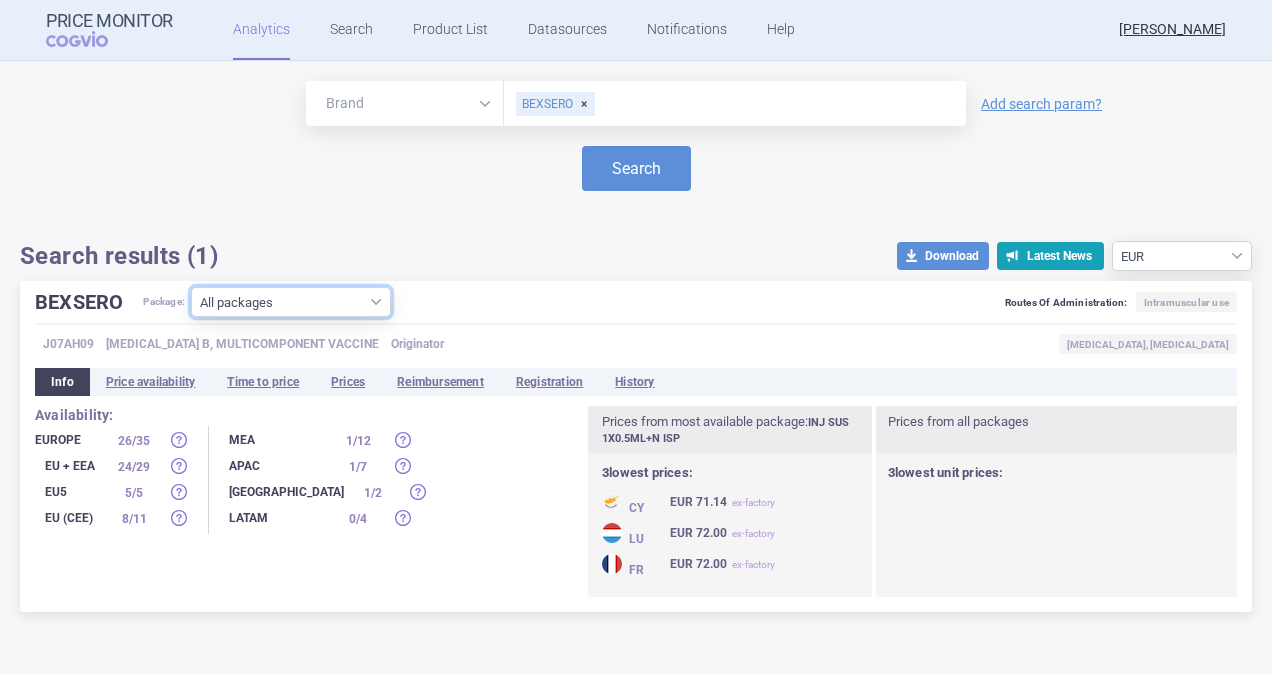 click on "All packages INJ SUS 10X0.5ML ISP  ( 3 ) INJ SUS 10X0.5ML+N ISP  ( 4 ) INJ SUS 1X0.5ML ISP  ( 10 ) INJ SUS 1X0.5ML+N ISP  ( 17 )" at bounding box center [291, 302] 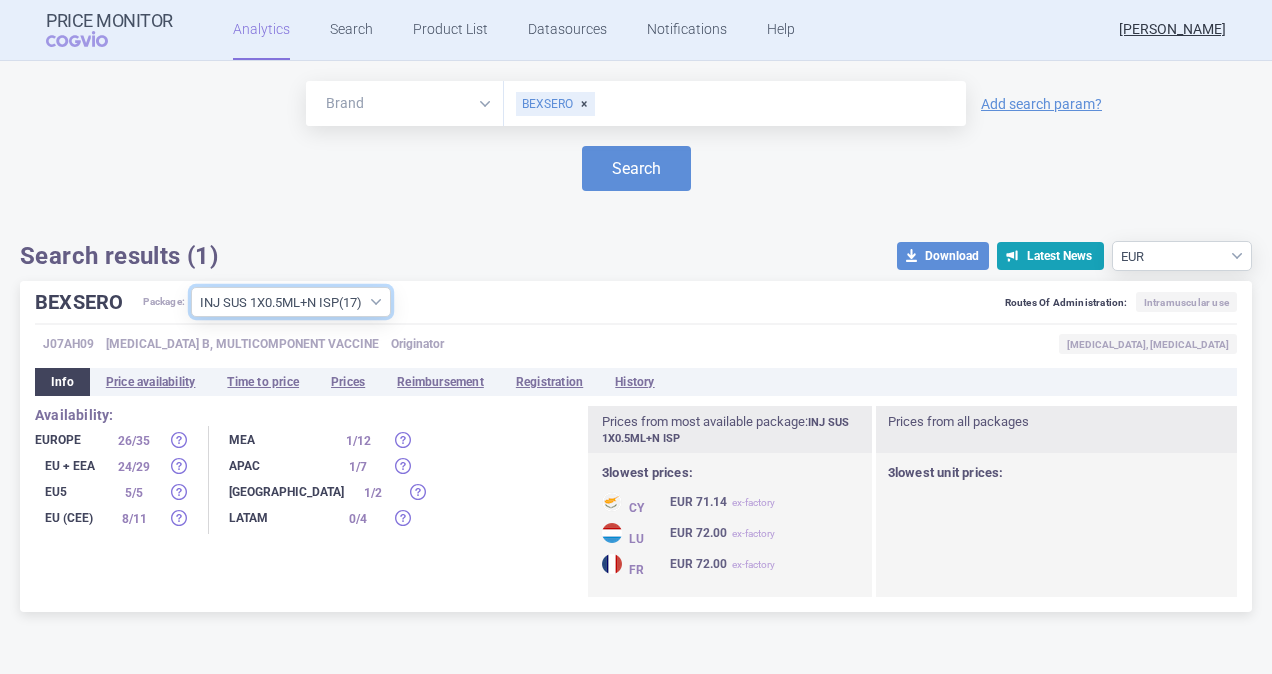 click on "All packages INJ SUS 10X0.5ML ISP  ( 3 ) INJ SUS 10X0.5ML+N ISP  ( 4 ) INJ SUS 1X0.5ML ISP  ( 10 ) INJ SUS 1X0.5ML+N ISP  ( 17 )" at bounding box center [291, 302] 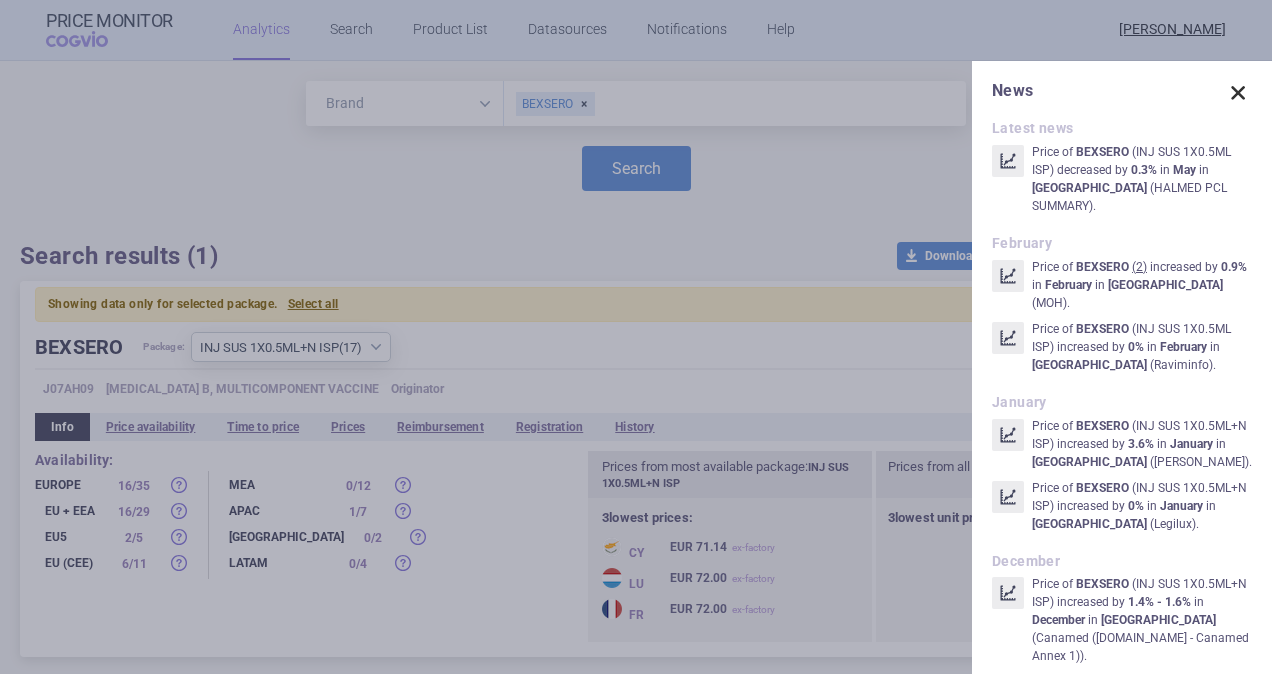 click at bounding box center (1238, 93) 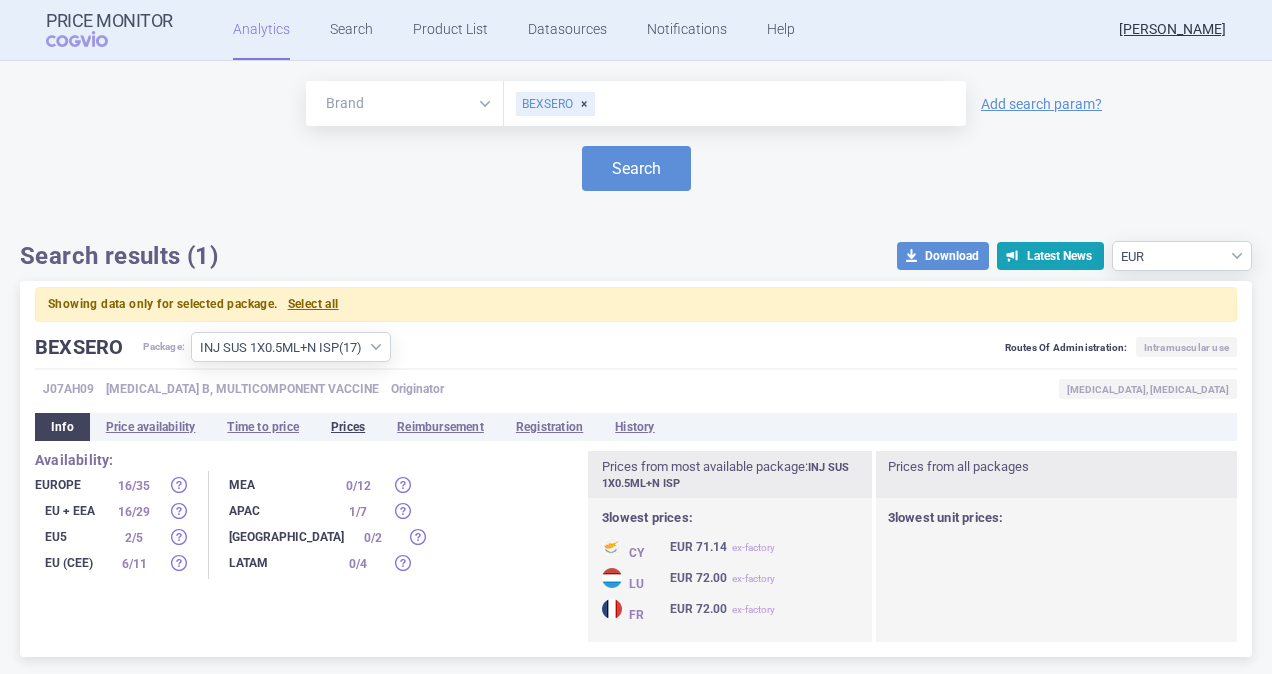click on "Prices" at bounding box center [348, 427] 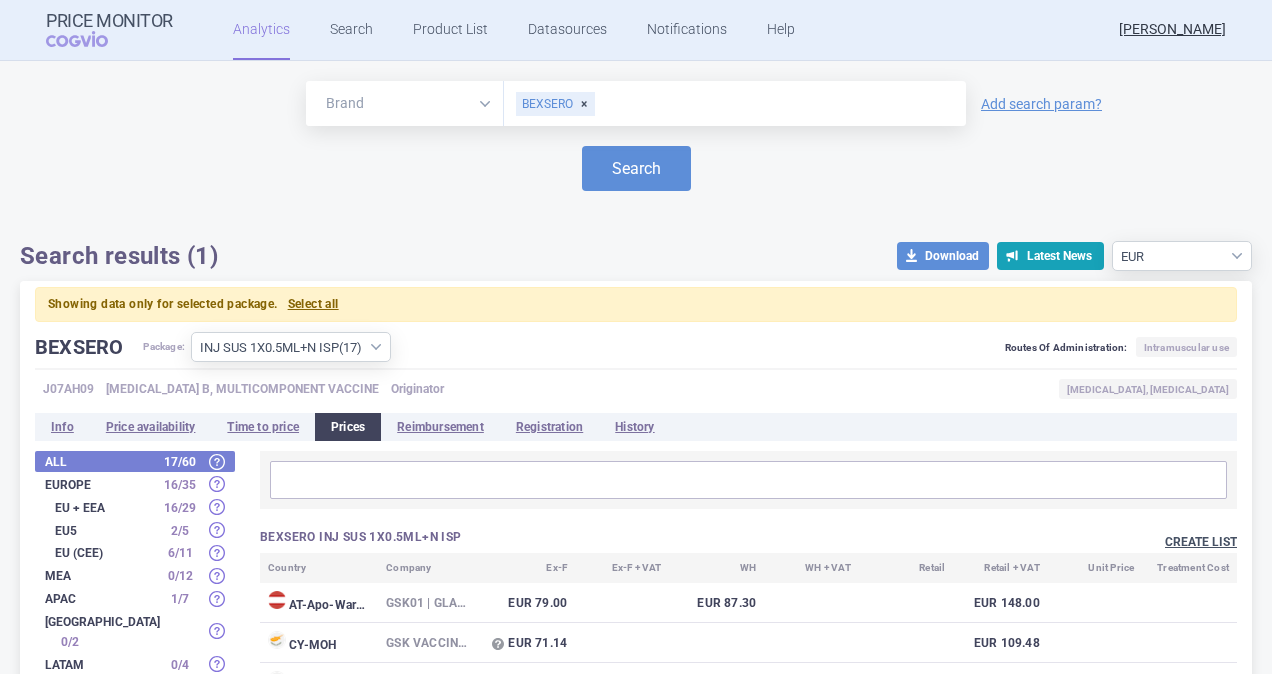 click on "Create list" at bounding box center (1201, 542) 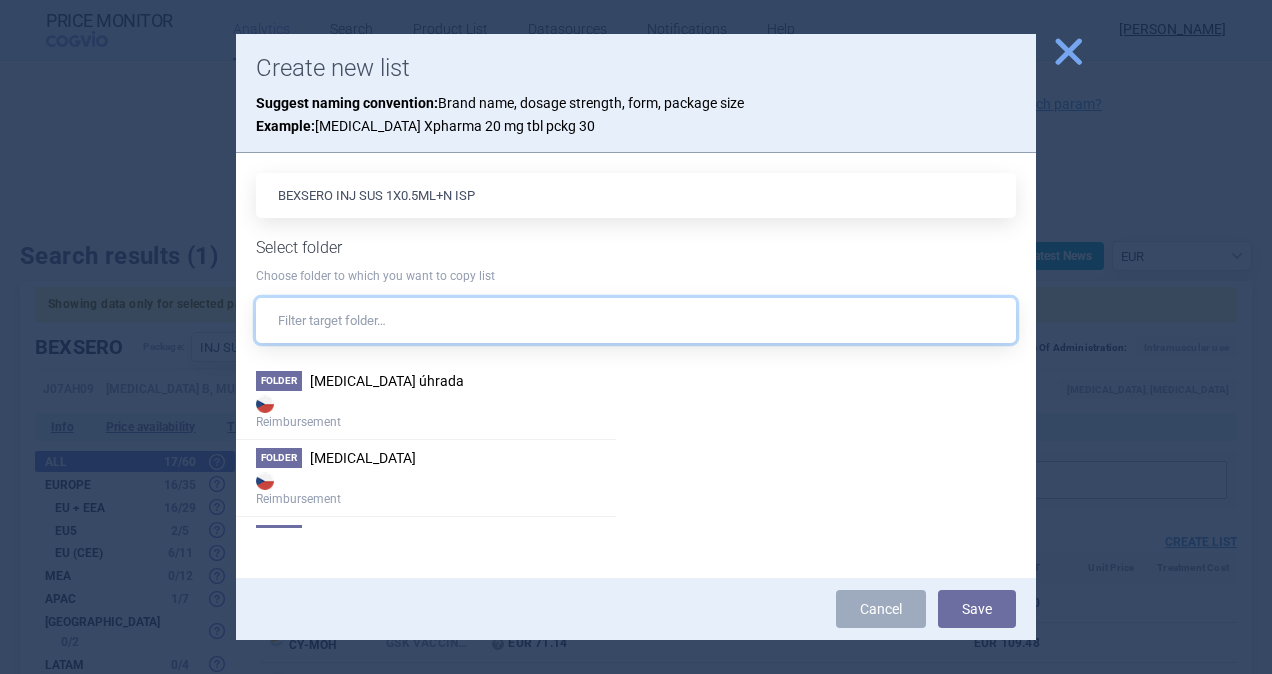 click at bounding box center (636, 320) 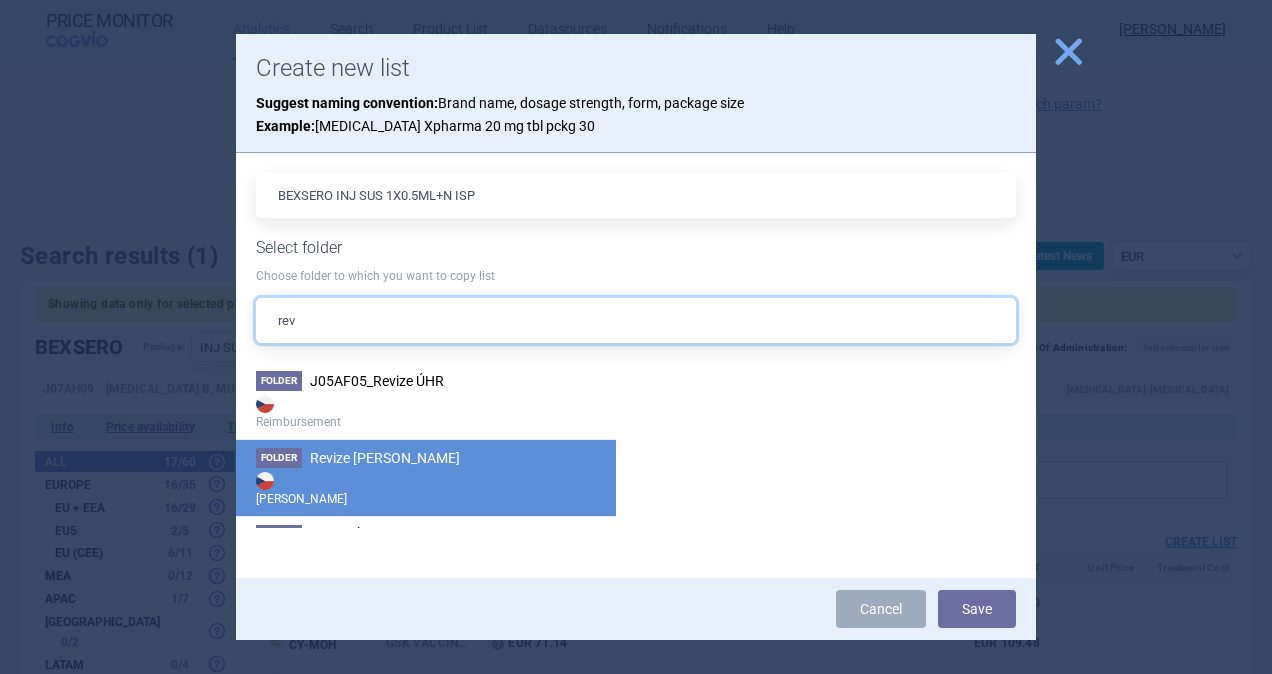 type on "rev" 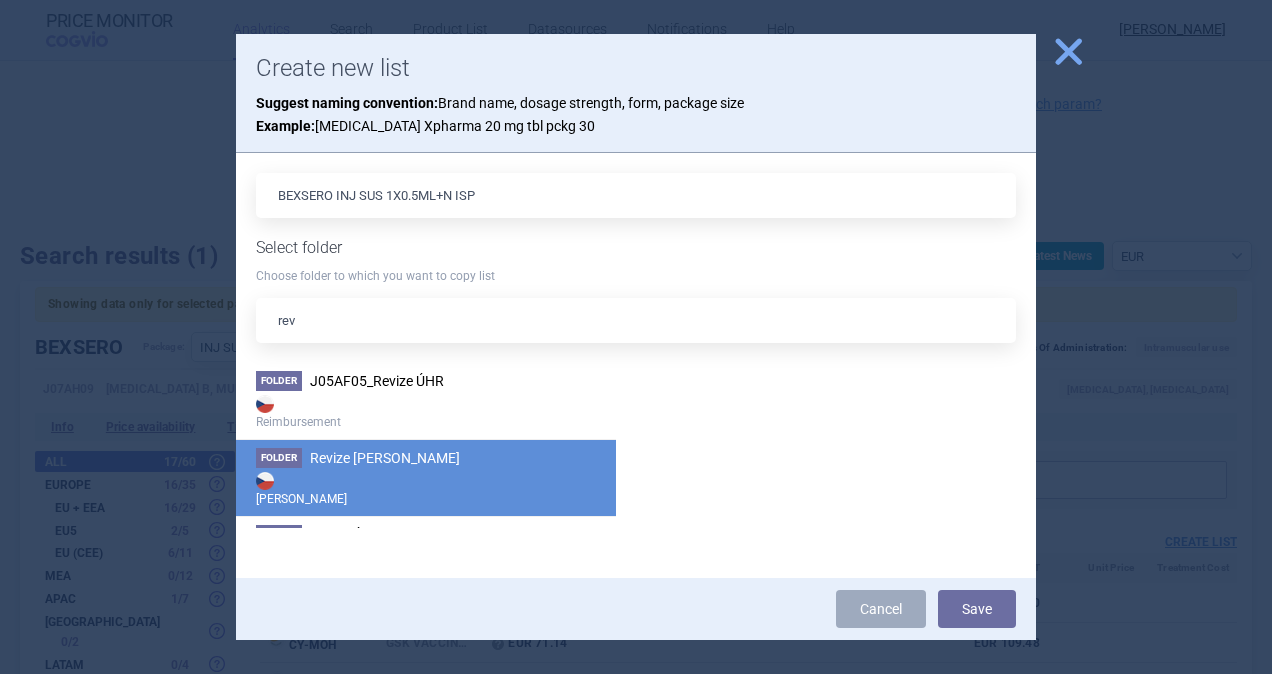 click on "Revize [PERSON_NAME]" at bounding box center (385, 458) 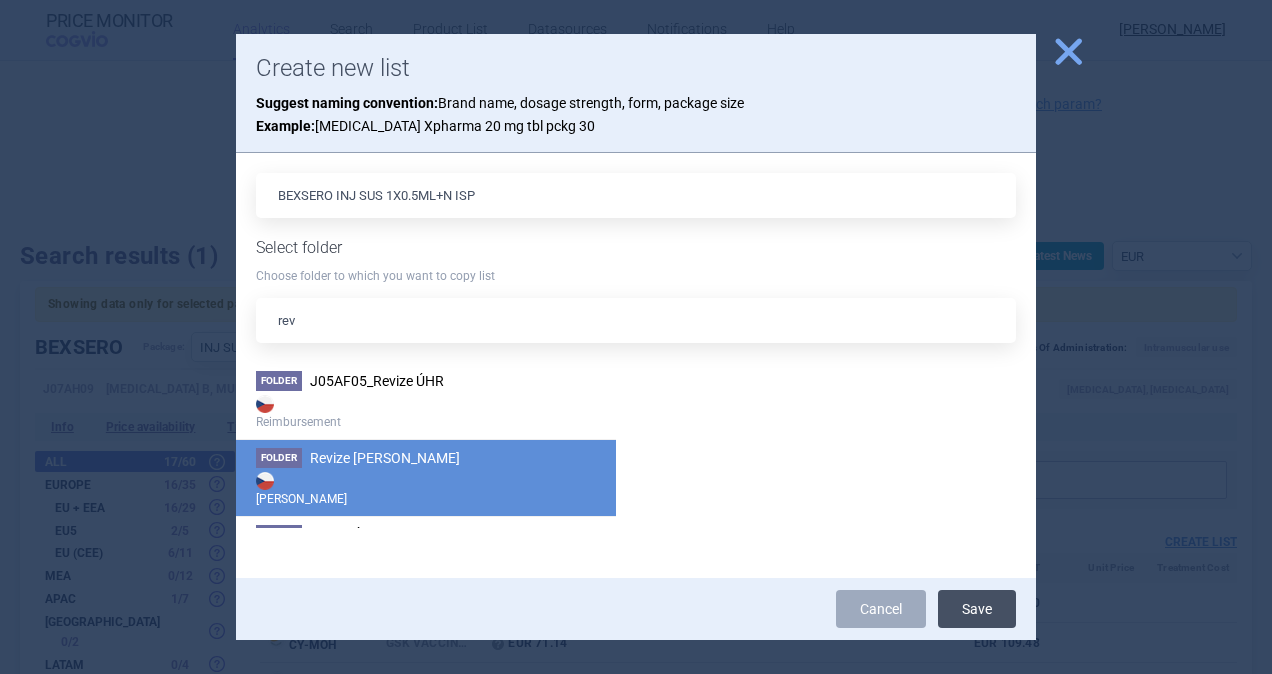 click on "Save" at bounding box center (977, 609) 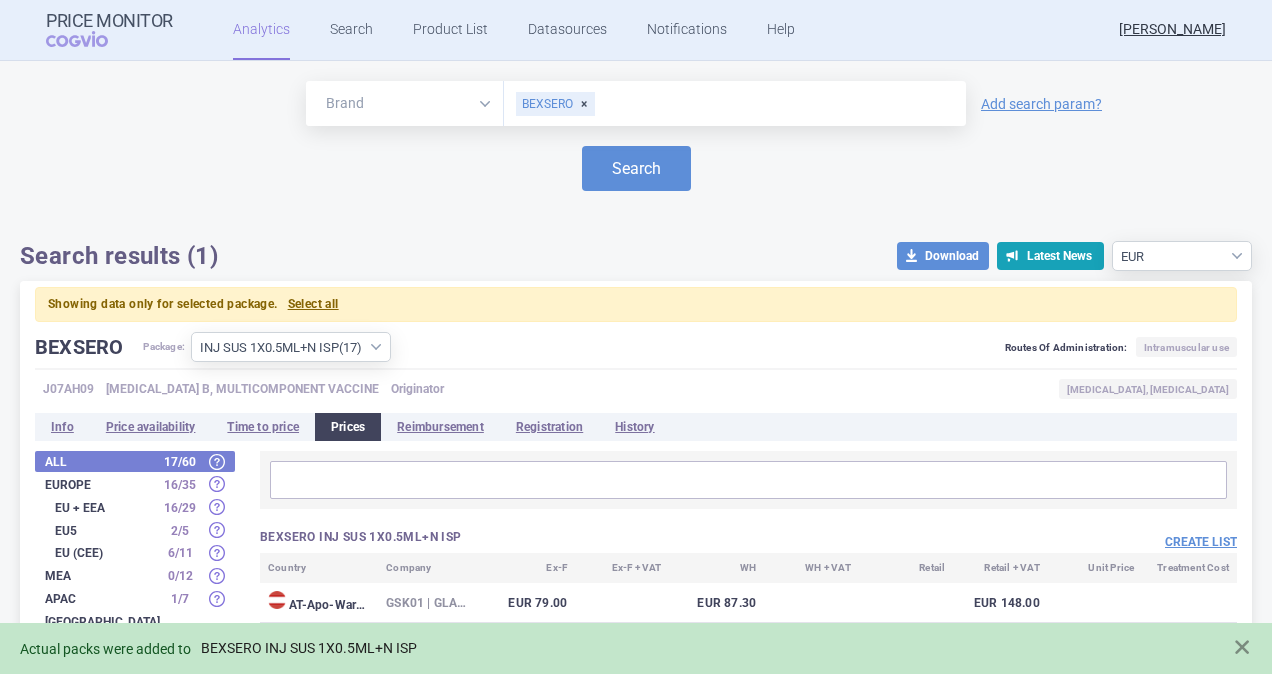 click on "BEXSERO INJ SUS 1X0.5ML+N ISP" at bounding box center [309, 648] 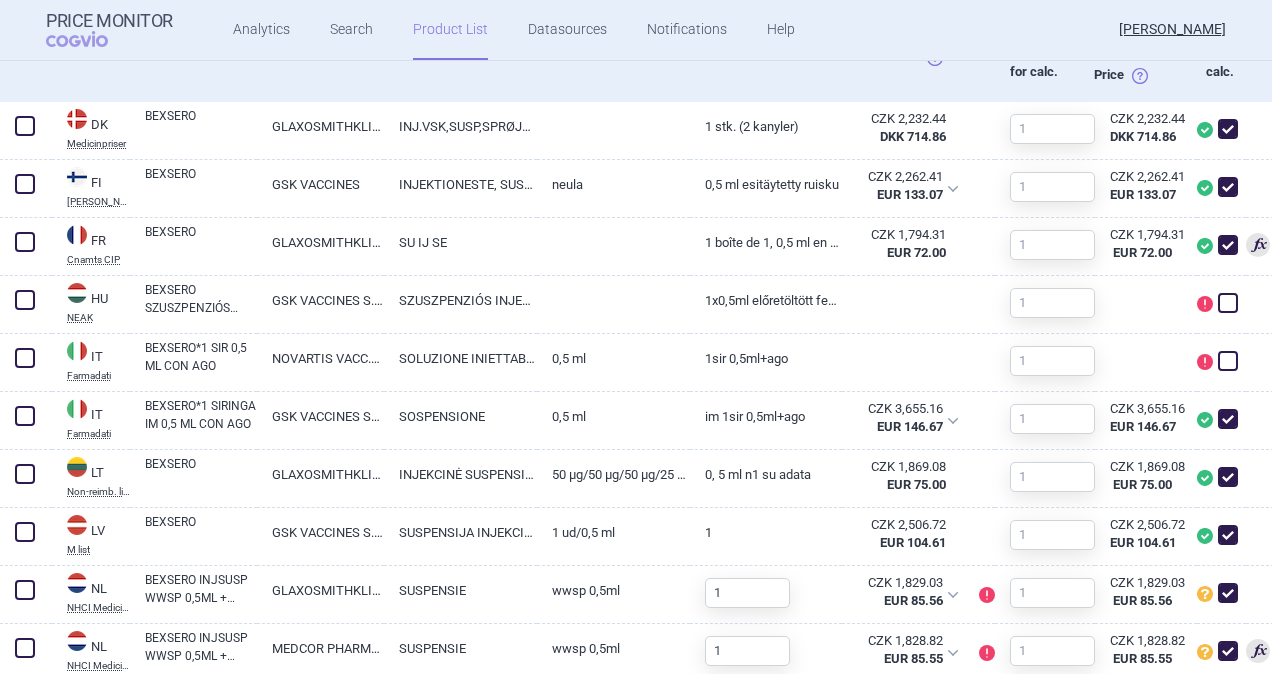scroll, scrollTop: 800, scrollLeft: 0, axis: vertical 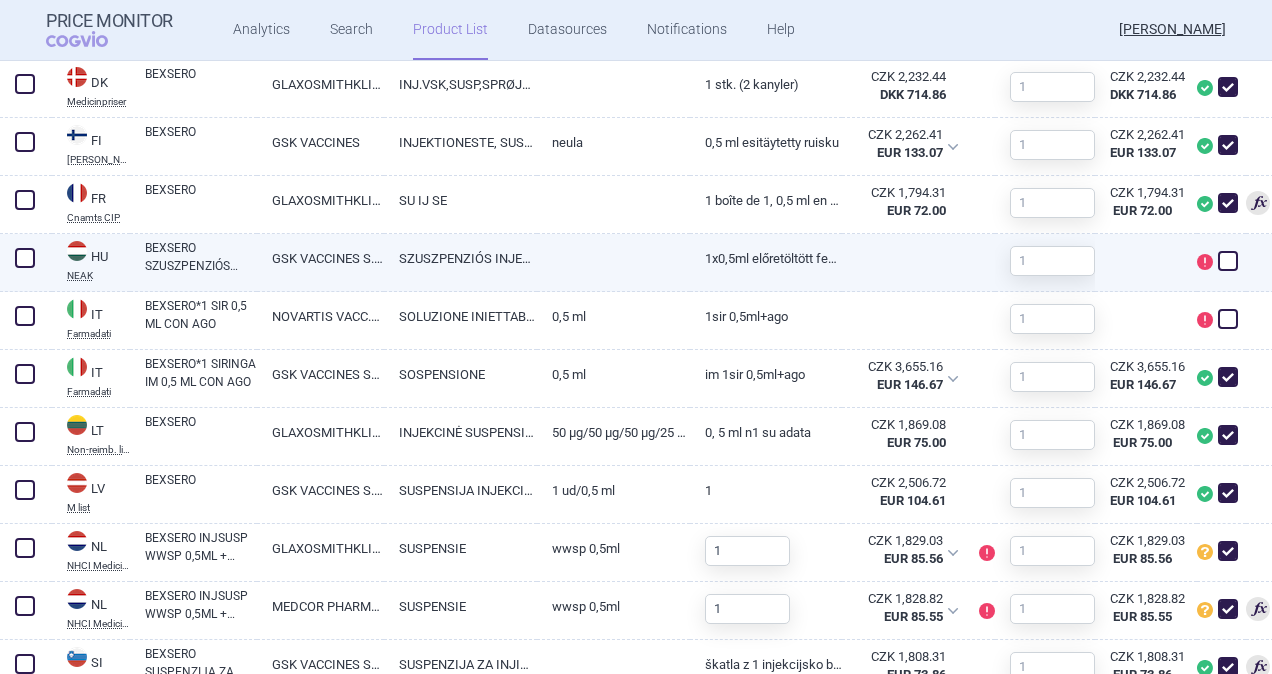 click at bounding box center [25, 258] 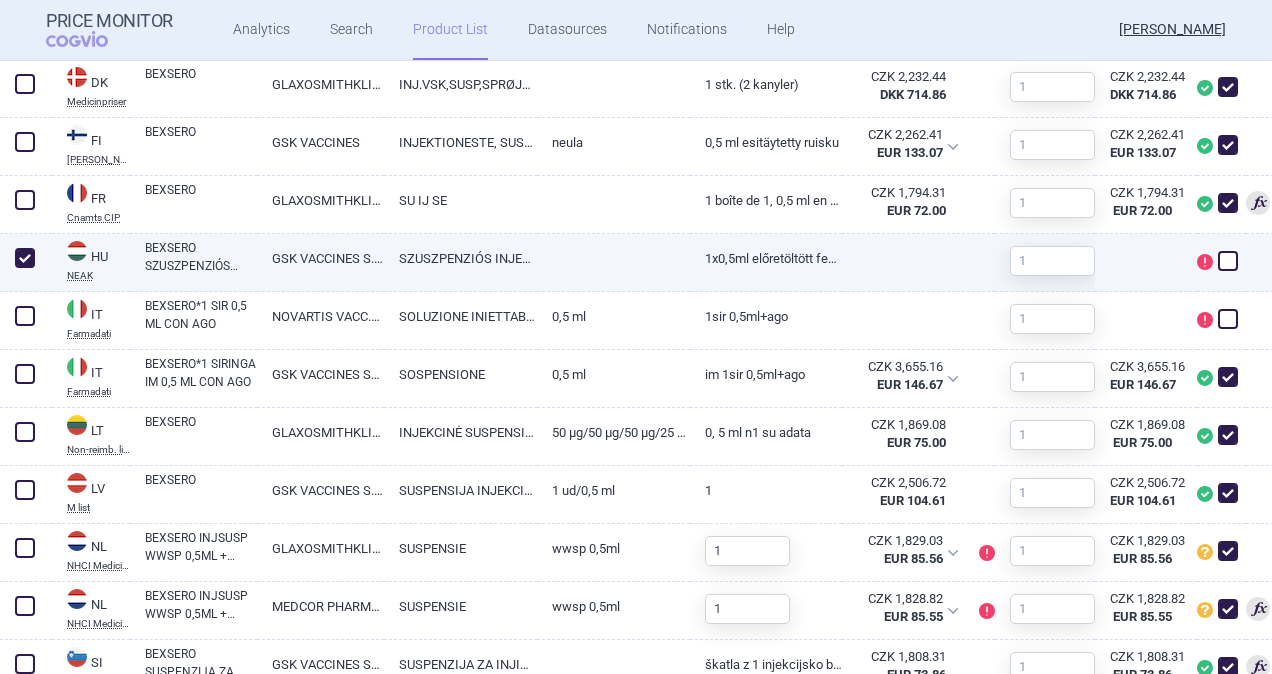 checkbox on "true" 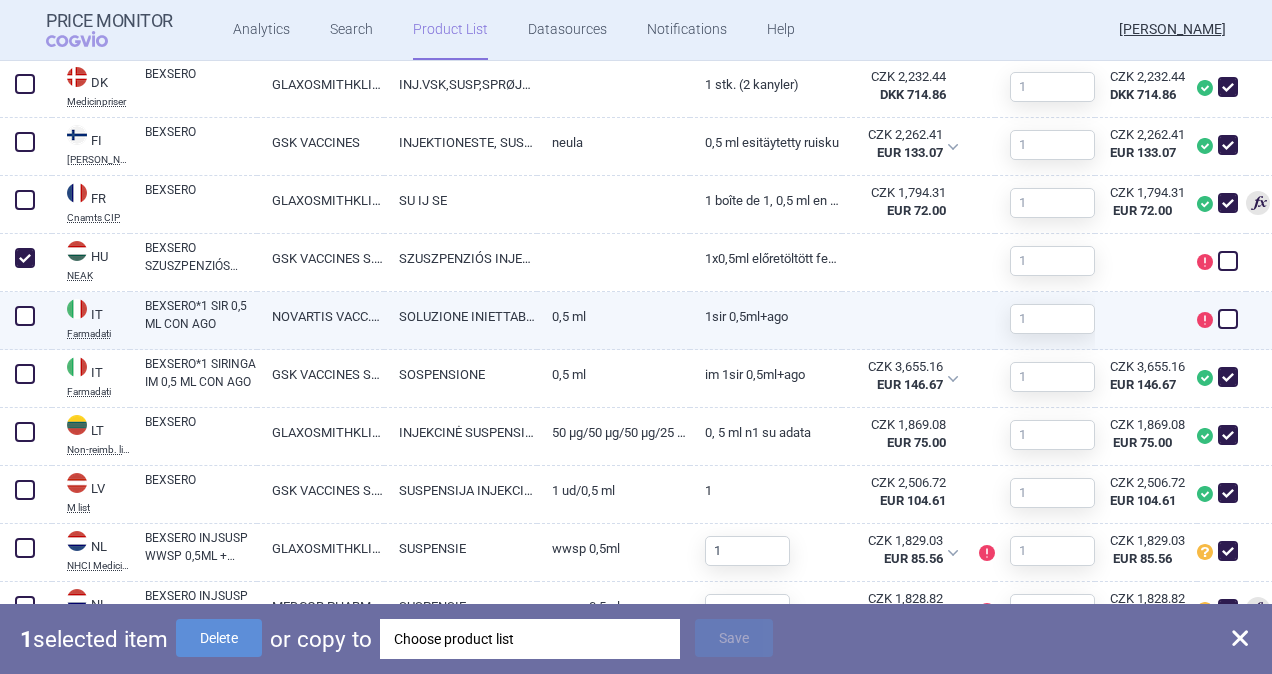 click at bounding box center [25, 316] 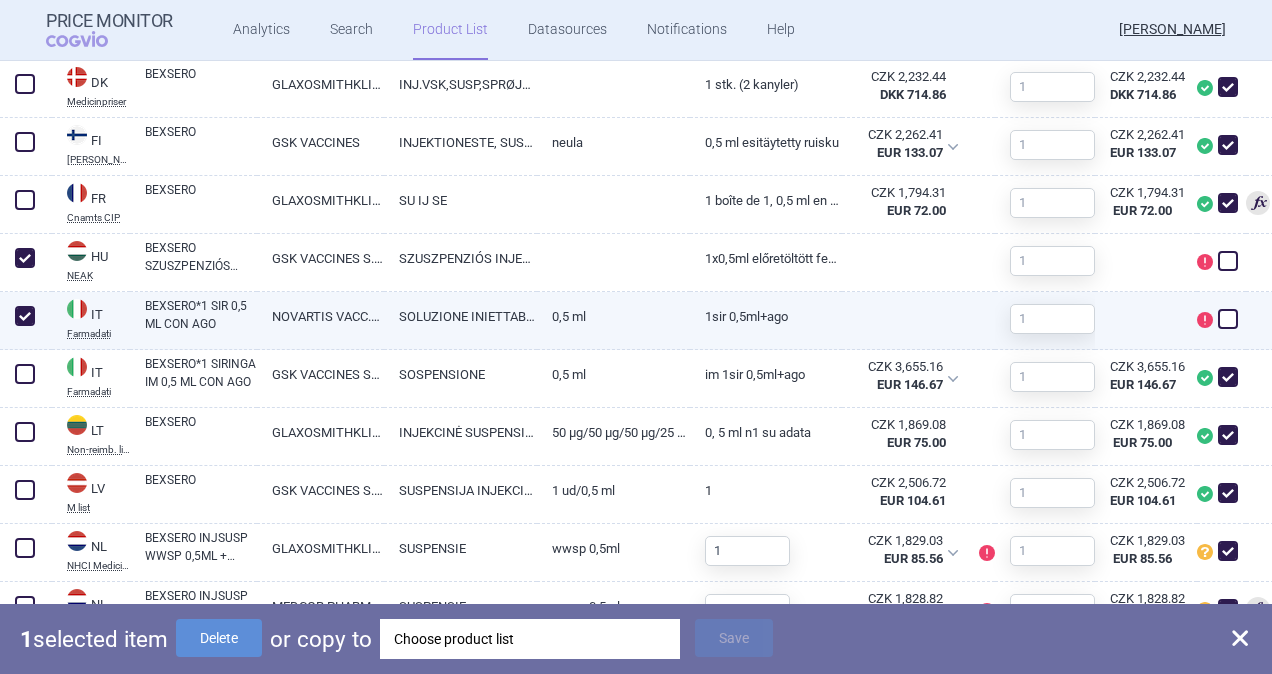 checkbox on "true" 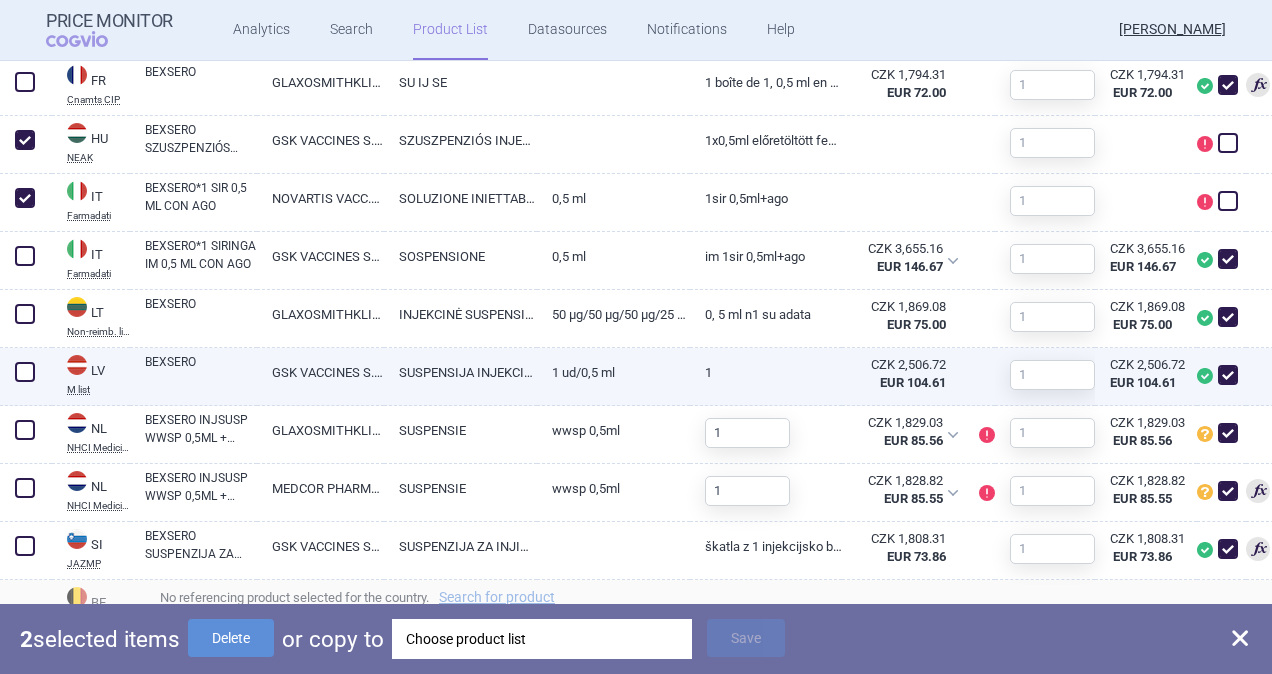 scroll, scrollTop: 1200, scrollLeft: 0, axis: vertical 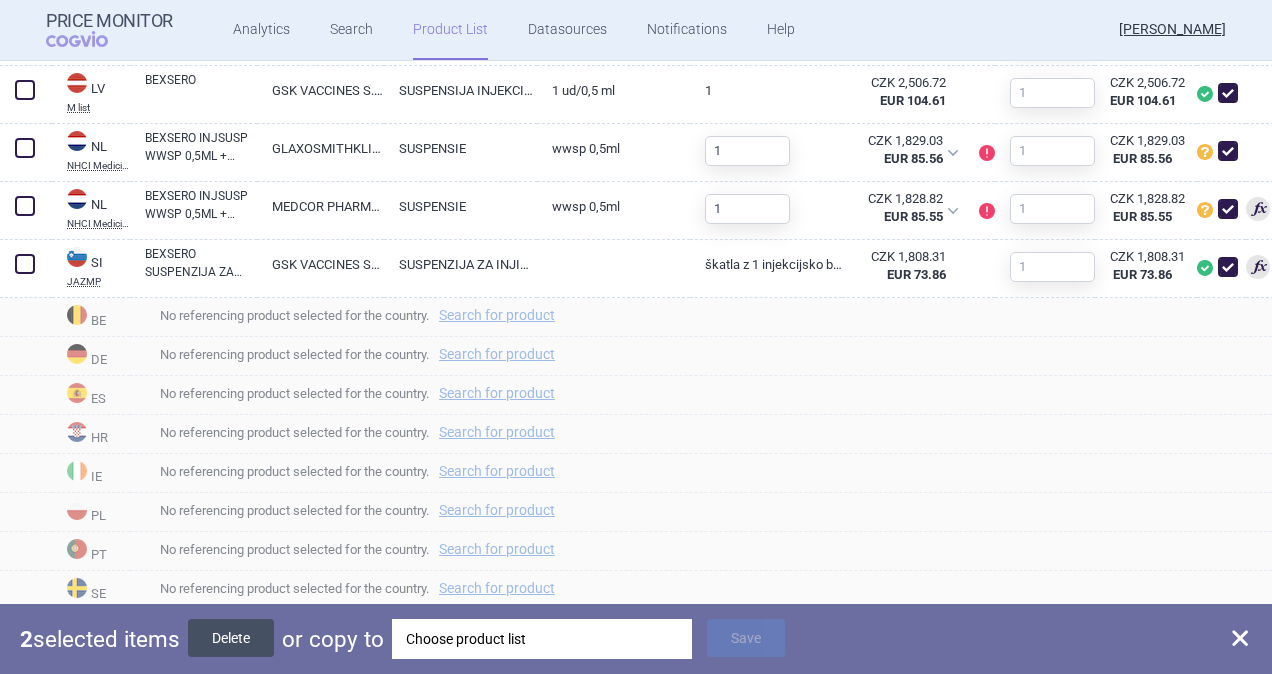 click on "Delete" at bounding box center (231, 638) 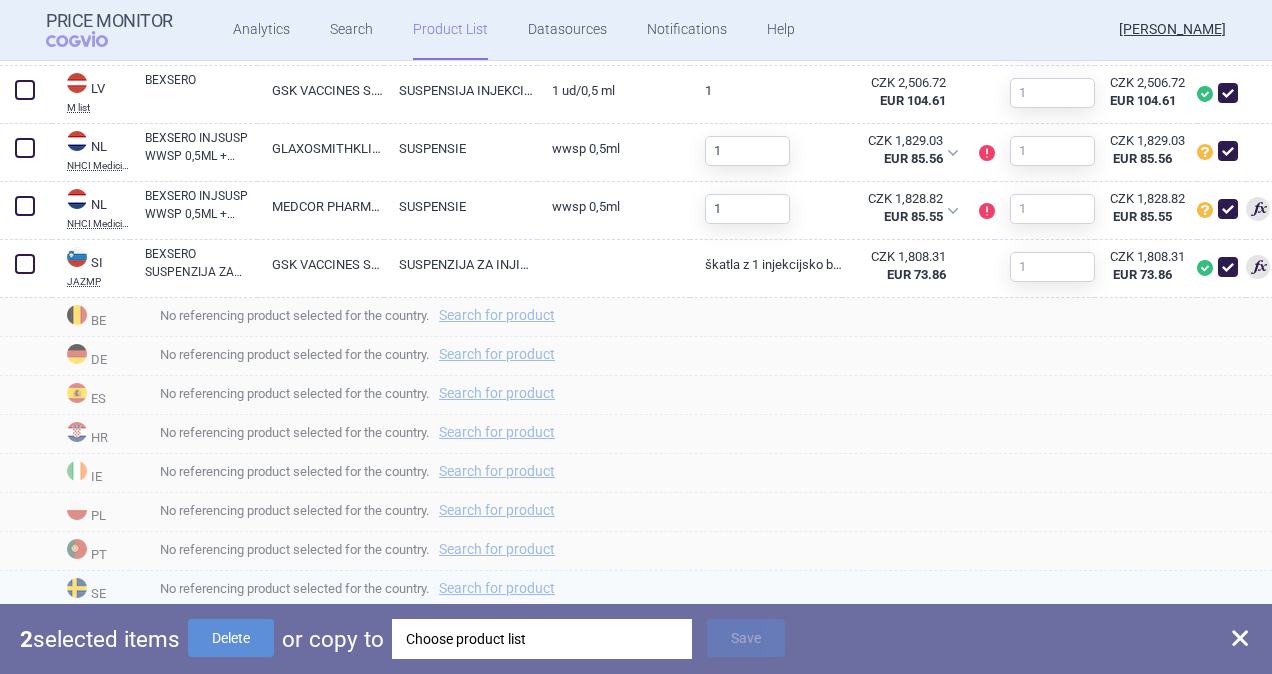 checkbox on "false" 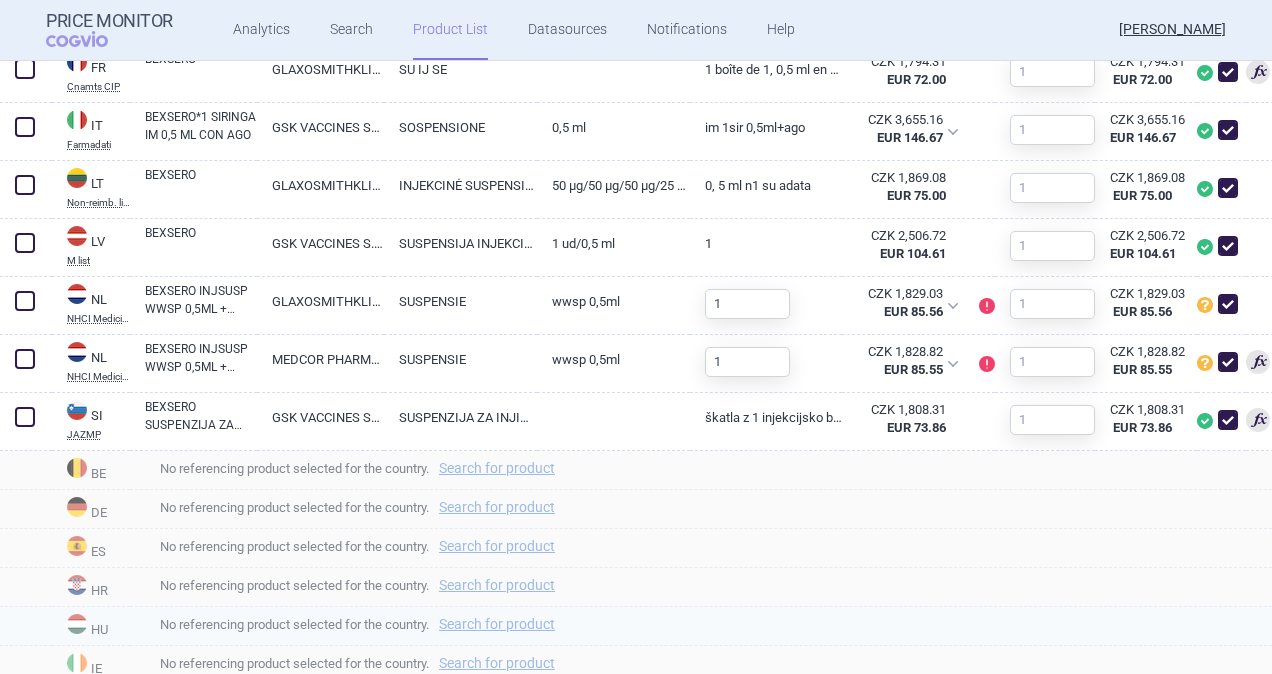 scroll, scrollTop: 884, scrollLeft: 0, axis: vertical 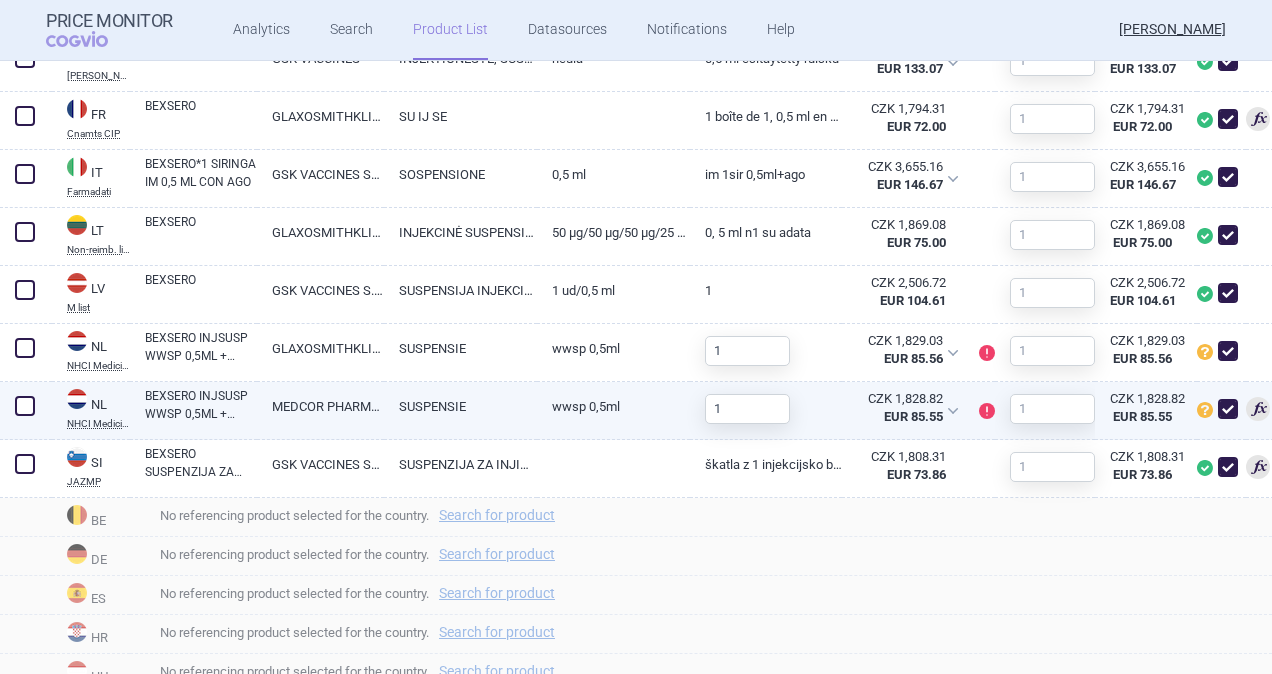click at bounding box center [25, 406] 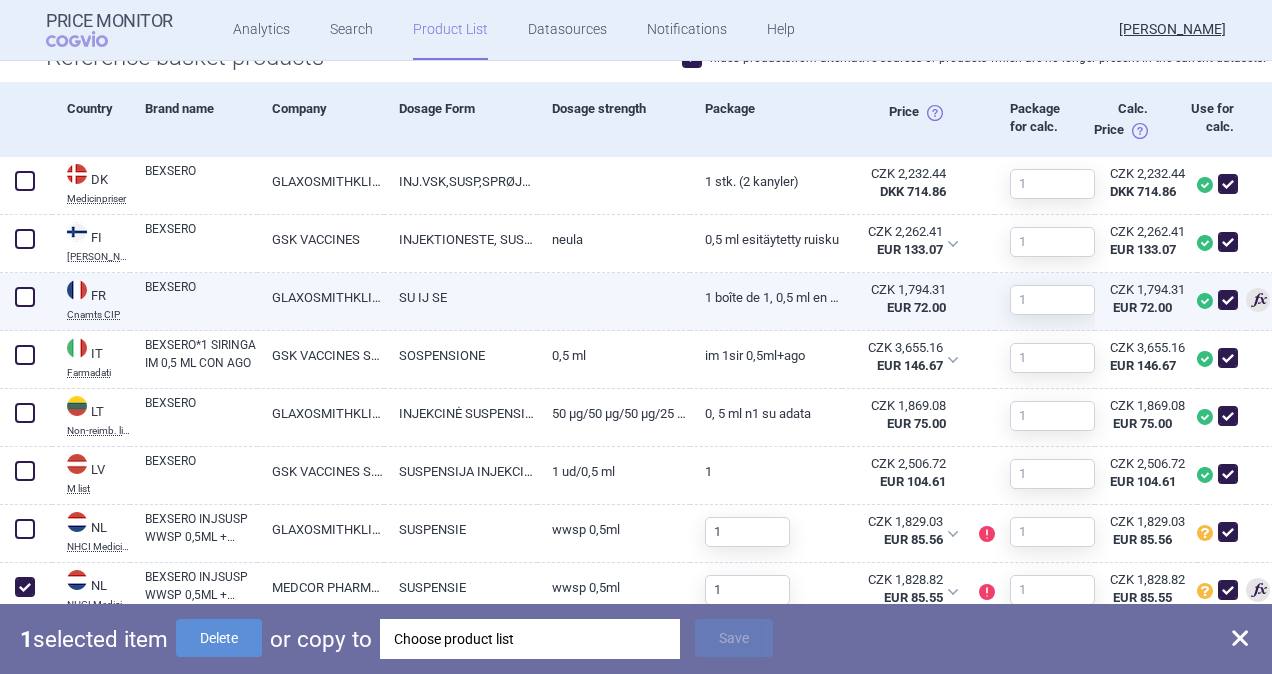 scroll, scrollTop: 684, scrollLeft: 0, axis: vertical 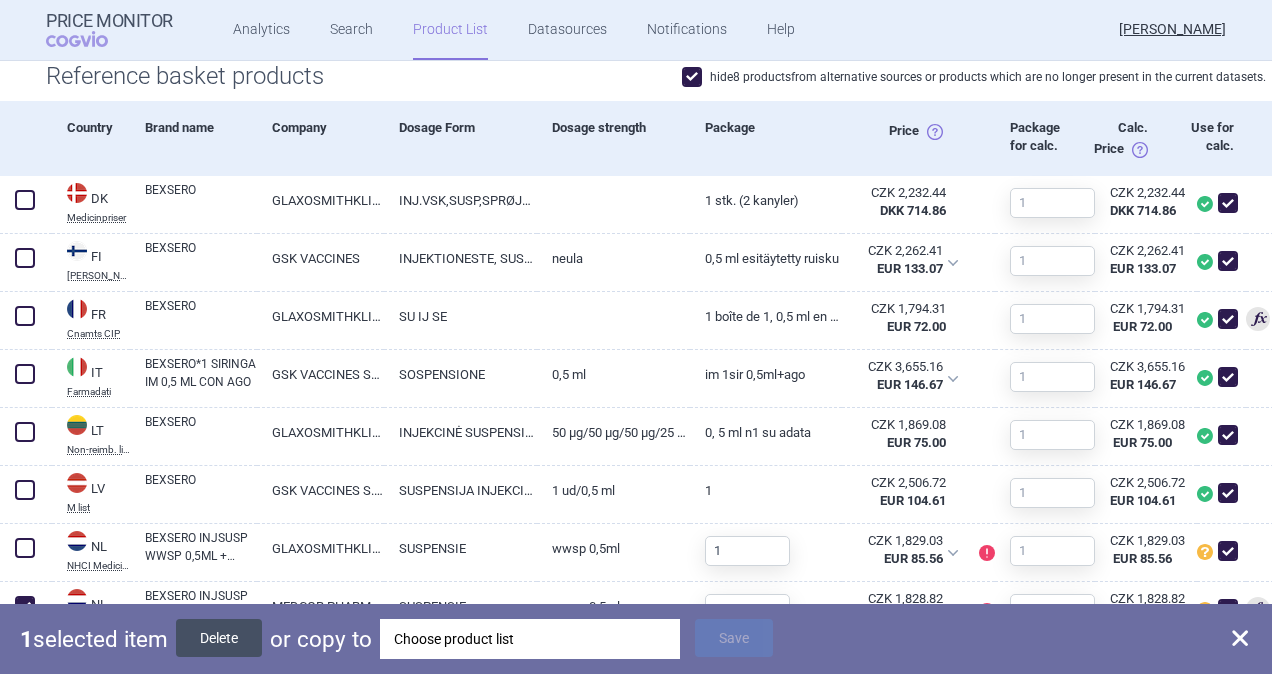 click on "Delete" at bounding box center (219, 638) 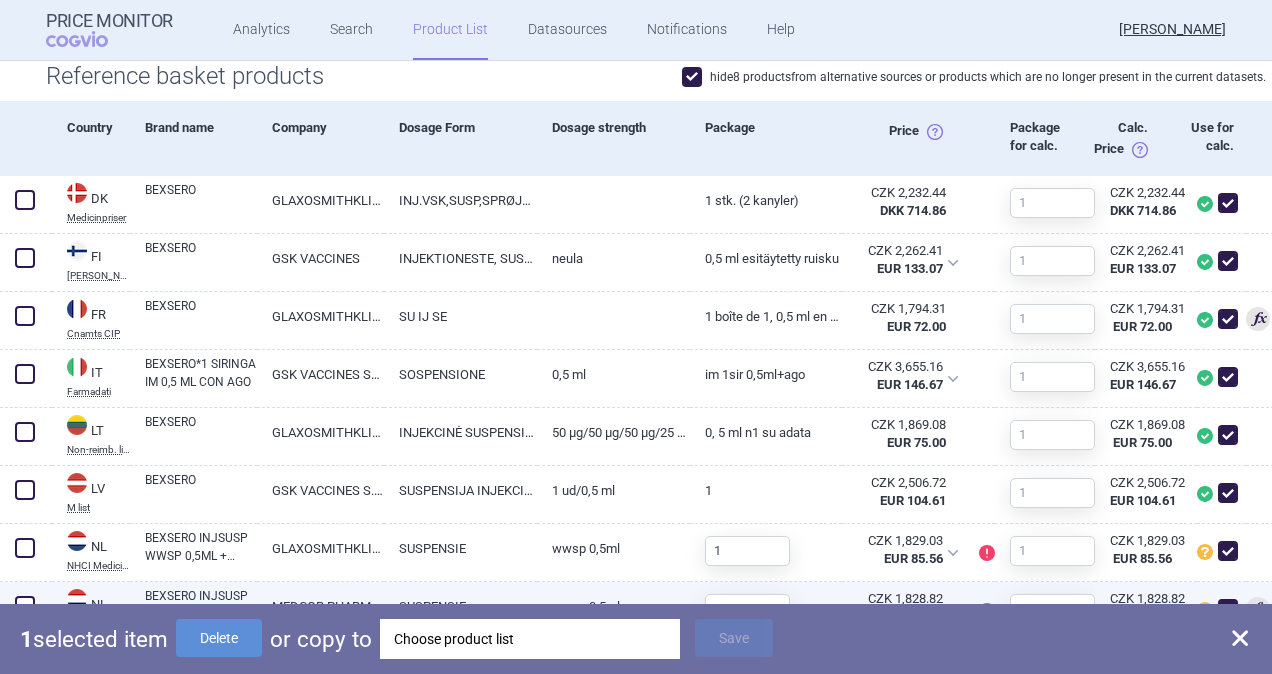 checkbox on "false" 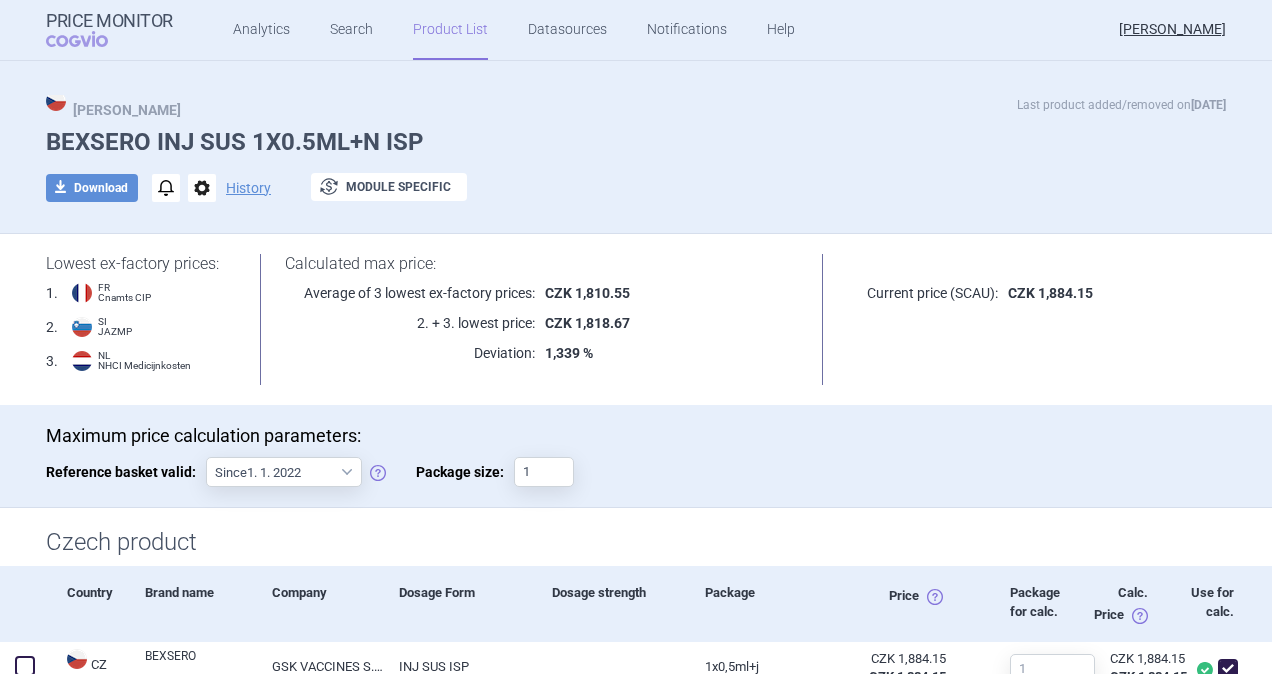 scroll, scrollTop: 0, scrollLeft: 0, axis: both 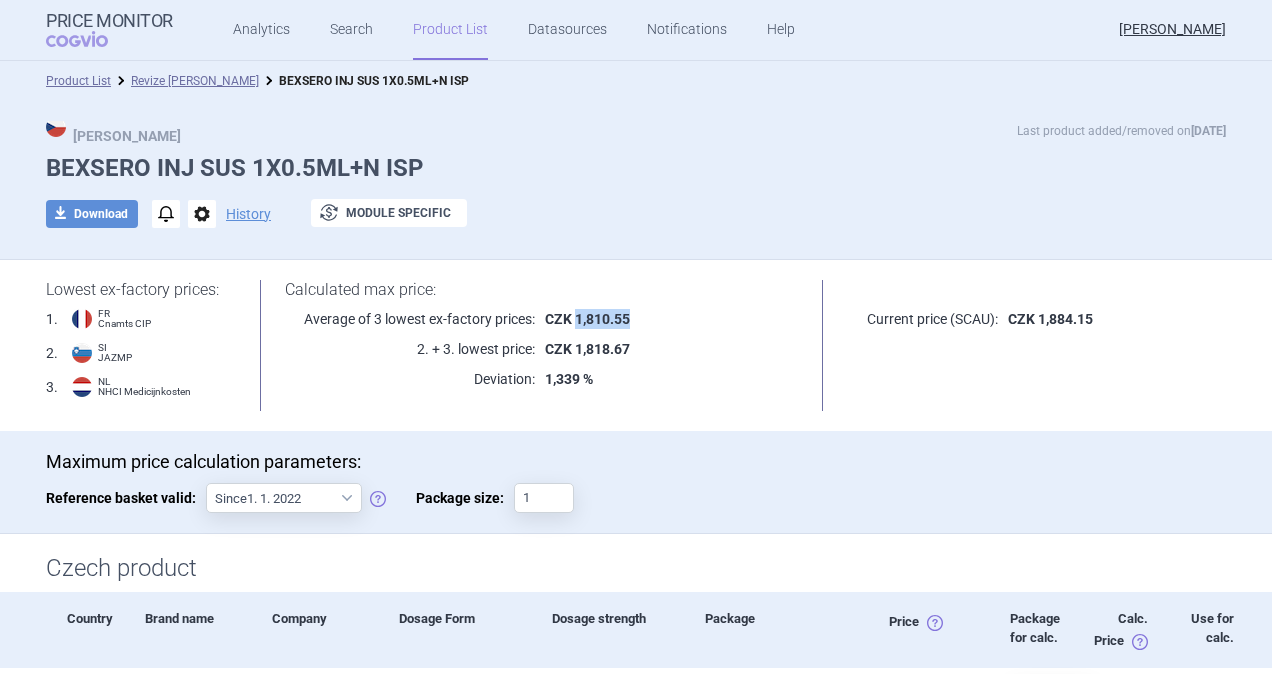 drag, startPoint x: 568, startPoint y: 319, endPoint x: 625, endPoint y: 322, distance: 57.07889 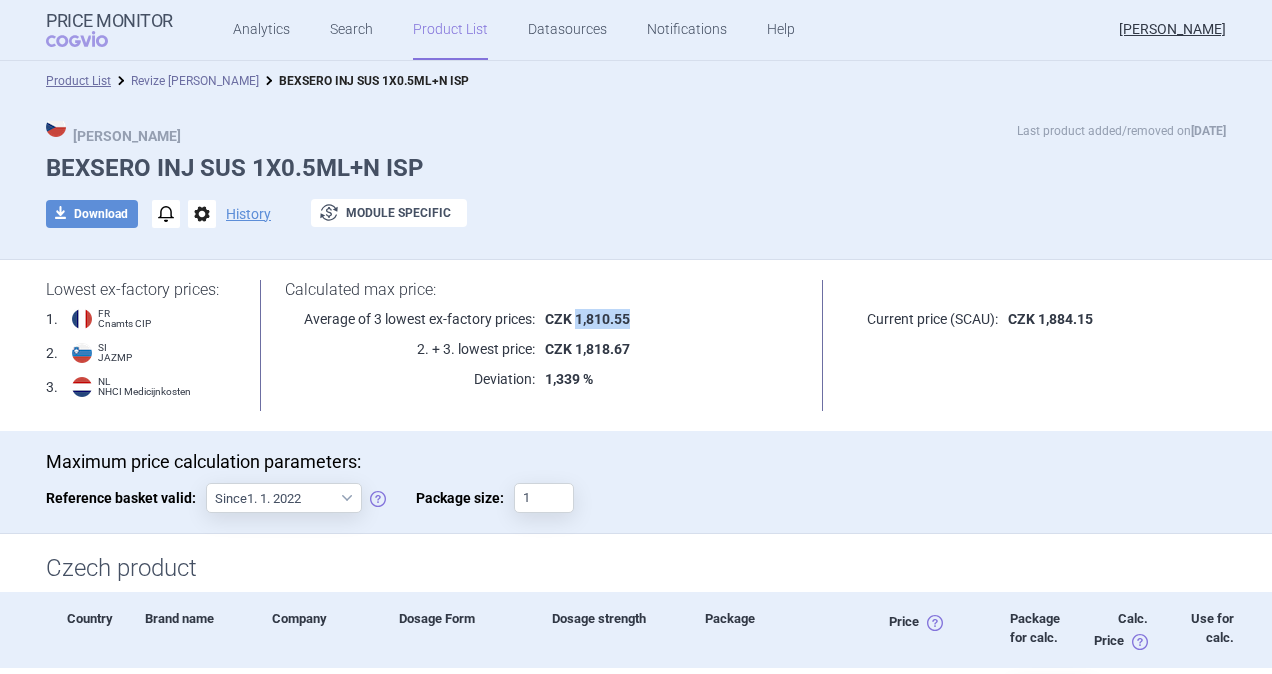 click on "Revize [PERSON_NAME]" at bounding box center [195, 81] 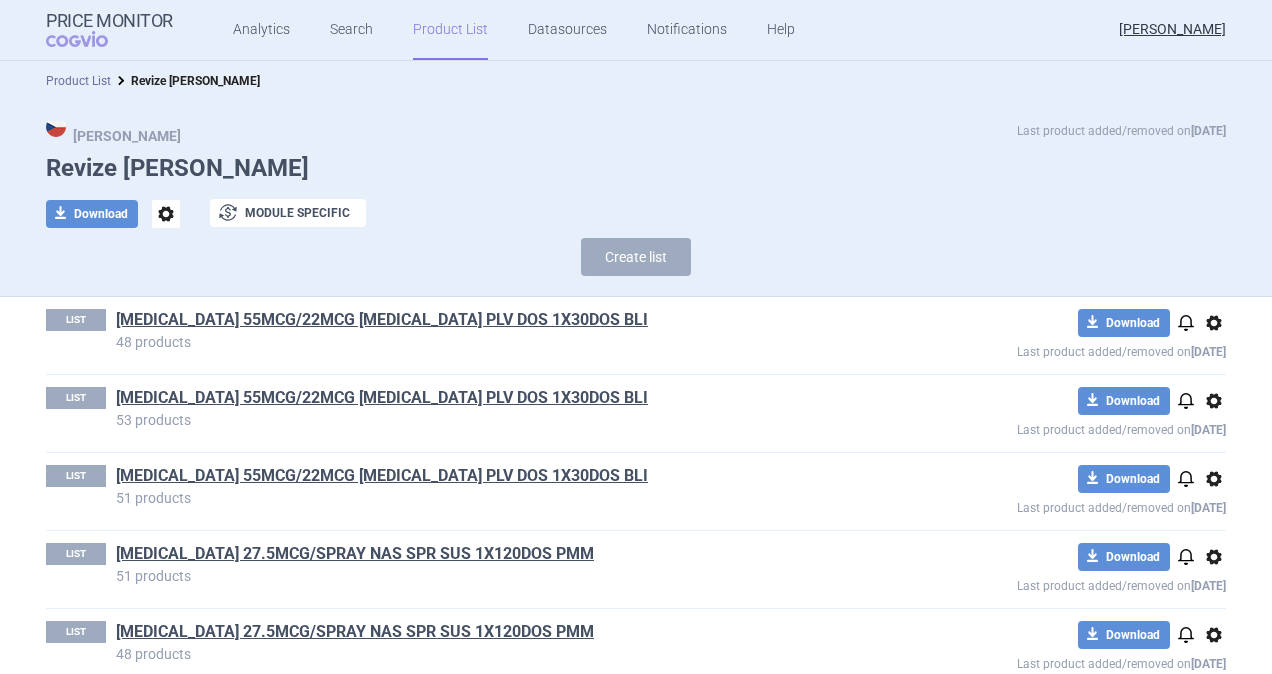 click on "Product List" at bounding box center [78, 81] 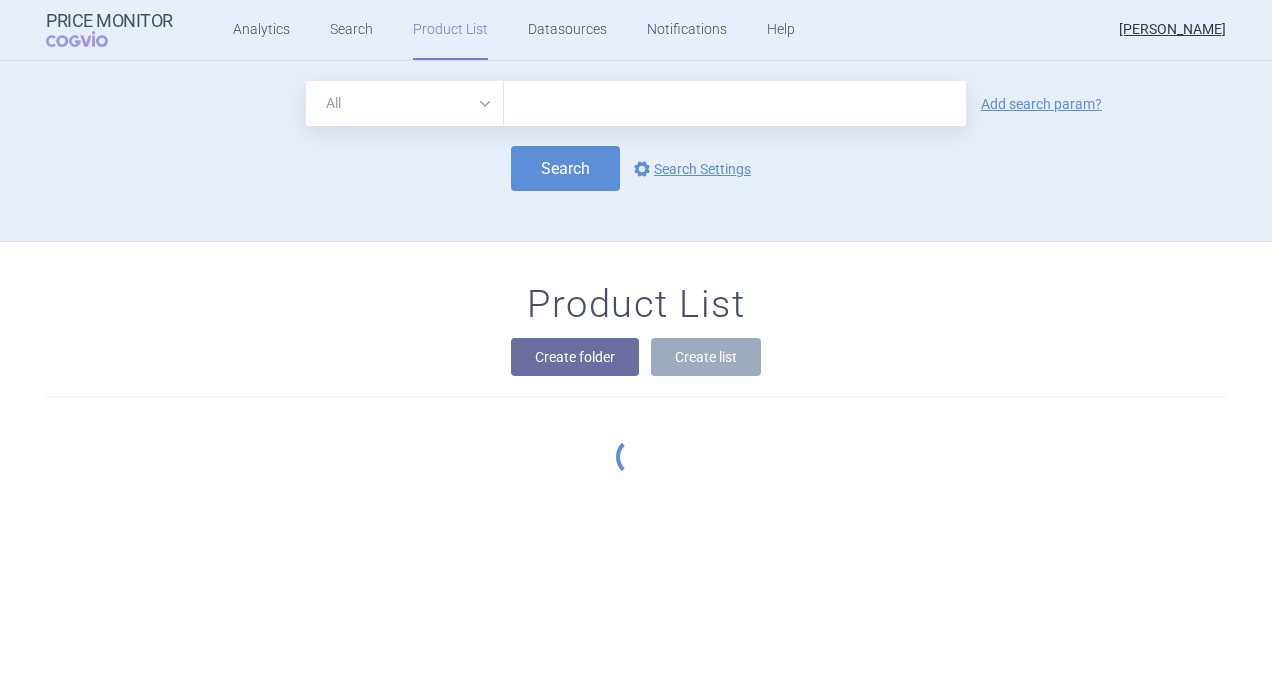 scroll, scrollTop: 180, scrollLeft: 0, axis: vertical 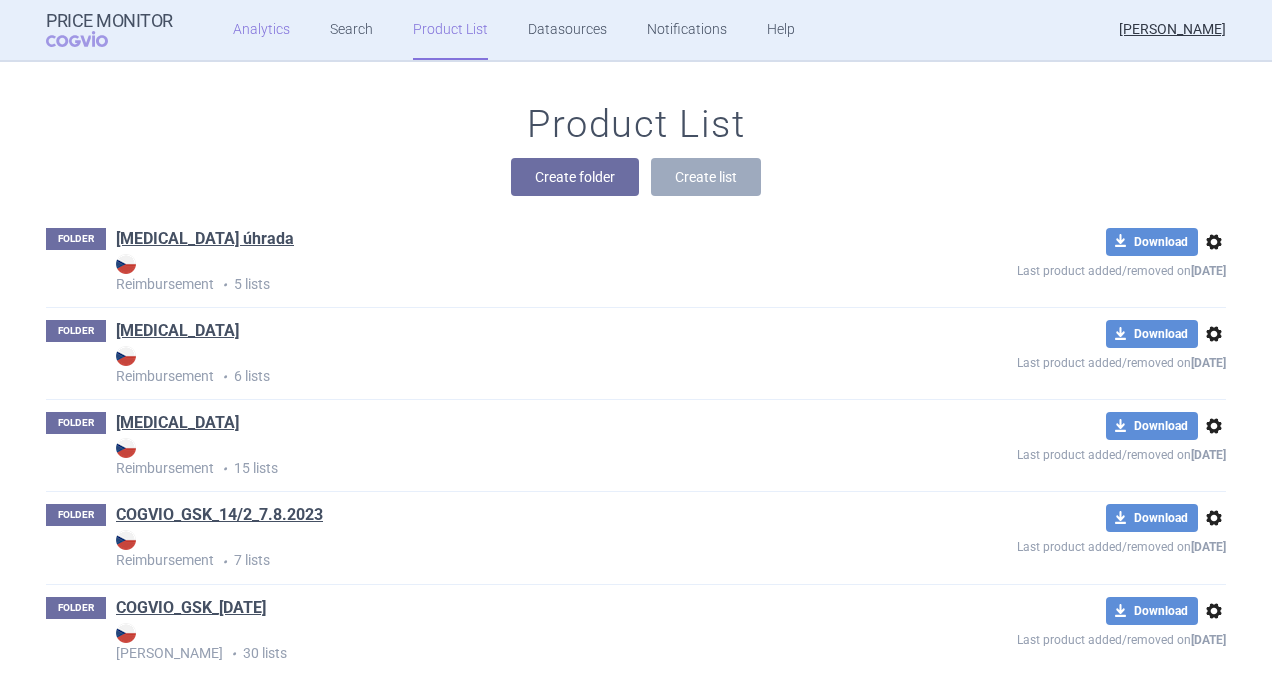 click on "Analytics" at bounding box center (261, 30) 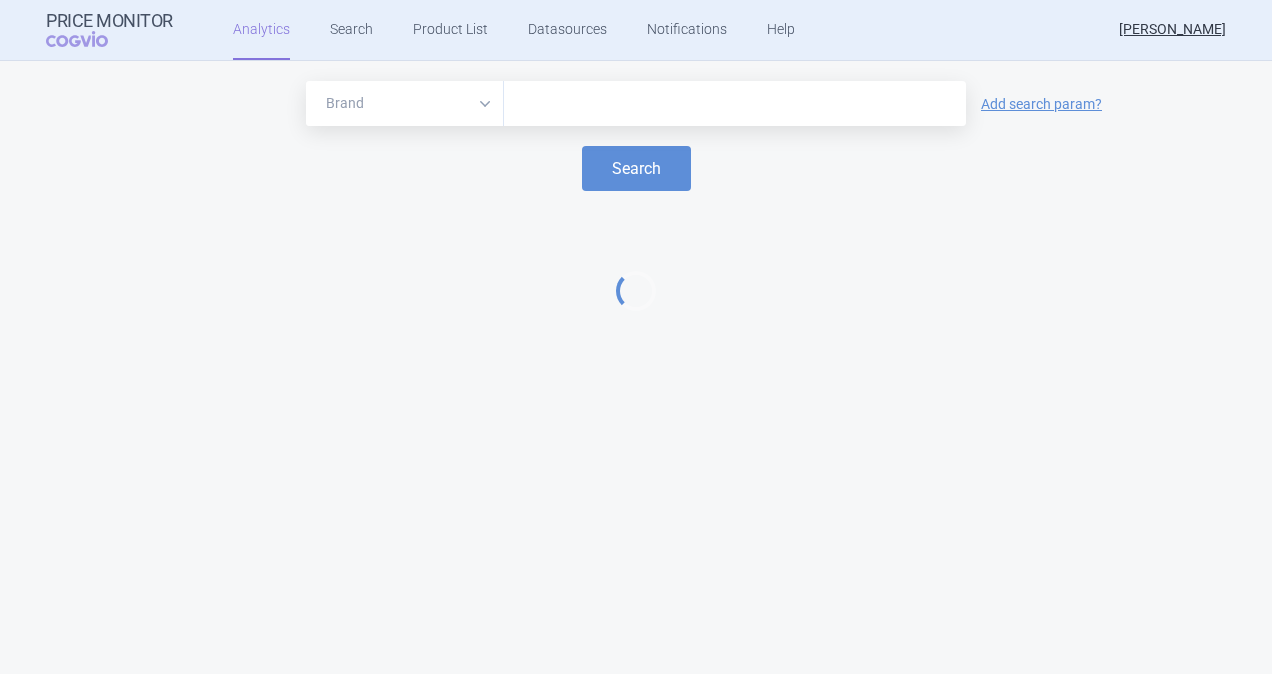 click at bounding box center [735, 104] 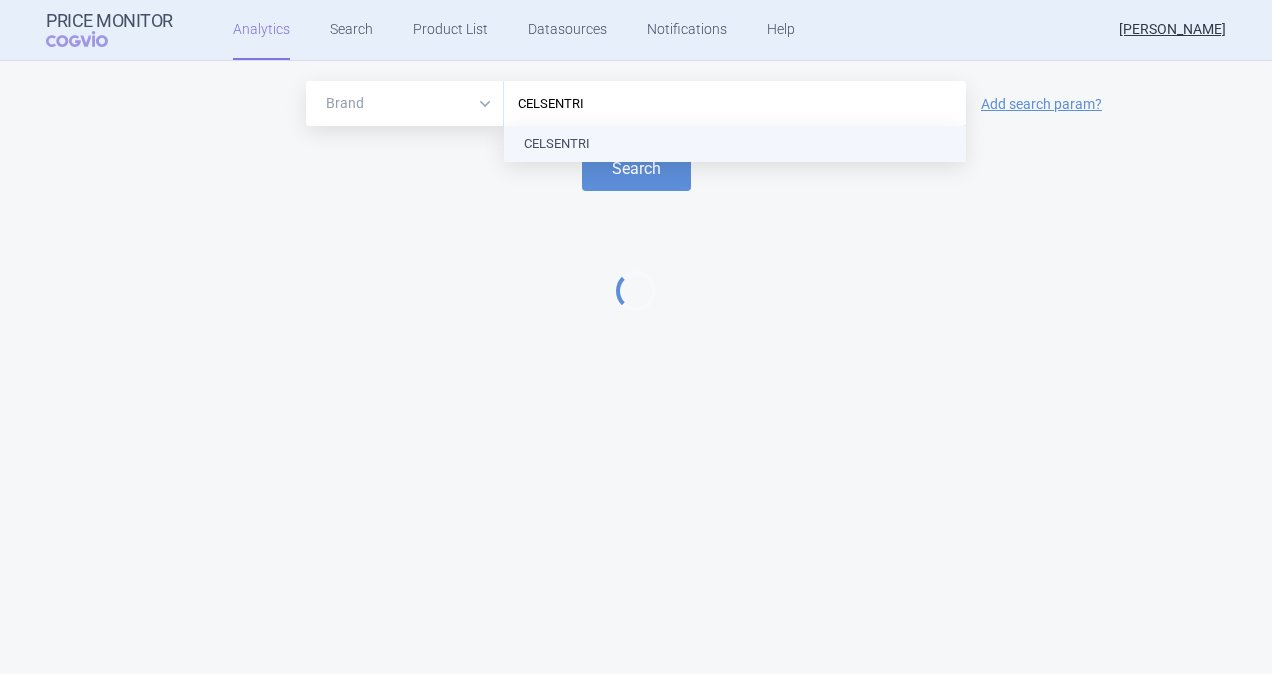 type 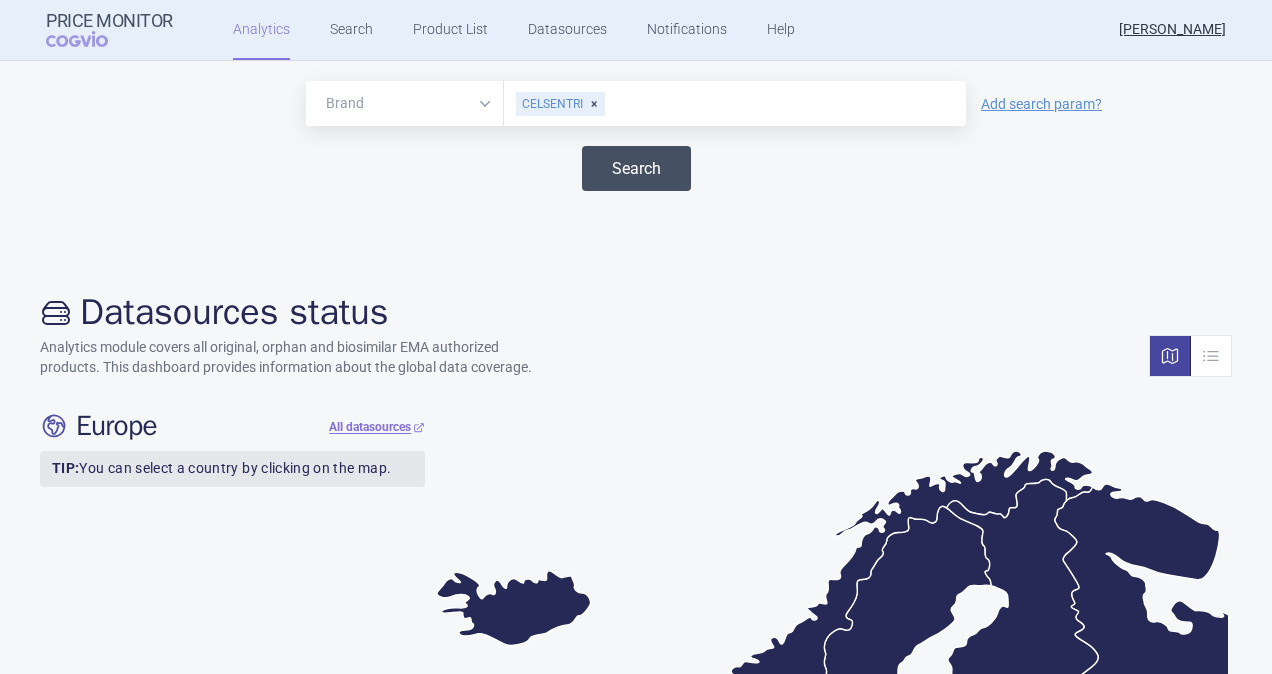 click on "Search" at bounding box center [636, 168] 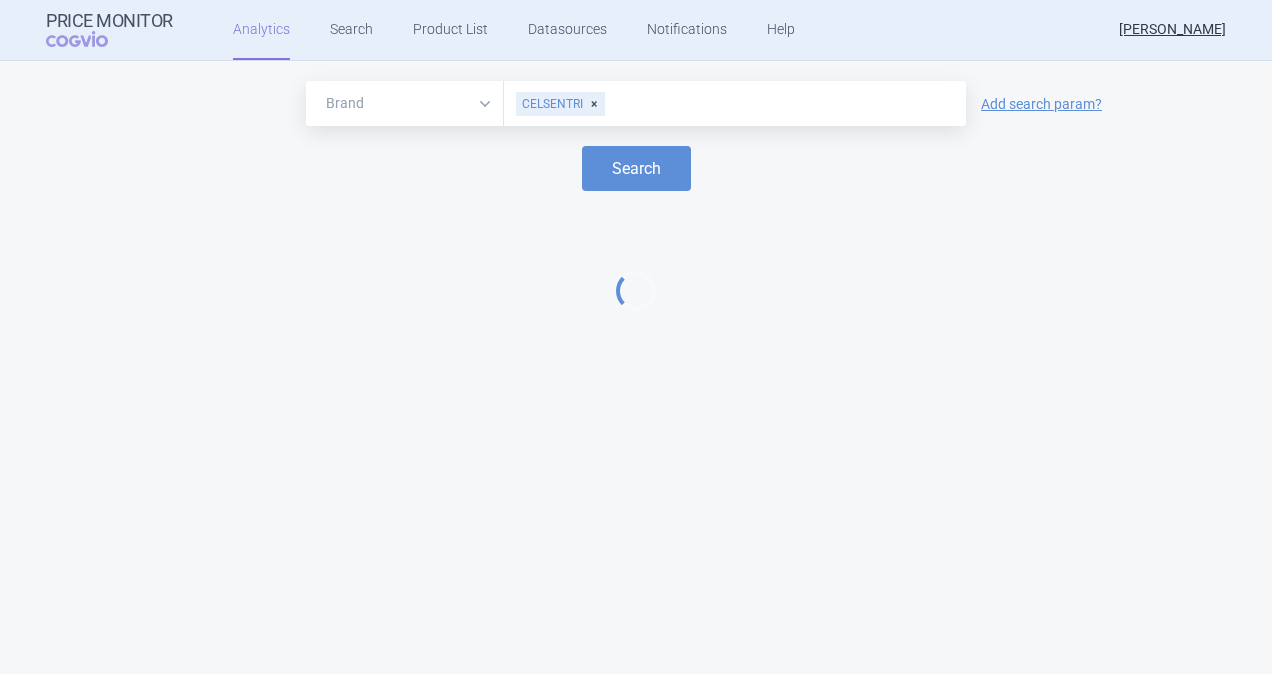 select on "EUR" 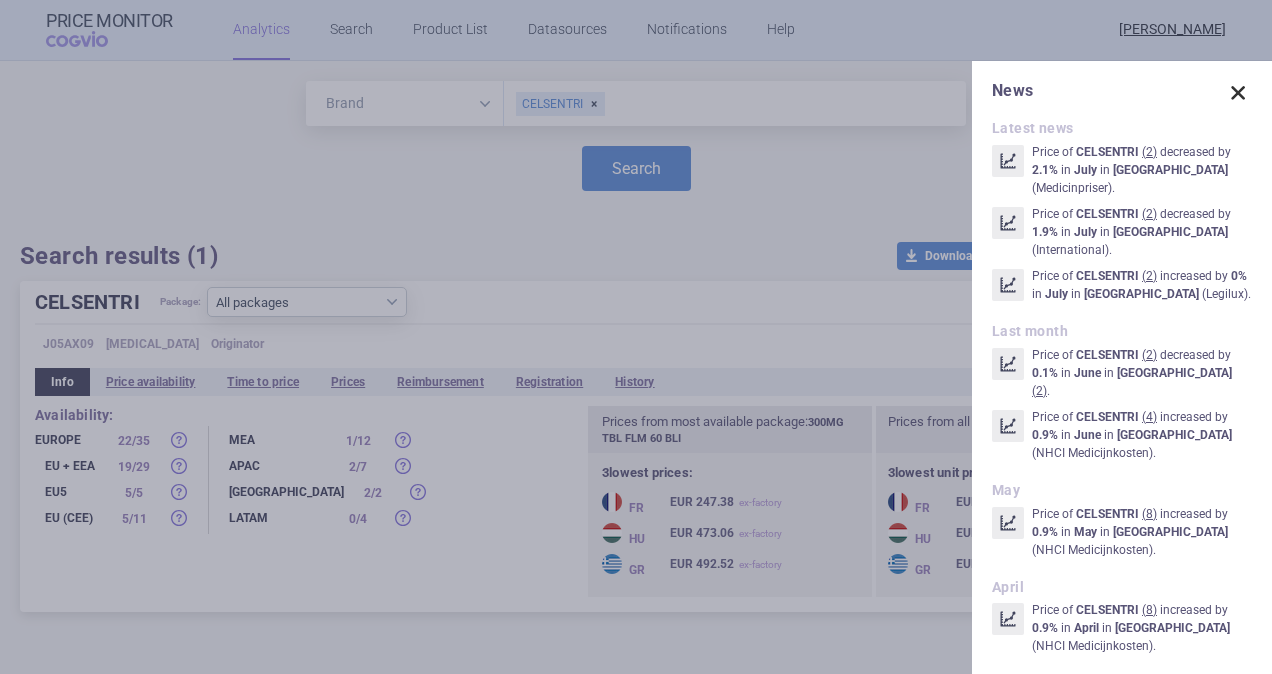 click at bounding box center (1238, 93) 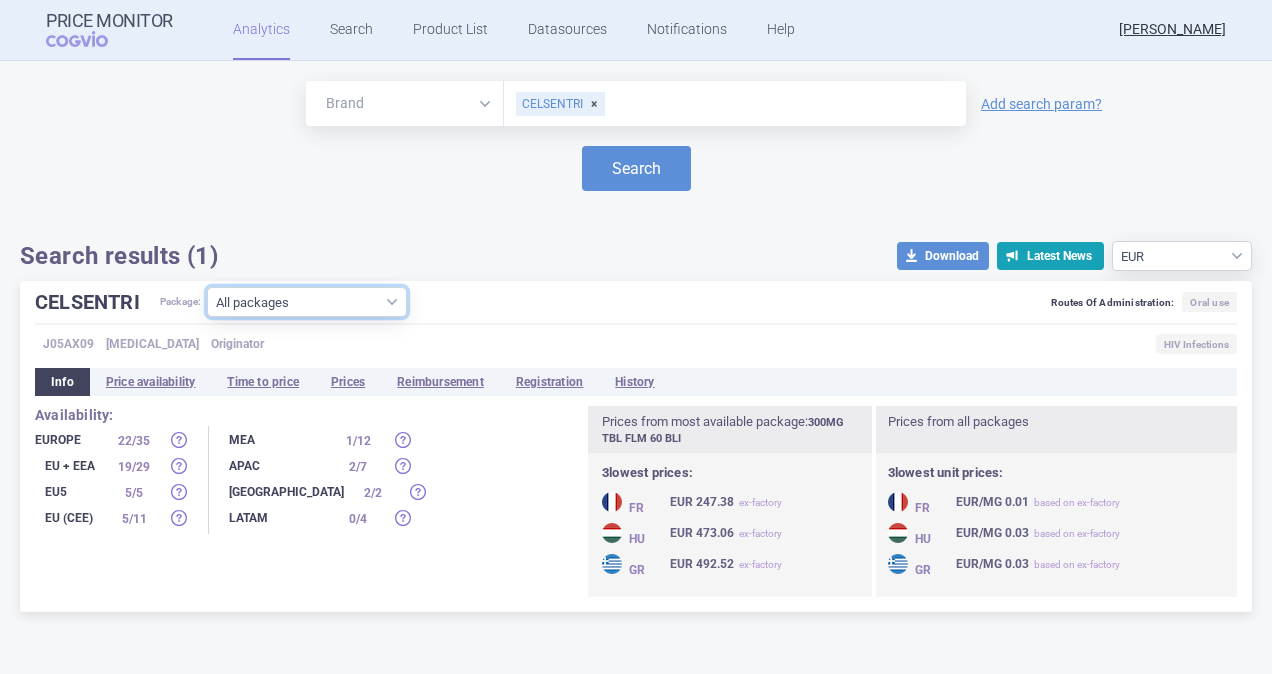 click on "All packages 150MG TBL FLM 180 TBC  ( 0 ) 150MG TBL FLM 180(2X90) BLI  ( 6 ) 150MG TBL FLM 30 BLI  ( 6 ) 150MG TBL FLM 60 BLI  ( 28 ) 150MG TBL FLM 60 TBC  ( 0 ) 150MG TBL FLM 90 BLI  ( 6 ) 20MG/ML POR SOL 1X230ML LAG  ( 8 ) 25MG TBL FLM 120 TBC  ( 7 ) 300MG TBL FLM 180 TBC  ( 0 ) 300MG TBL FLM 180(2X90) BLI  ( 5 ) 300MG TBL FLM 30 BLI  ( 5 ) 300MG TBL FLM 60 BLI  ( 29 ) 300MG TBL FLM 60 TBC  ( 0 ) 300MG TBL FLM 90 BLI  ( 5 ) 75MG TBL FLM 120 TBC  ( 7 )" at bounding box center (307, 302) 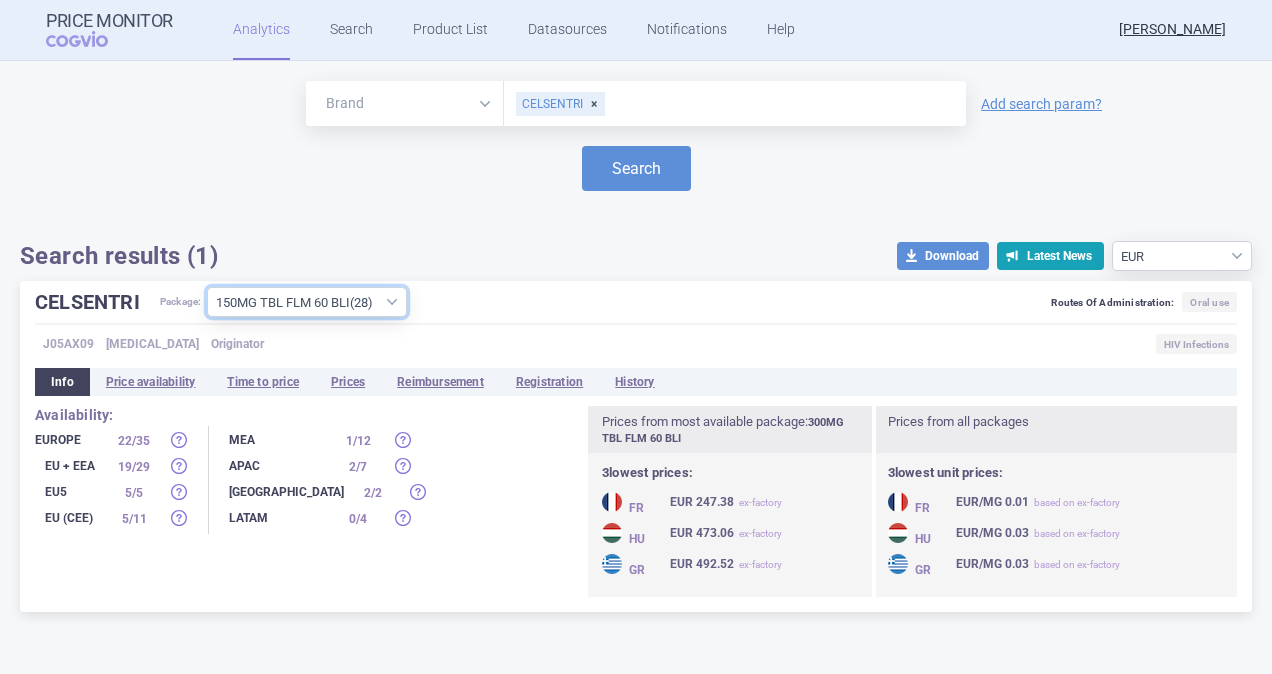 click on "All packages 150MG TBL FLM 180 TBC  ( 0 ) 150MG TBL FLM 180(2X90) BLI  ( 6 ) 150MG TBL FLM 30 BLI  ( 6 ) 150MG TBL FLM 60 BLI  ( 28 ) 150MG TBL FLM 60 TBC  ( 0 ) 150MG TBL FLM 90 BLI  ( 6 ) 20MG/ML POR SOL 1X230ML LAG  ( 8 ) 25MG TBL FLM 120 TBC  ( 7 ) 300MG TBL FLM 180 TBC  ( 0 ) 300MG TBL FLM 180(2X90) BLI  ( 5 ) 300MG TBL FLM 30 BLI  ( 5 ) 300MG TBL FLM 60 BLI  ( 29 ) 300MG TBL FLM 60 TBC  ( 0 ) 300MG TBL FLM 90 BLI  ( 5 ) 75MG TBL FLM 120 TBC  ( 7 )" at bounding box center (307, 302) 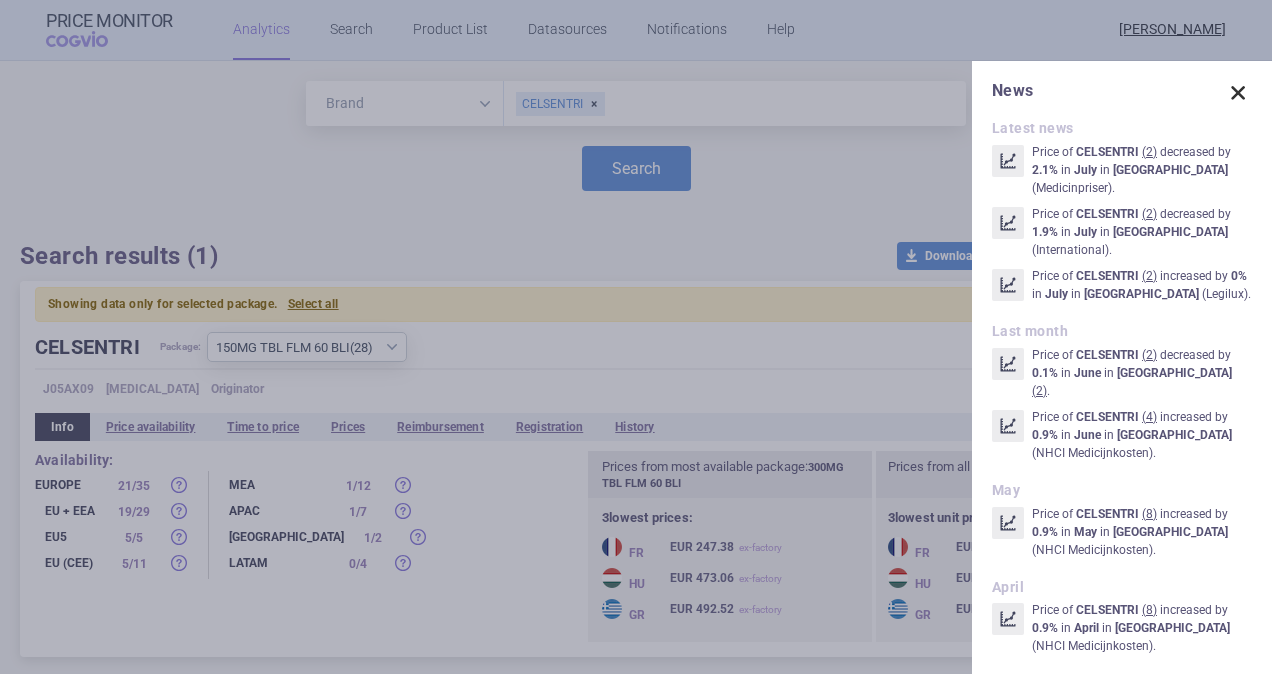 click at bounding box center [1238, 93] 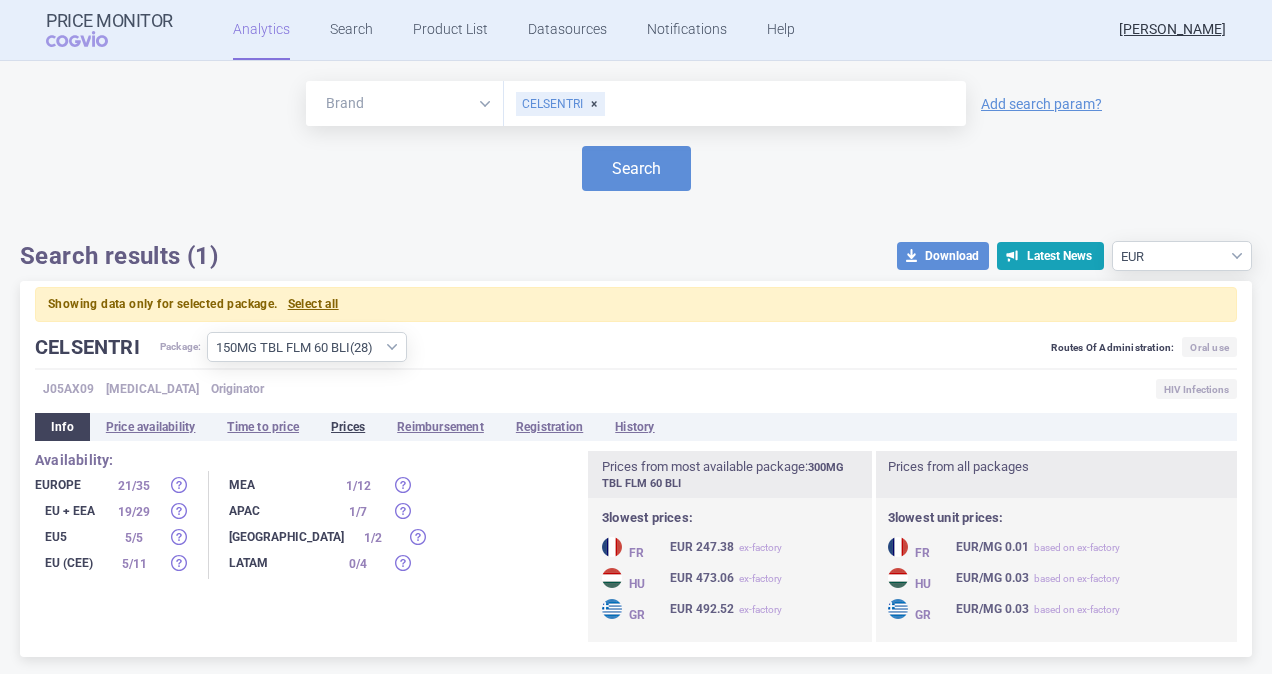 click on "Prices" at bounding box center (348, 427) 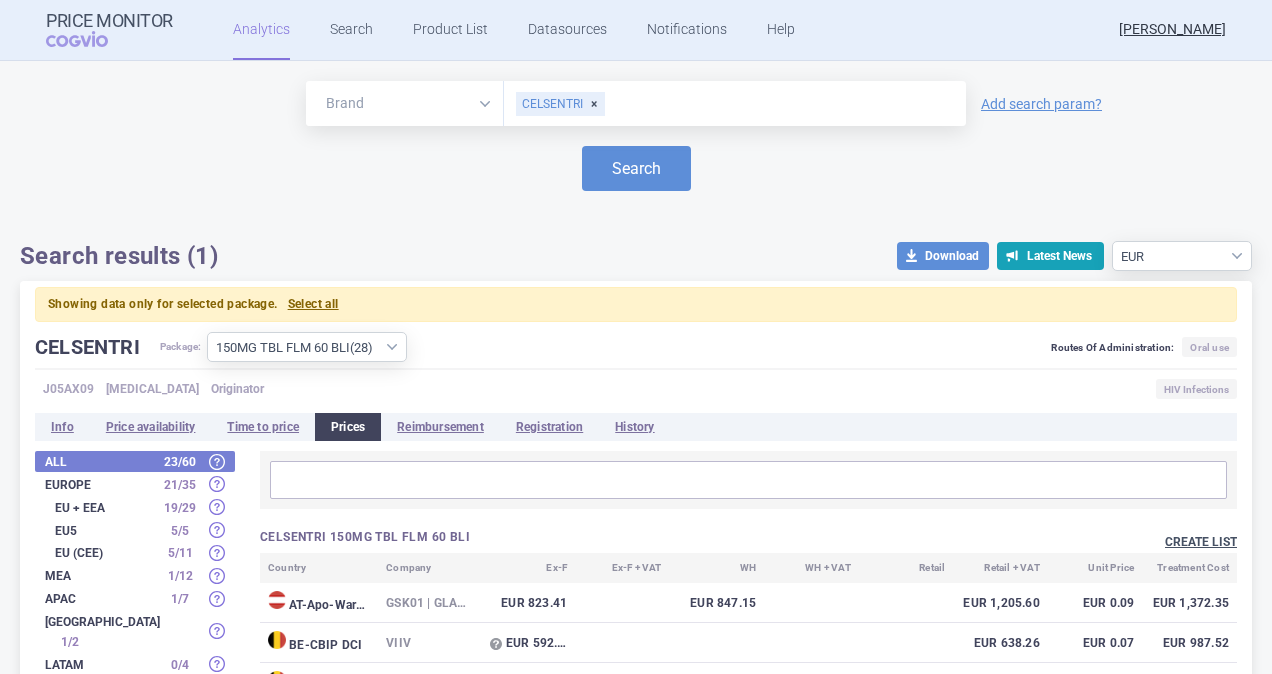 click on "Create list" at bounding box center (1201, 542) 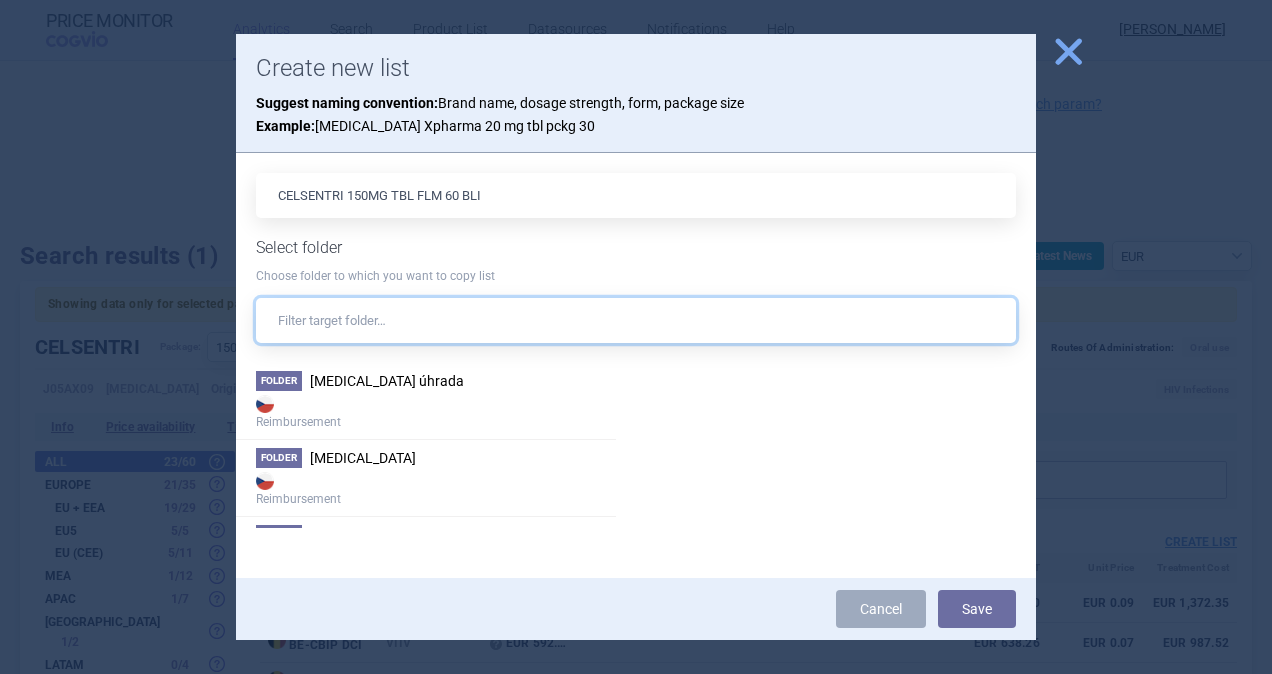 click at bounding box center [636, 320] 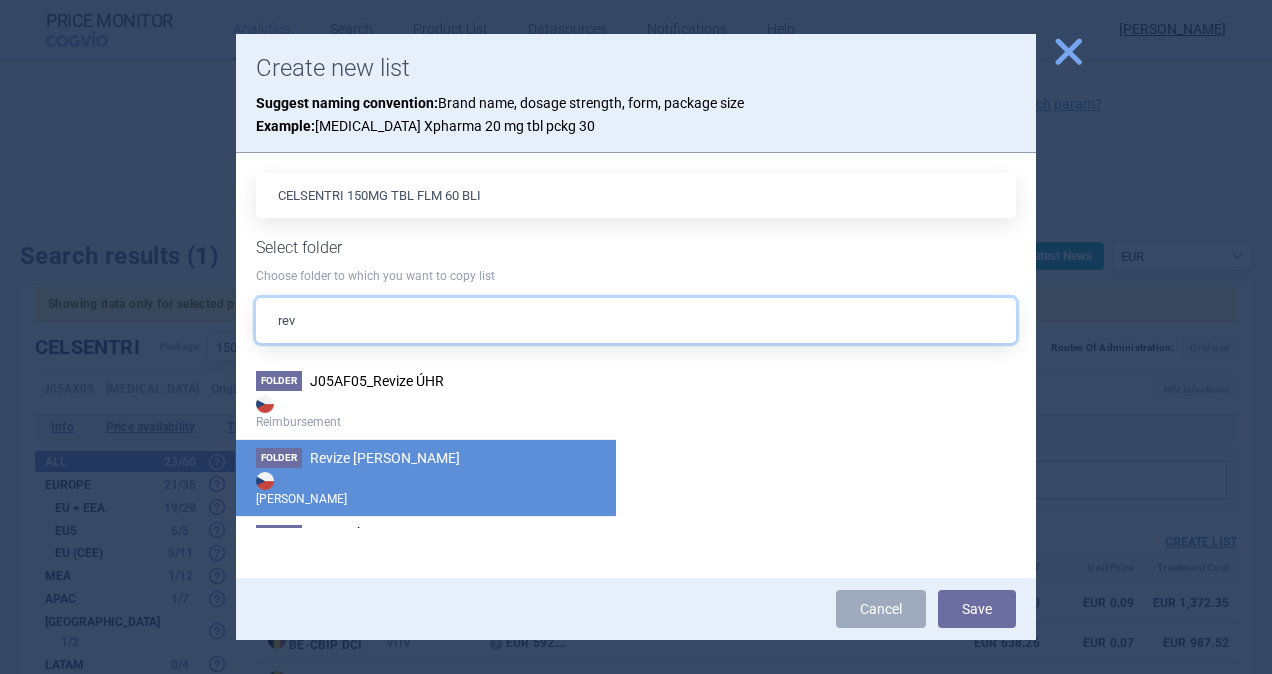 type on "rev" 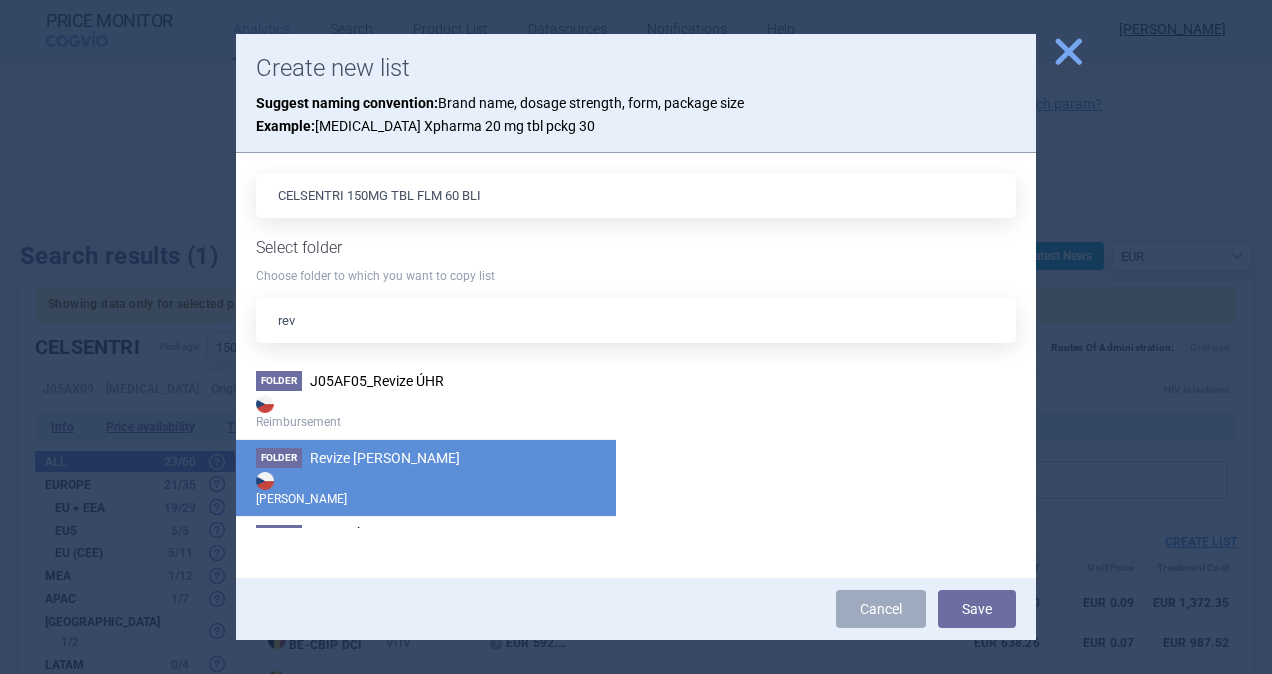 click on "Folder Revize Max Price  Max Price" at bounding box center [426, 477] 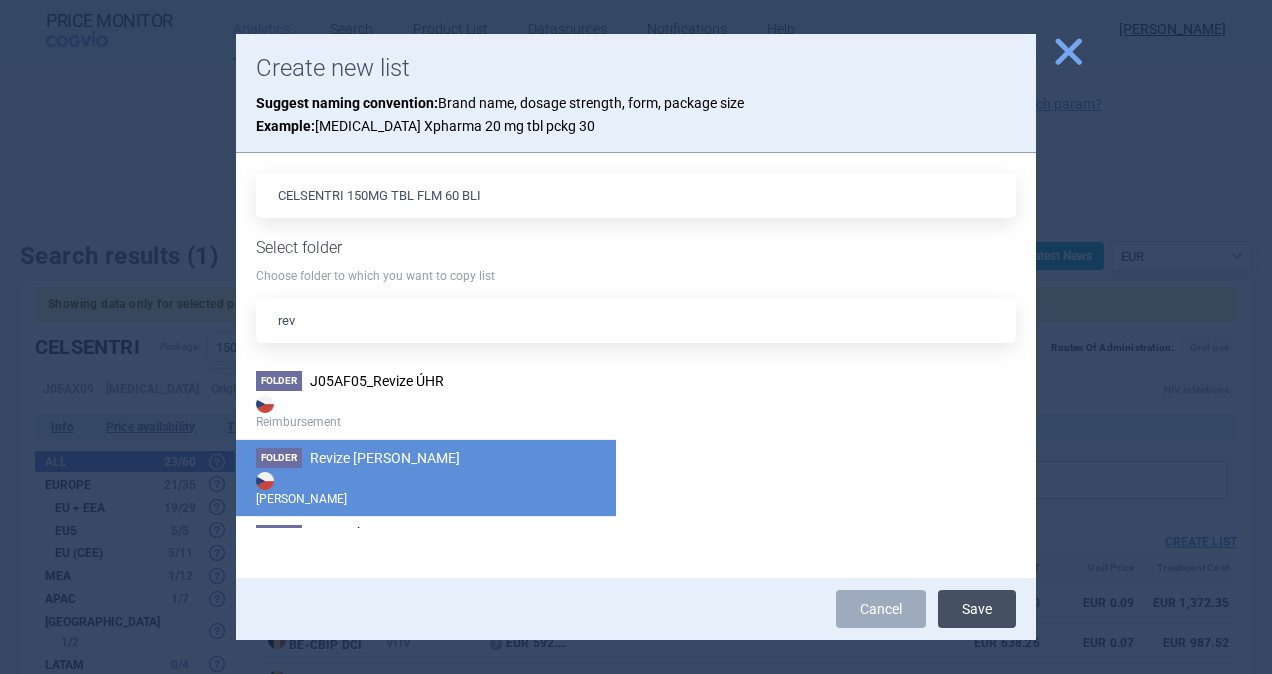 click on "Save" at bounding box center [977, 609] 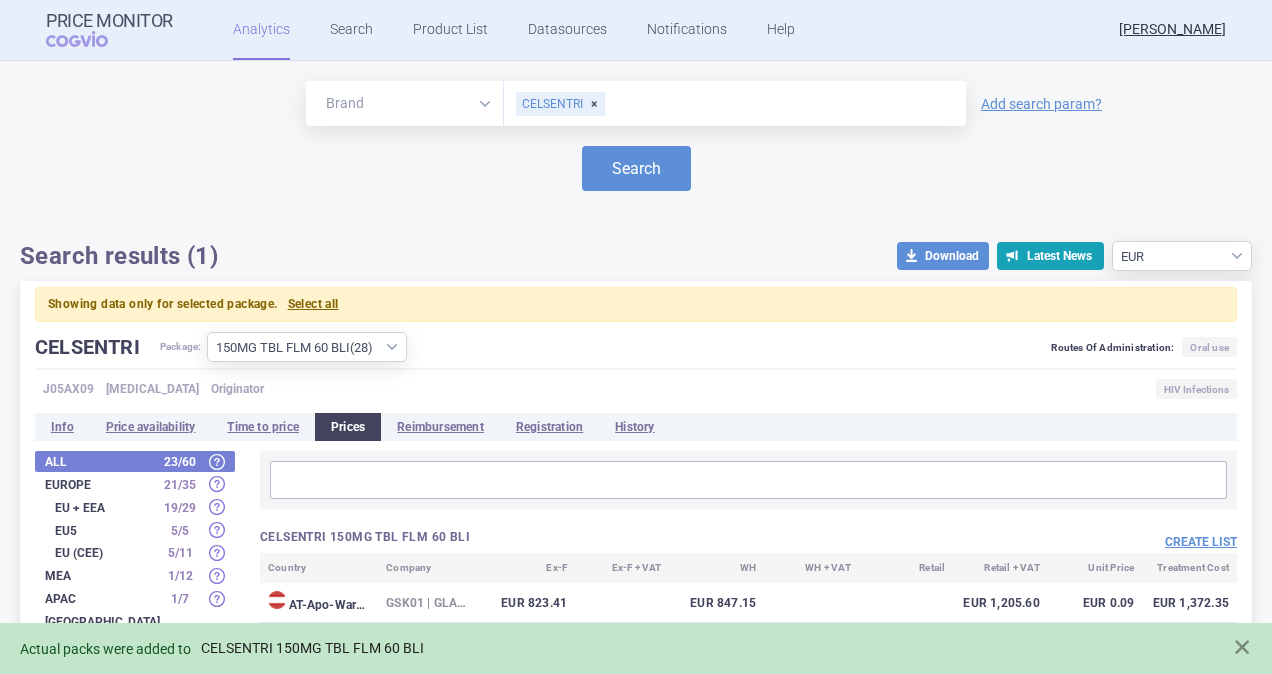 click on "CELSENTRI 150MG TBL FLM 60 BLI" at bounding box center (312, 648) 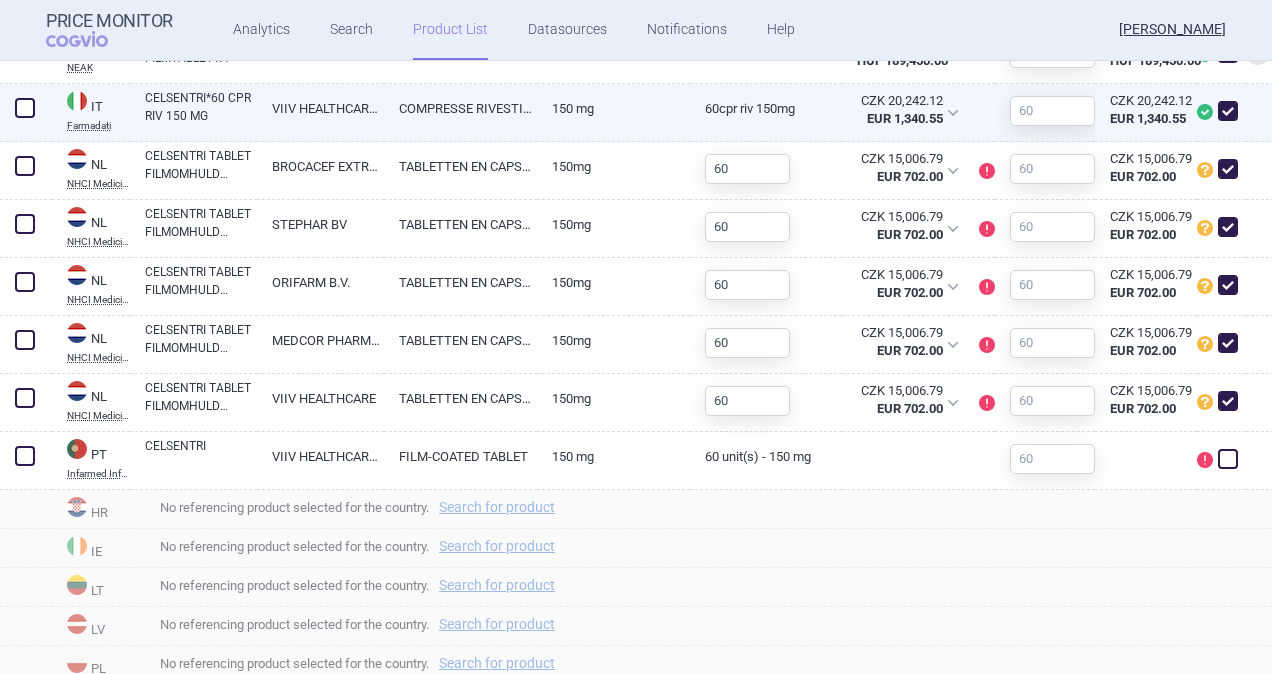scroll, scrollTop: 1300, scrollLeft: 0, axis: vertical 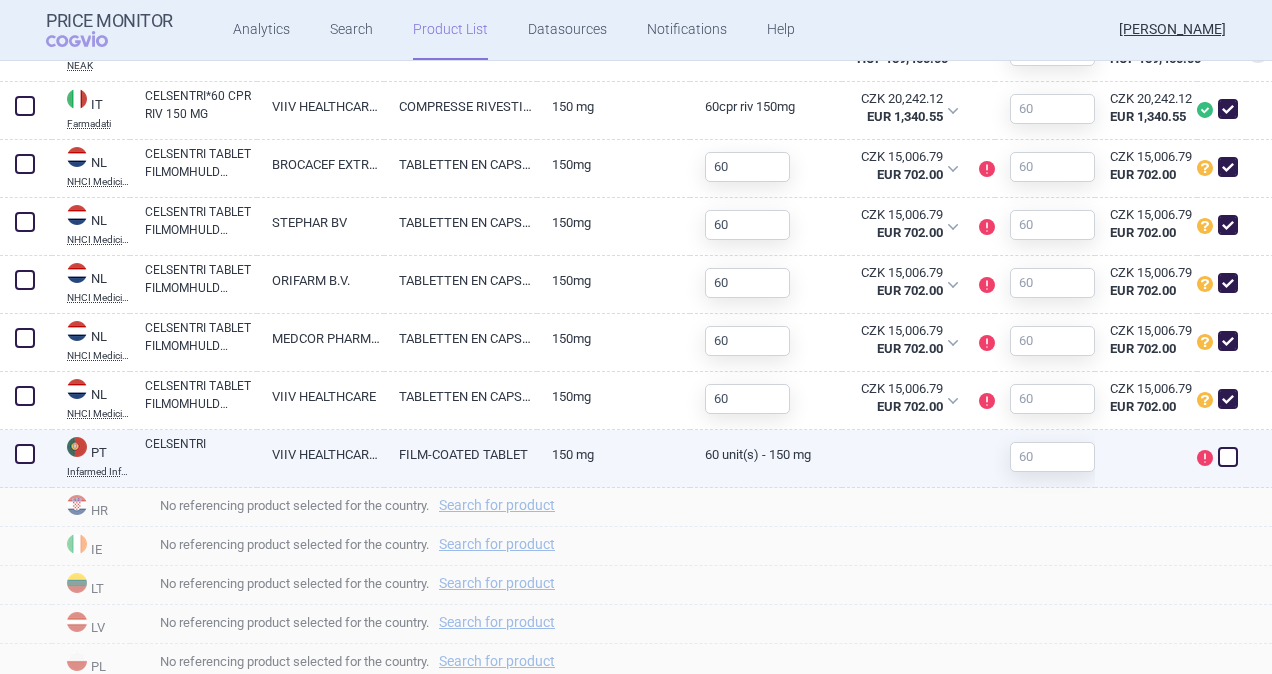 click at bounding box center [25, 454] 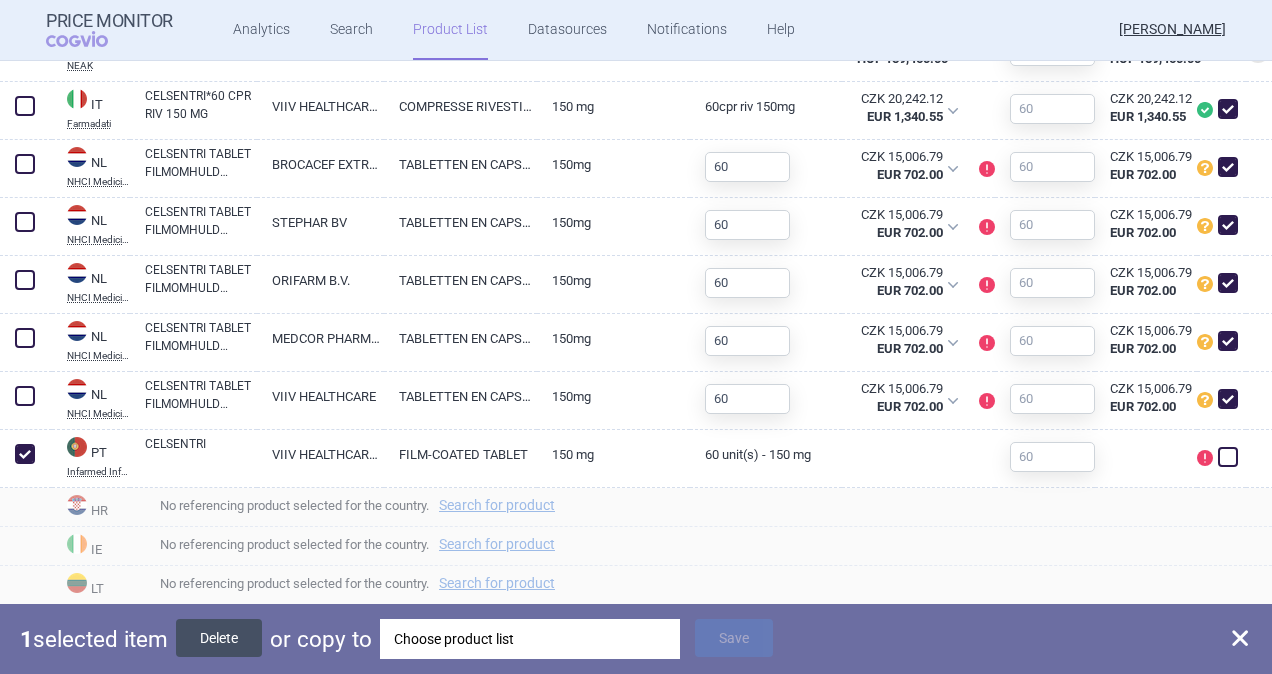 click on "Delete" at bounding box center (219, 638) 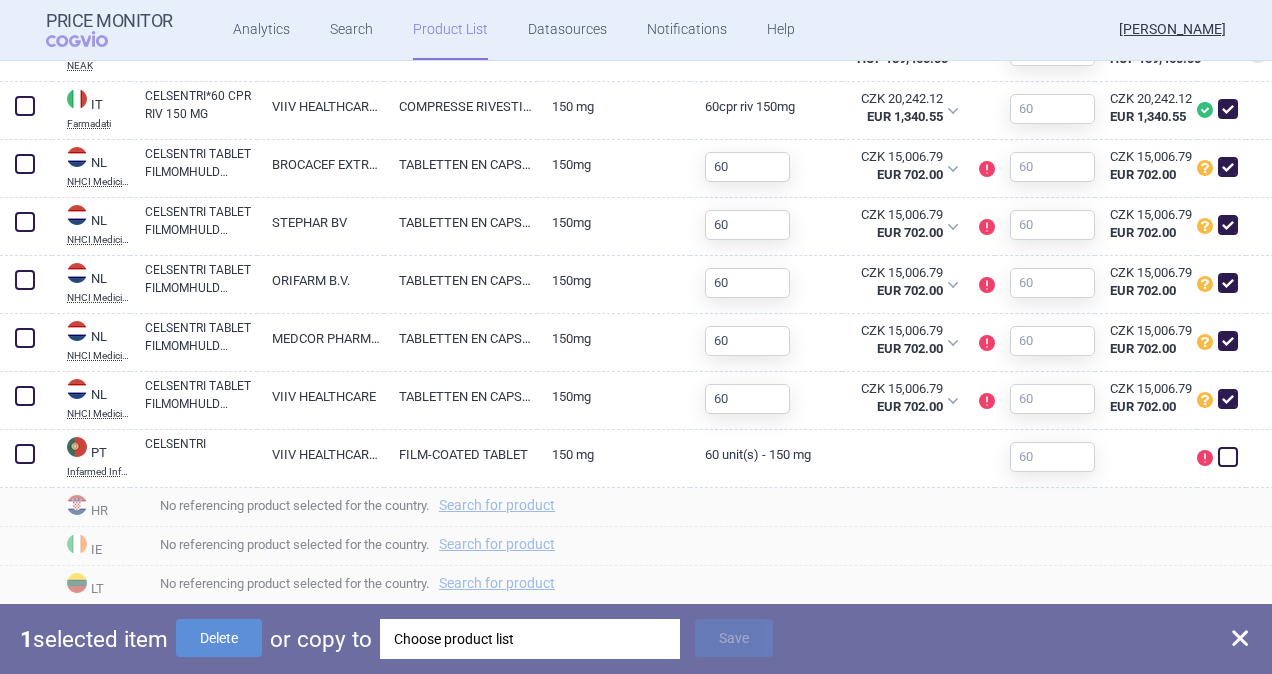 checkbox on "false" 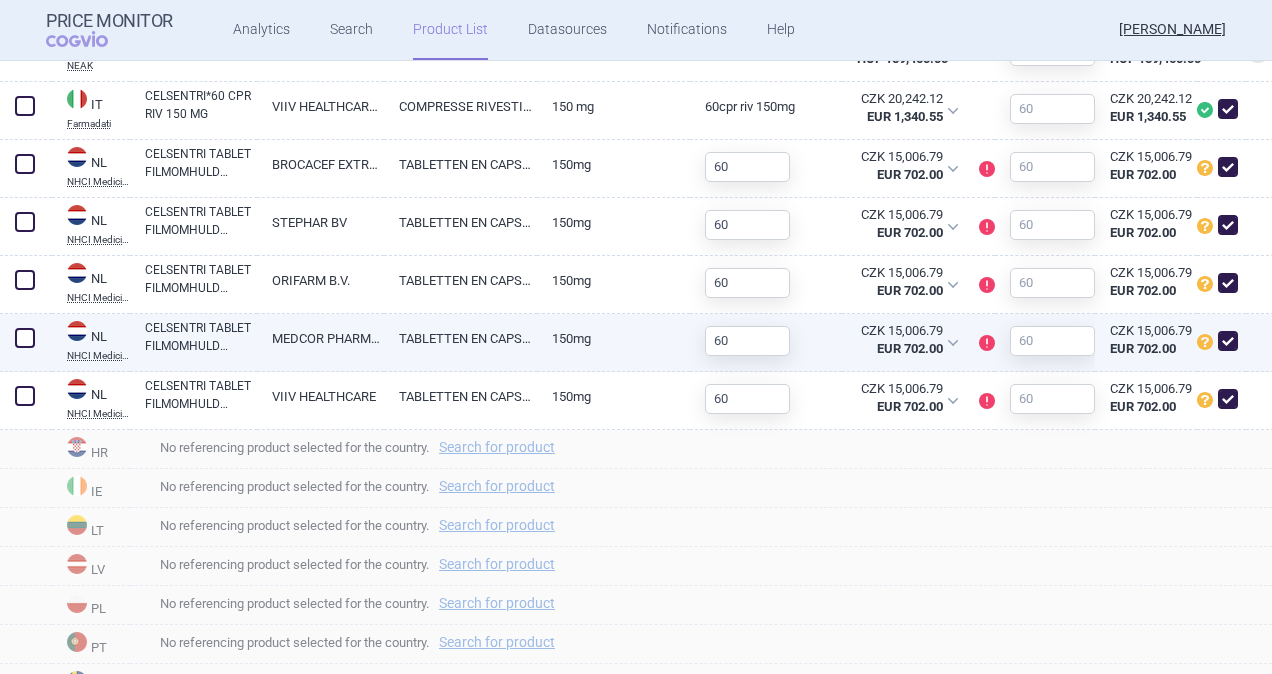drag, startPoint x: 18, startPoint y: 338, endPoint x: 22, endPoint y: 308, distance: 30.265491 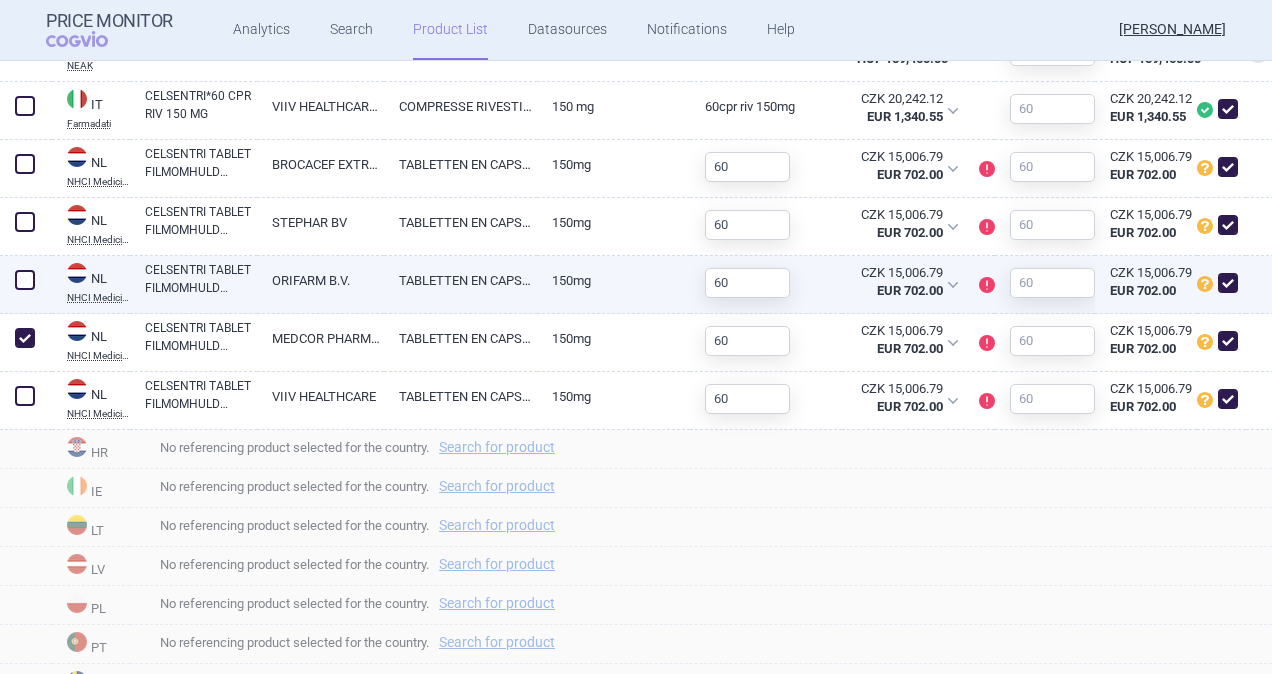 checkbox on "true" 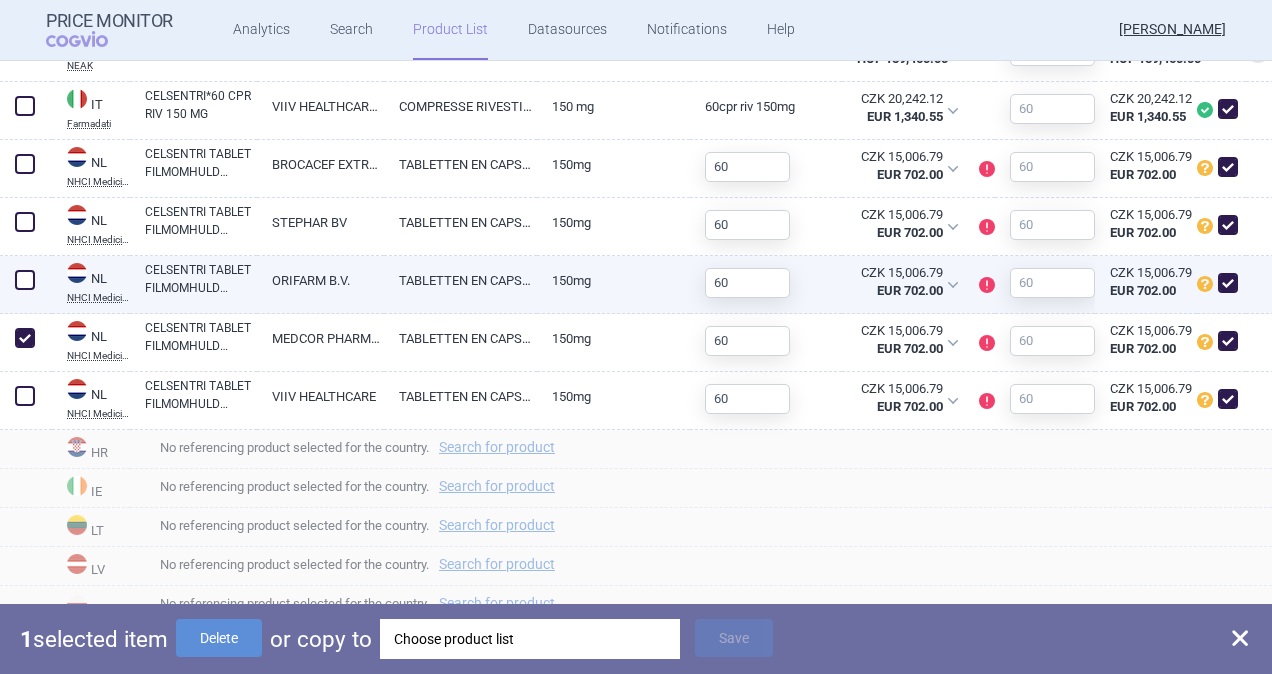 click at bounding box center [25, 280] 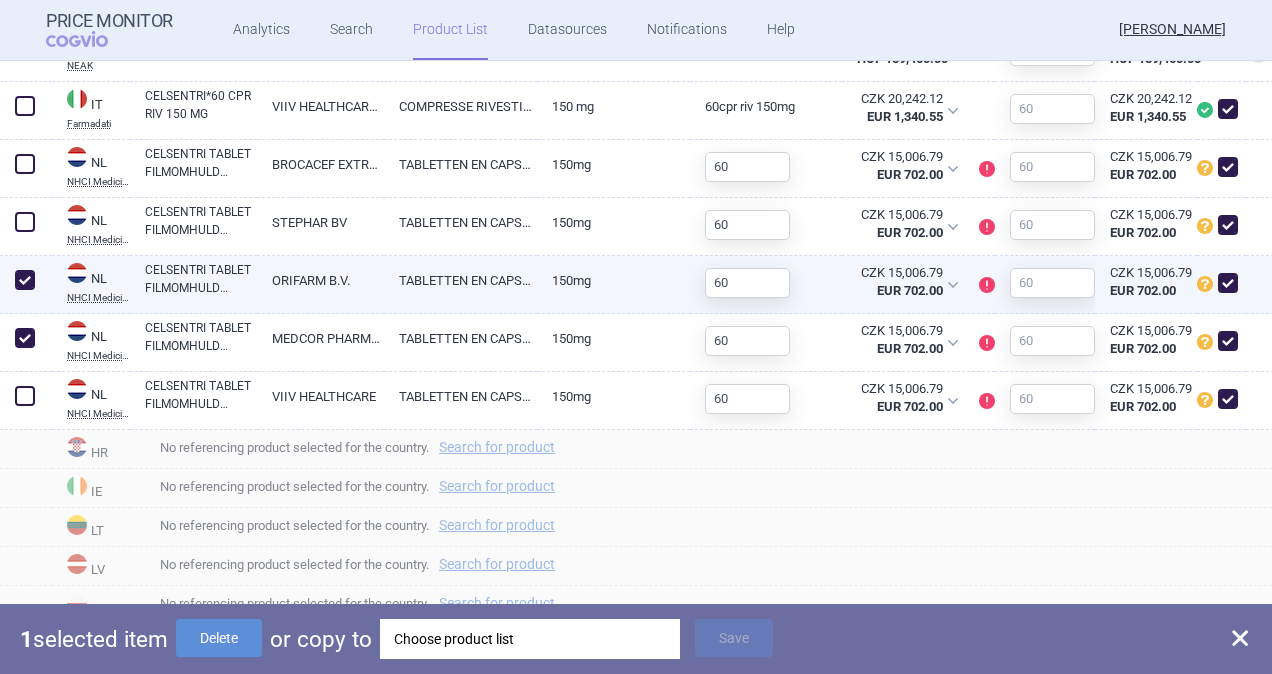 checkbox on "true" 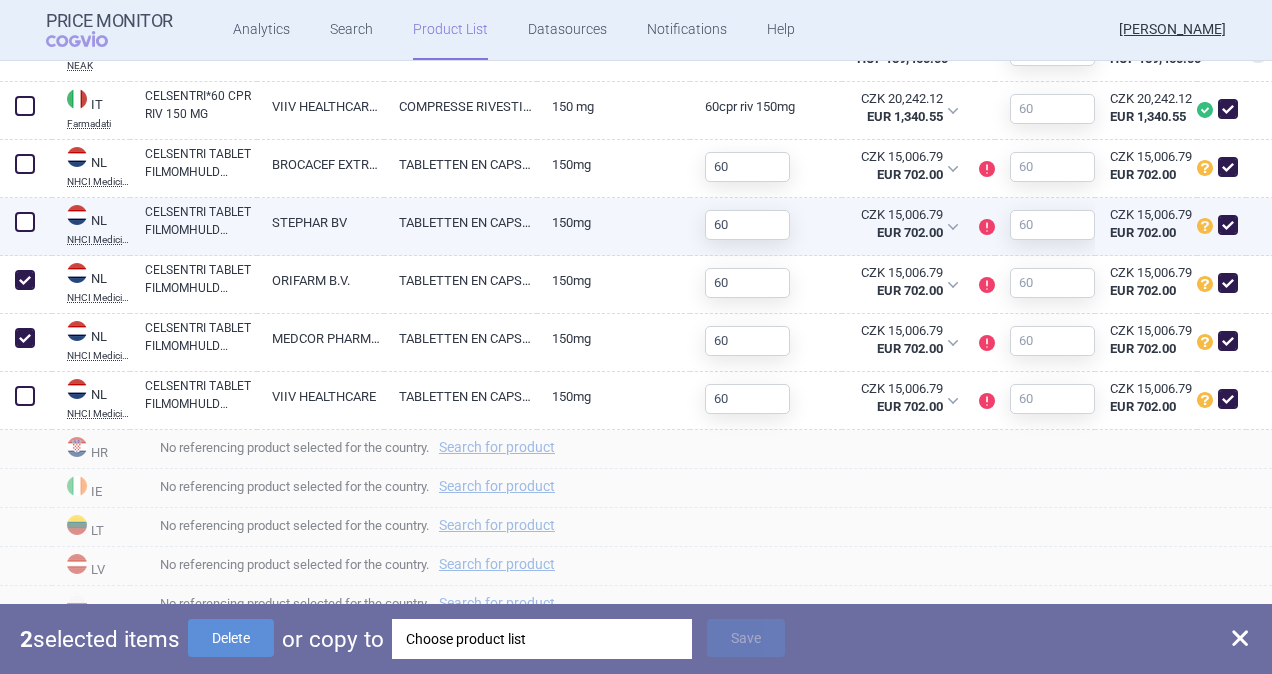 click at bounding box center [25, 222] 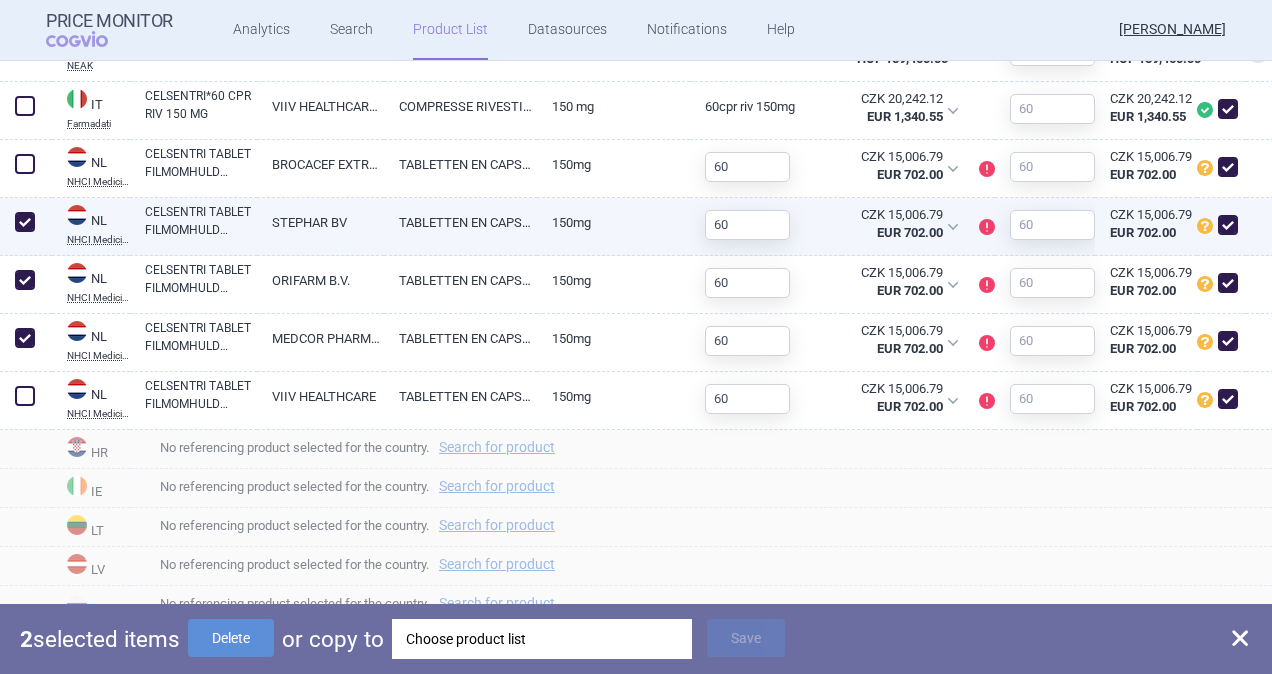 checkbox on "true" 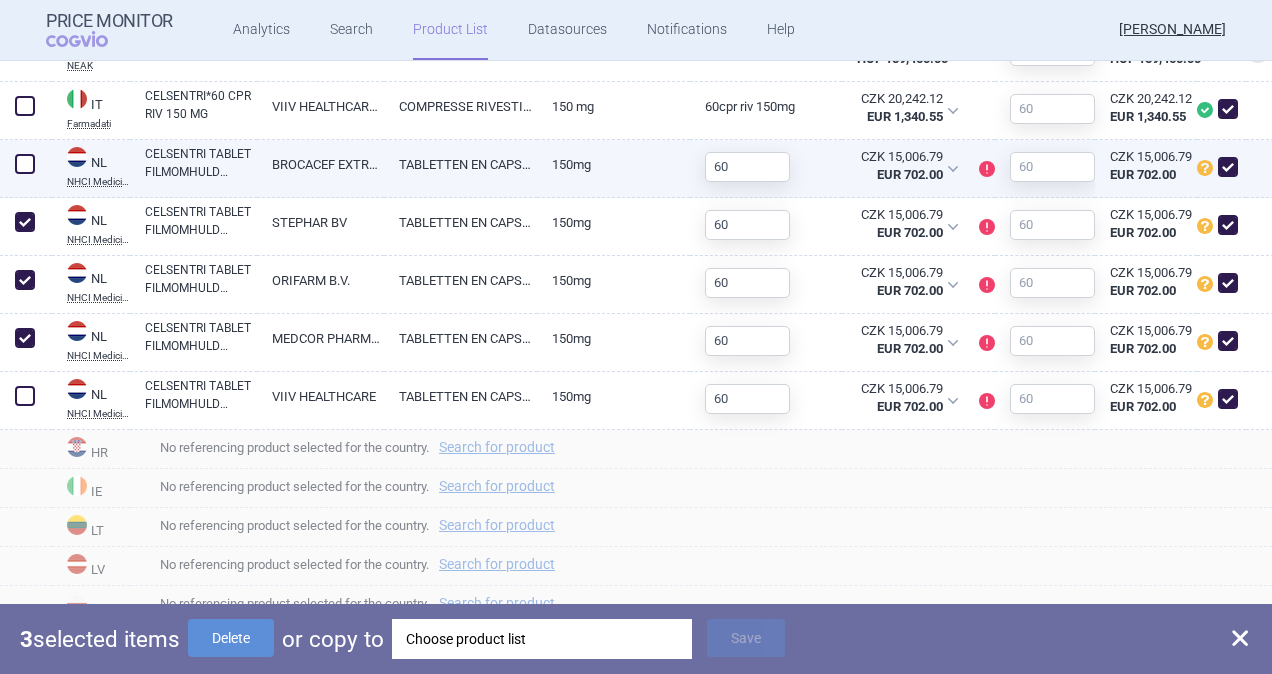 click at bounding box center [25, 164] 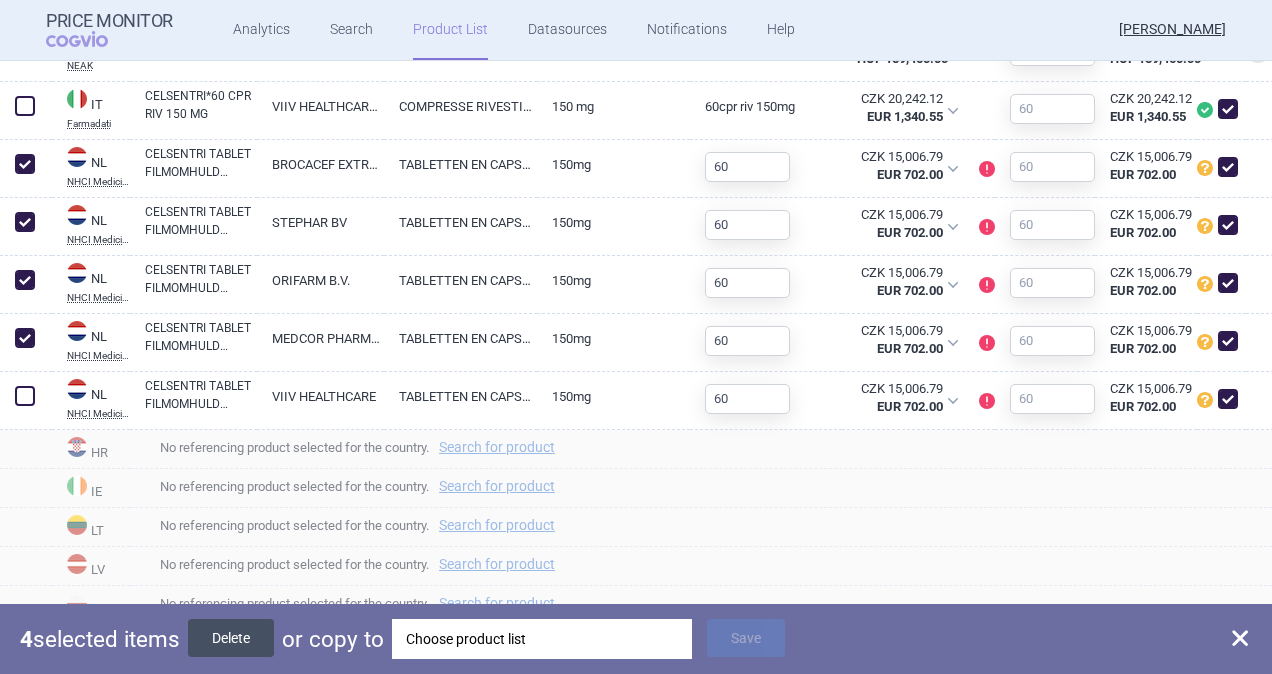 click on "Delete" at bounding box center [231, 638] 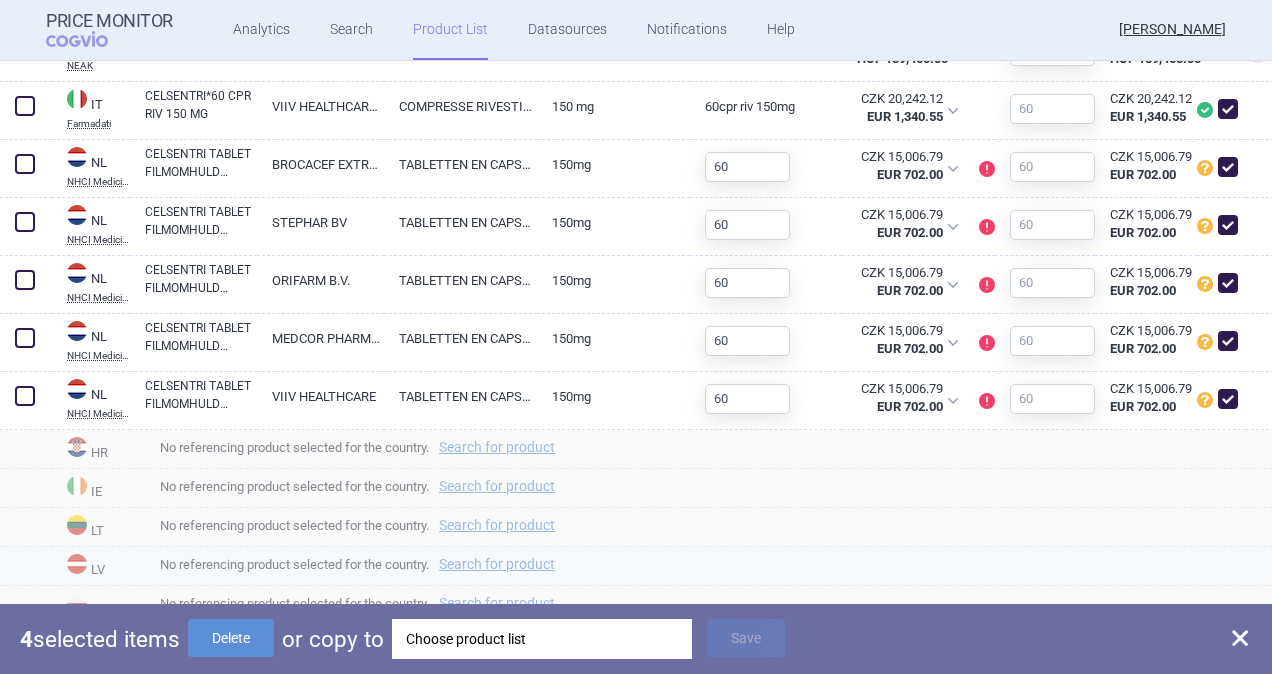 checkbox on "false" 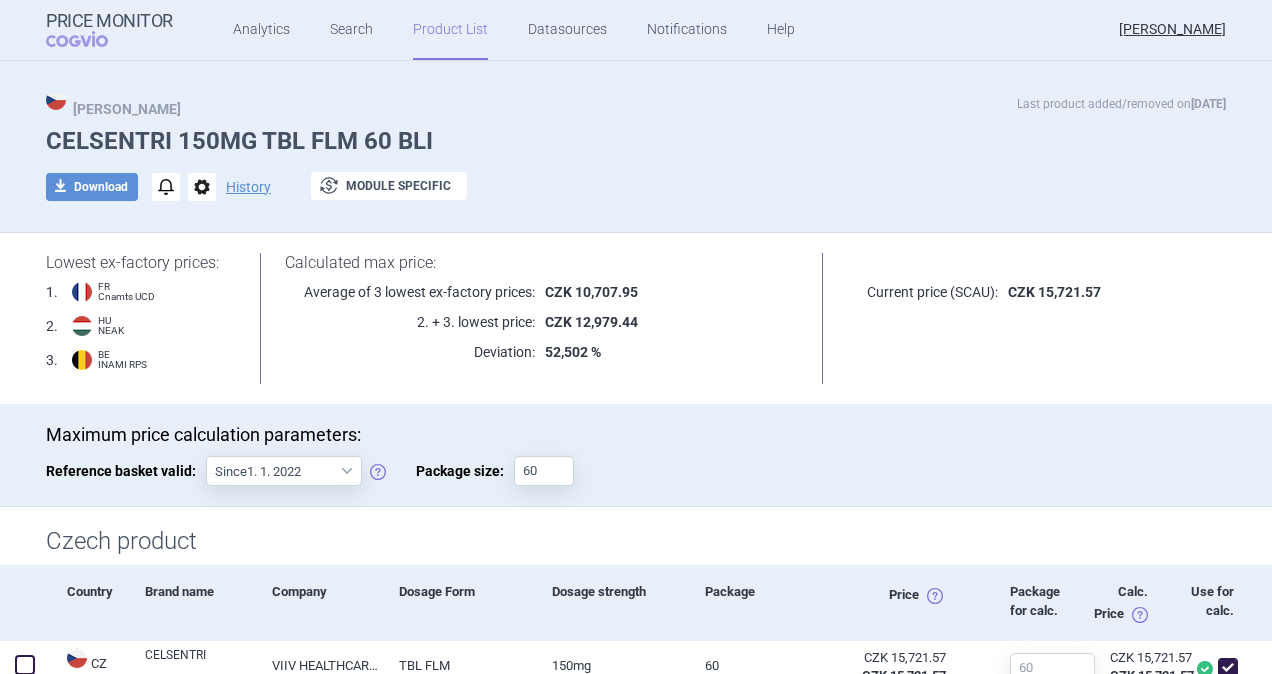 scroll, scrollTop: 0, scrollLeft: 0, axis: both 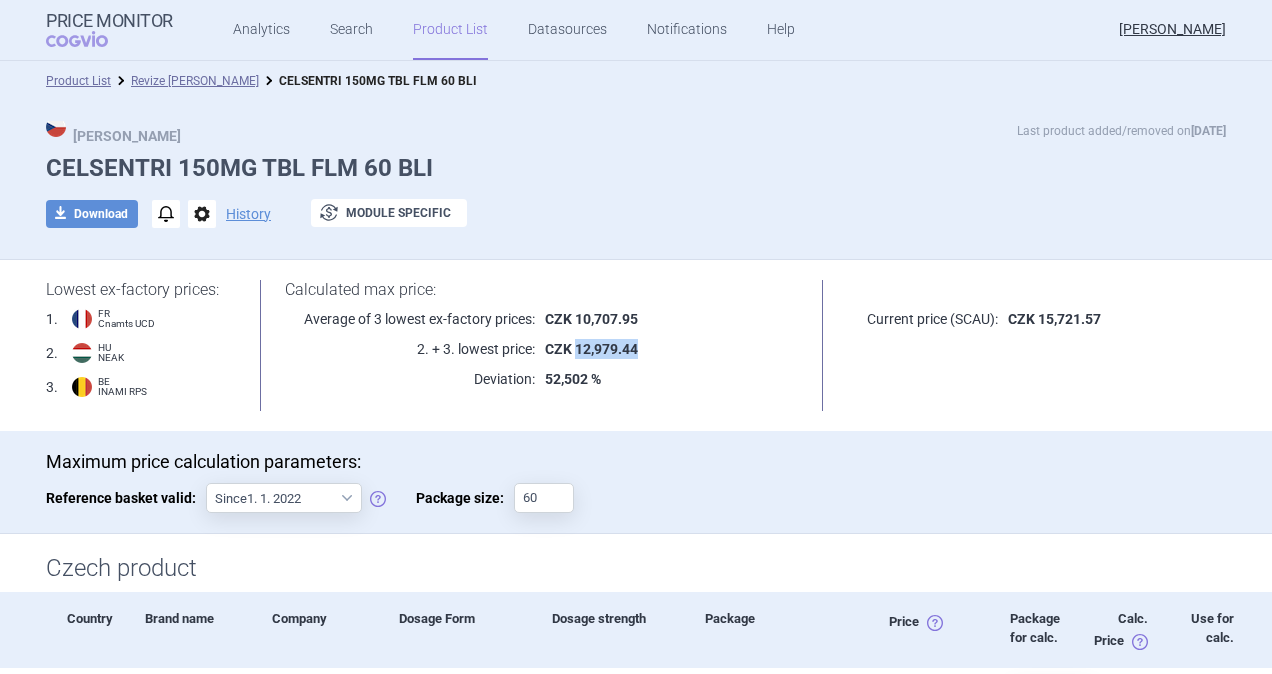 drag, startPoint x: 570, startPoint y: 348, endPoint x: 642, endPoint y: 352, distance: 72.11102 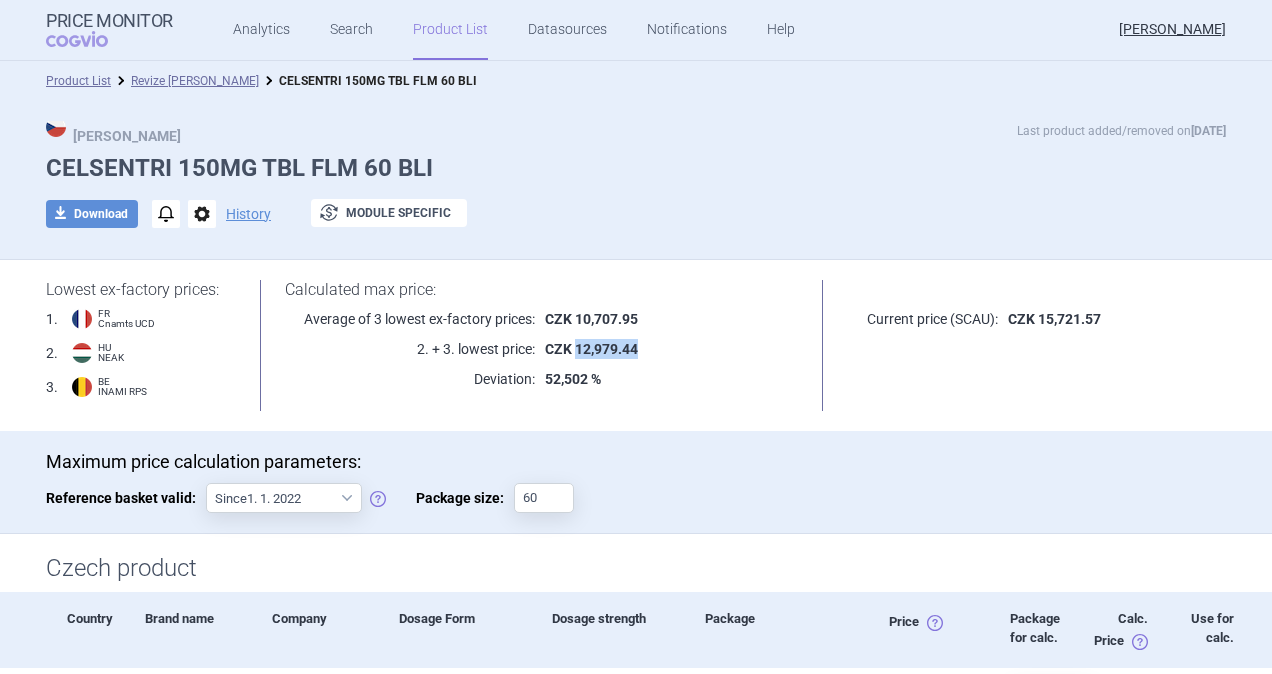 drag, startPoint x: 642, startPoint y: 352, endPoint x: 602, endPoint y: 345, distance: 40.60788 